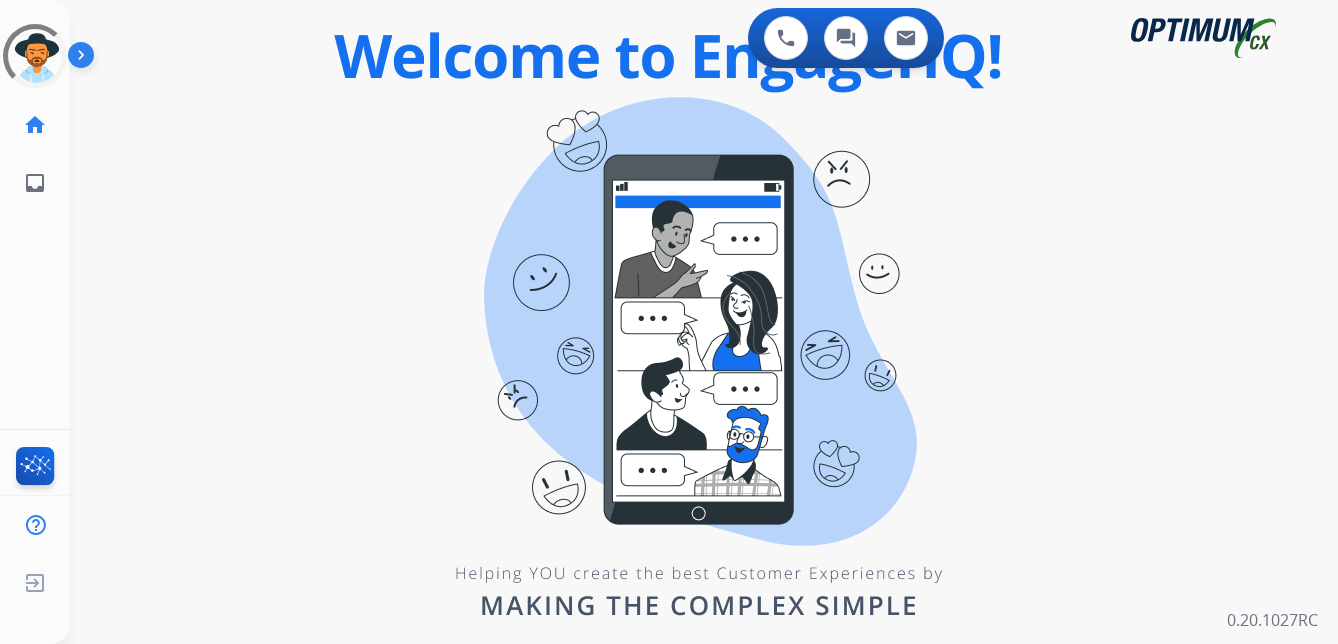 scroll, scrollTop: 0, scrollLeft: 0, axis: both 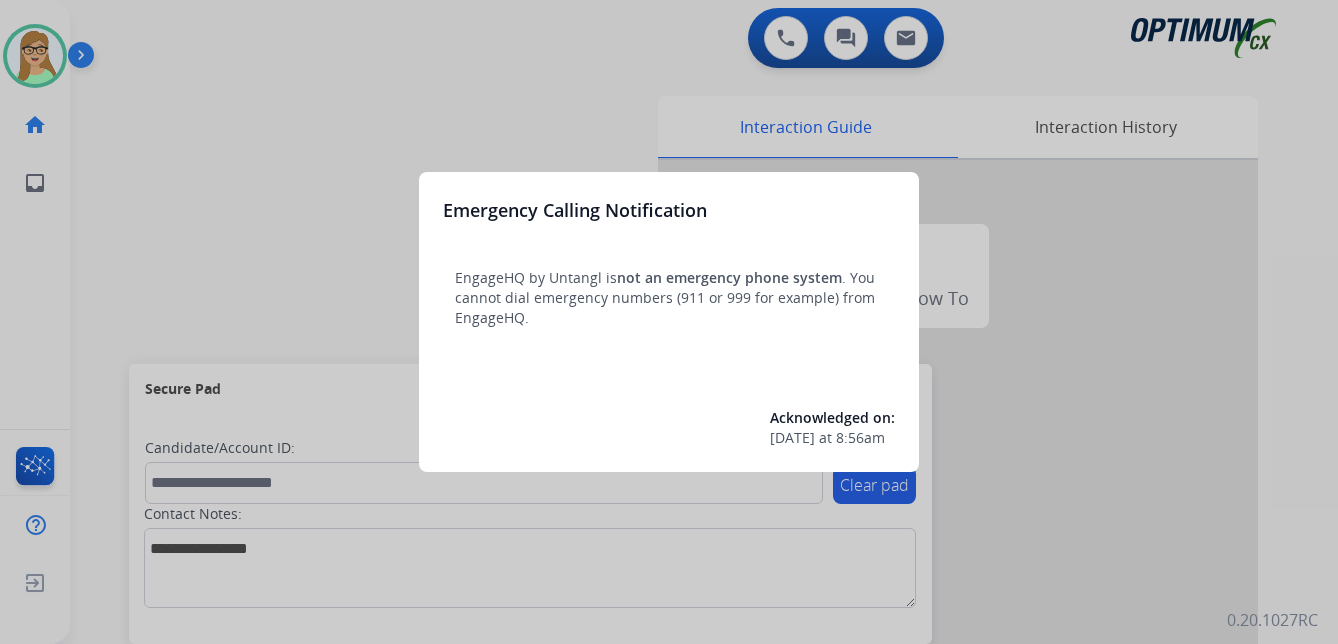 click at bounding box center [669, 322] 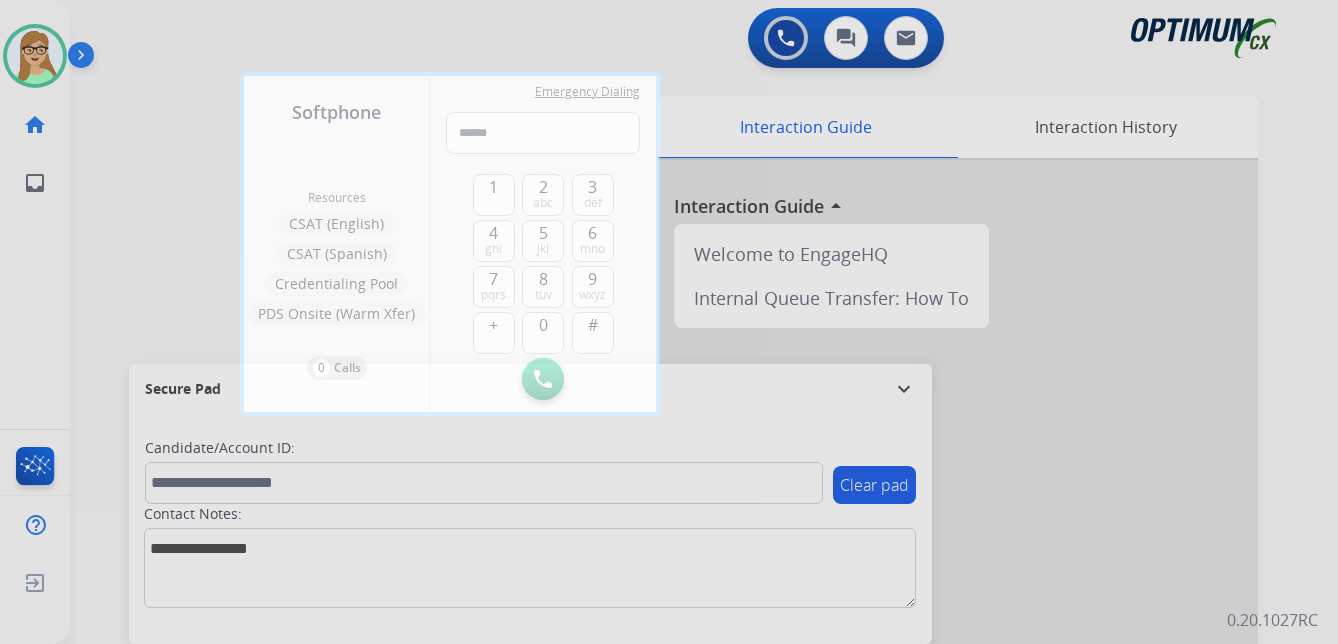 click at bounding box center (669, 322) 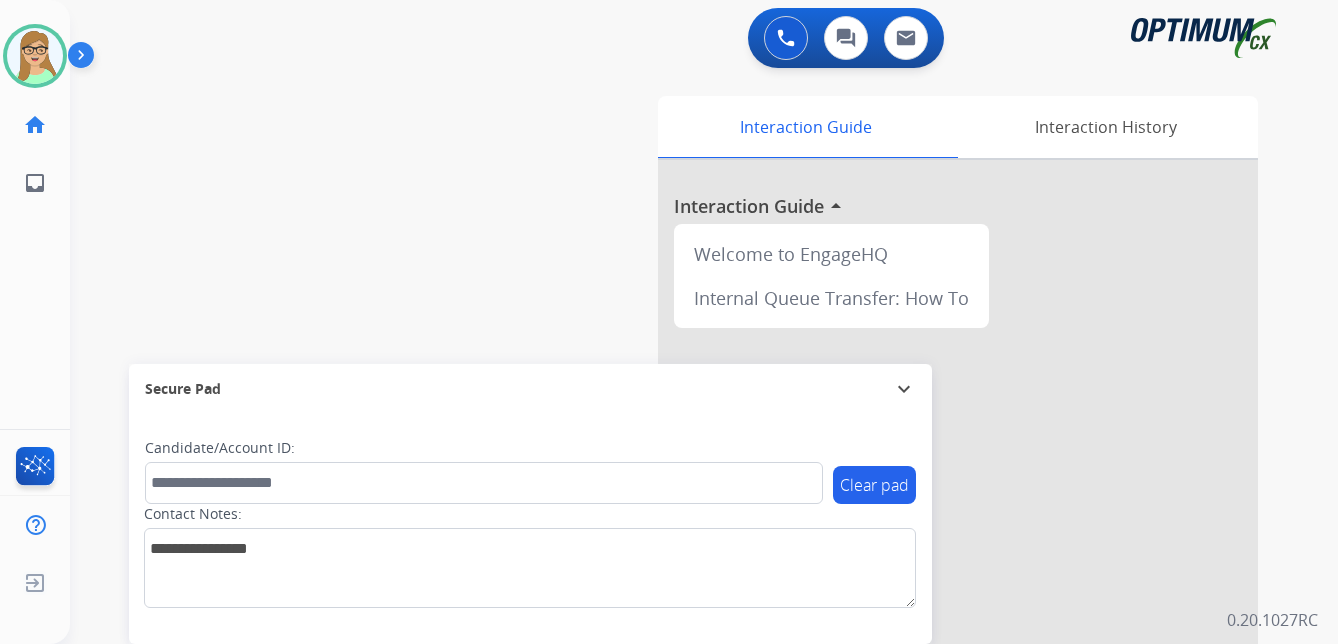 drag, startPoint x: 83, startPoint y: 55, endPoint x: 1, endPoint y: 66, distance: 82.73451 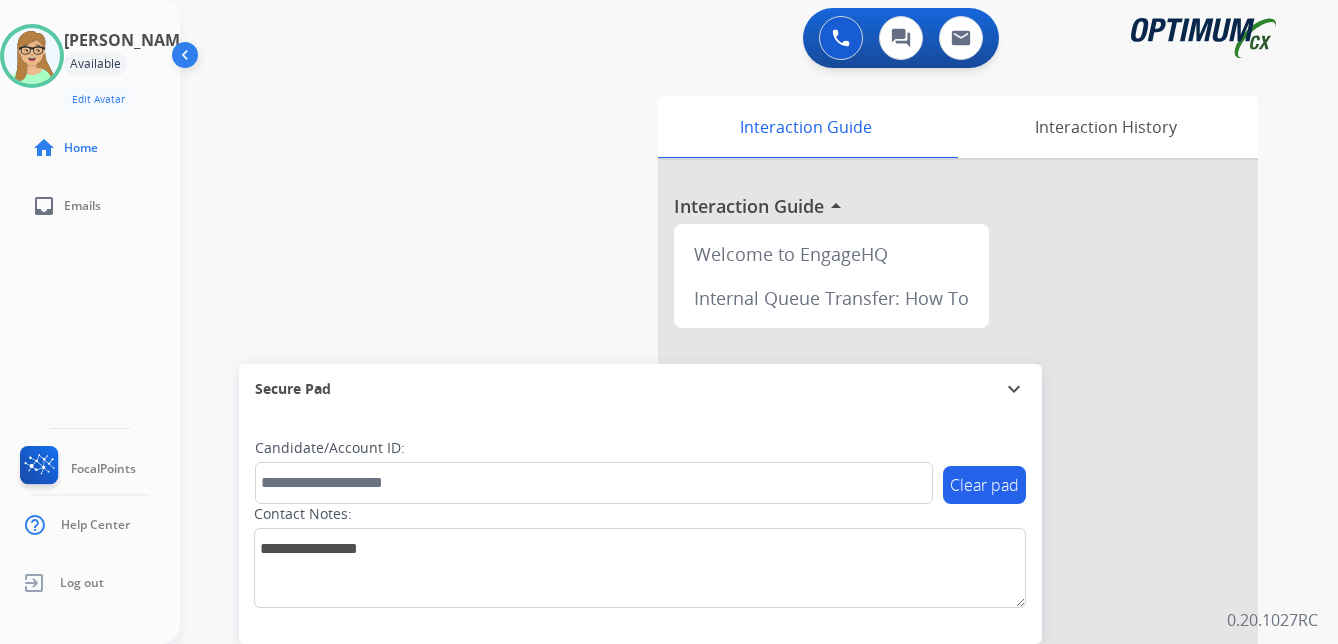 click on "Clear pad Candidate/Account ID: Contact Notes:" at bounding box center [640, 529] 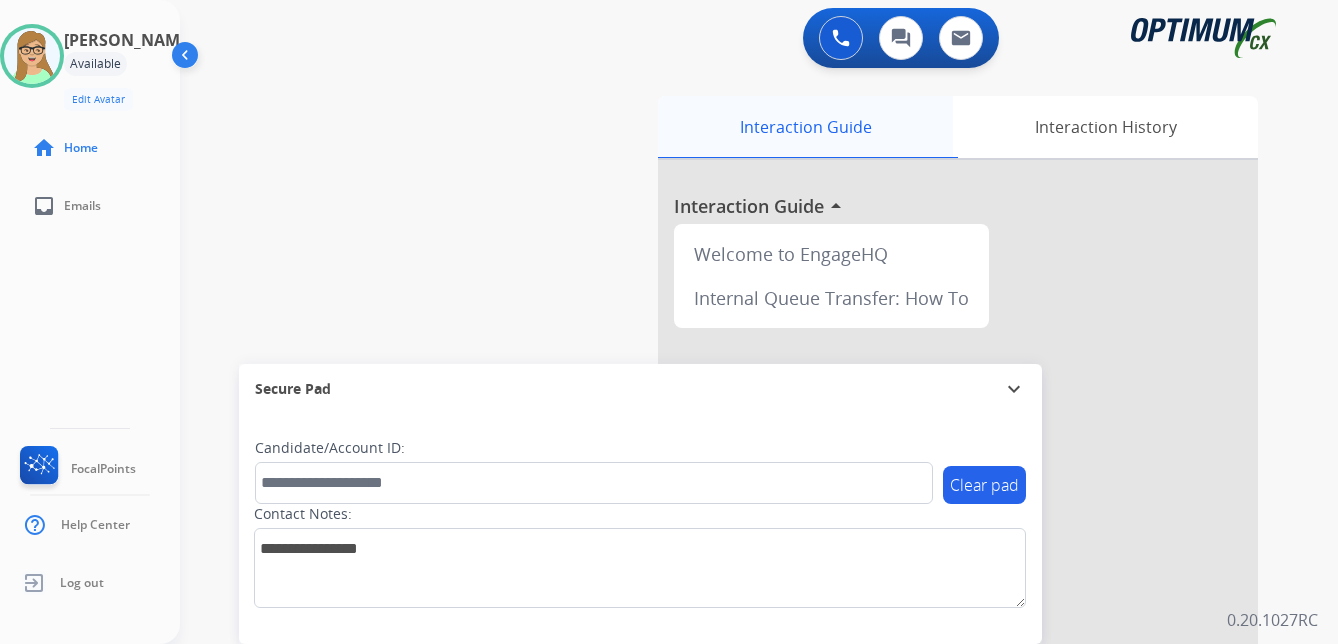 drag, startPoint x: 756, startPoint y: 106, endPoint x: 734, endPoint y: 115, distance: 23.769728 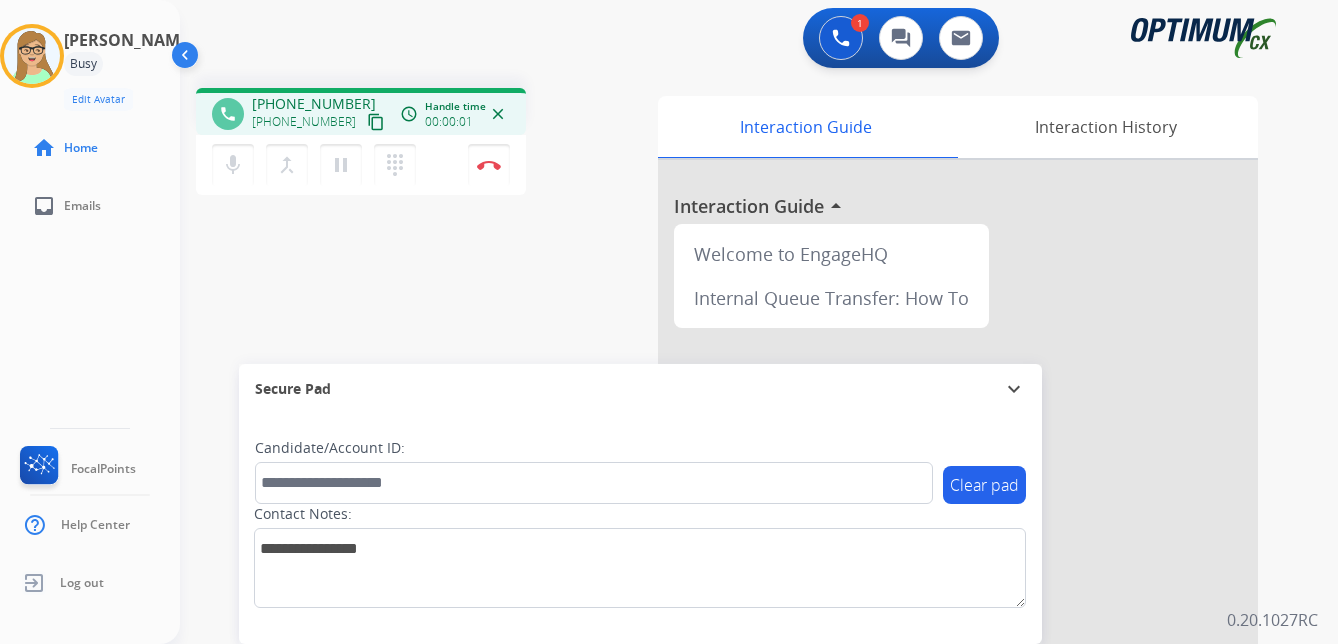 click on "content_copy" at bounding box center (376, 122) 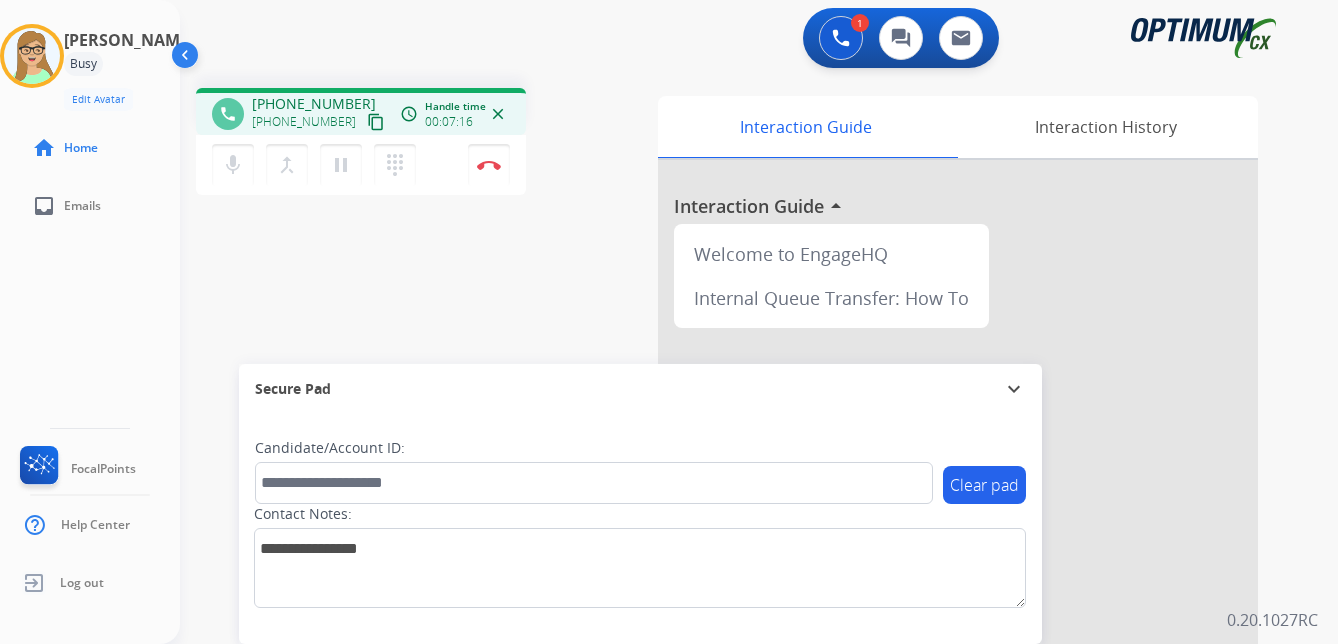 click on "phone [PHONE_NUMBER] [PHONE_NUMBER] content_copy access_time Call metrics Queue   00:08 Hold   00:00 Talk   07:17 Total   07:24 Handle time 00:07:16 close mic Mute merge_type Bridge pause Hold dialpad Dialpad Disconnect swap_horiz Break voice bridge close_fullscreen Connect 3-Way Call merge_type Separate 3-Way Call  Interaction Guide   Interaction History  Interaction Guide arrow_drop_up  Welcome to EngageHQ   Internal Queue Transfer: How To  Secure Pad expand_more Clear pad Candidate/Account ID: Contact Notes:" at bounding box center [735, 489] 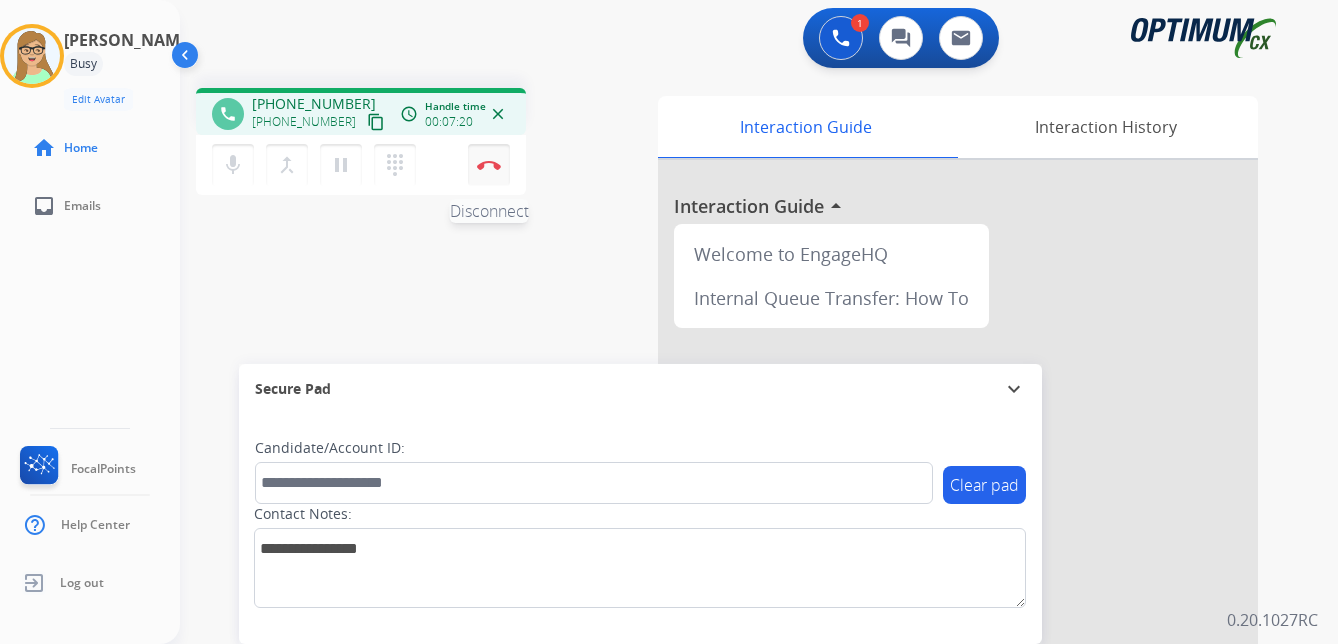 click at bounding box center [489, 165] 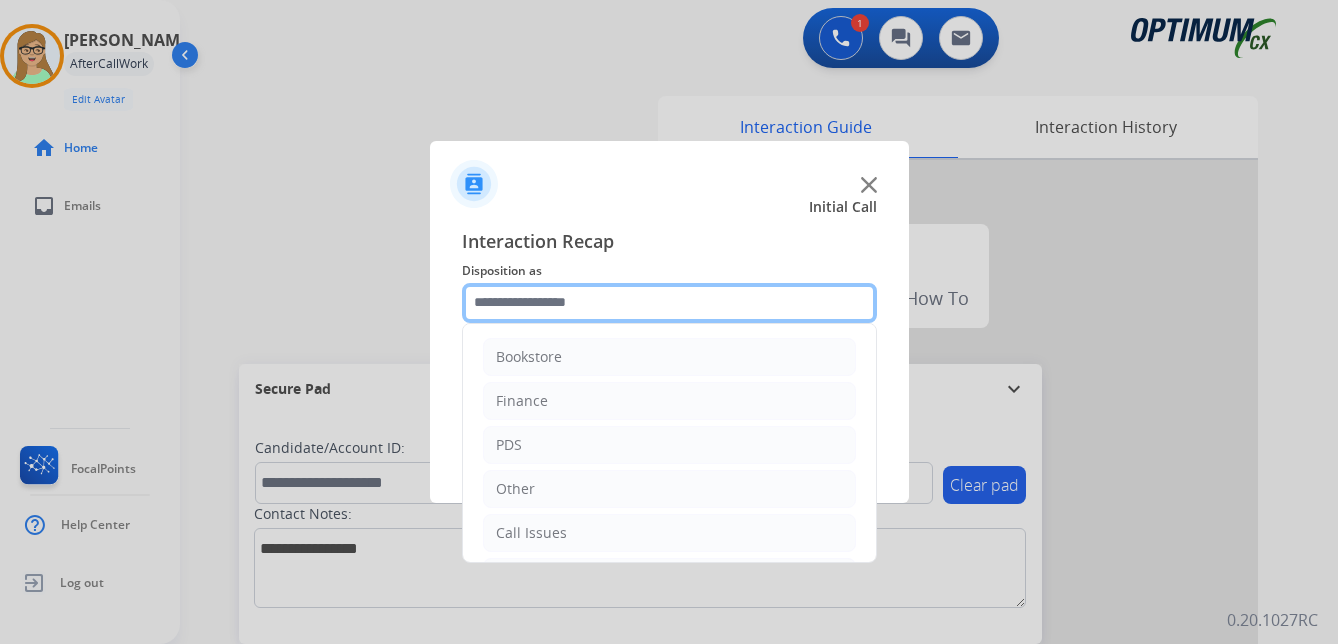 click 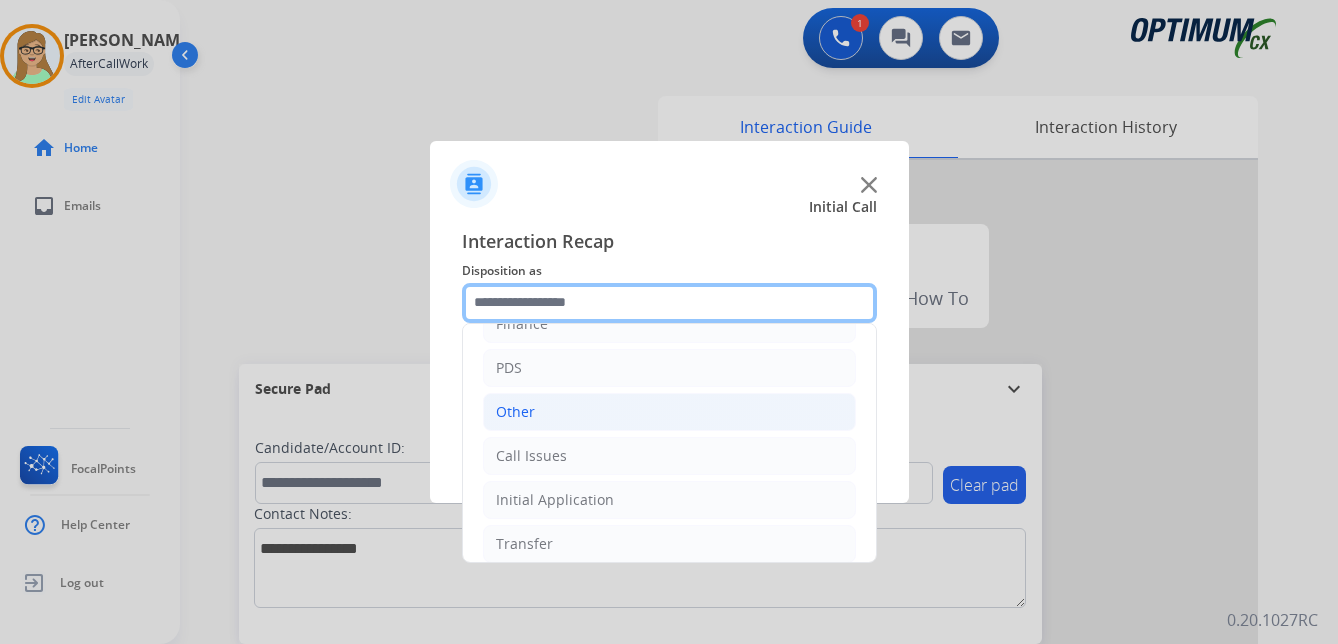 scroll, scrollTop: 136, scrollLeft: 0, axis: vertical 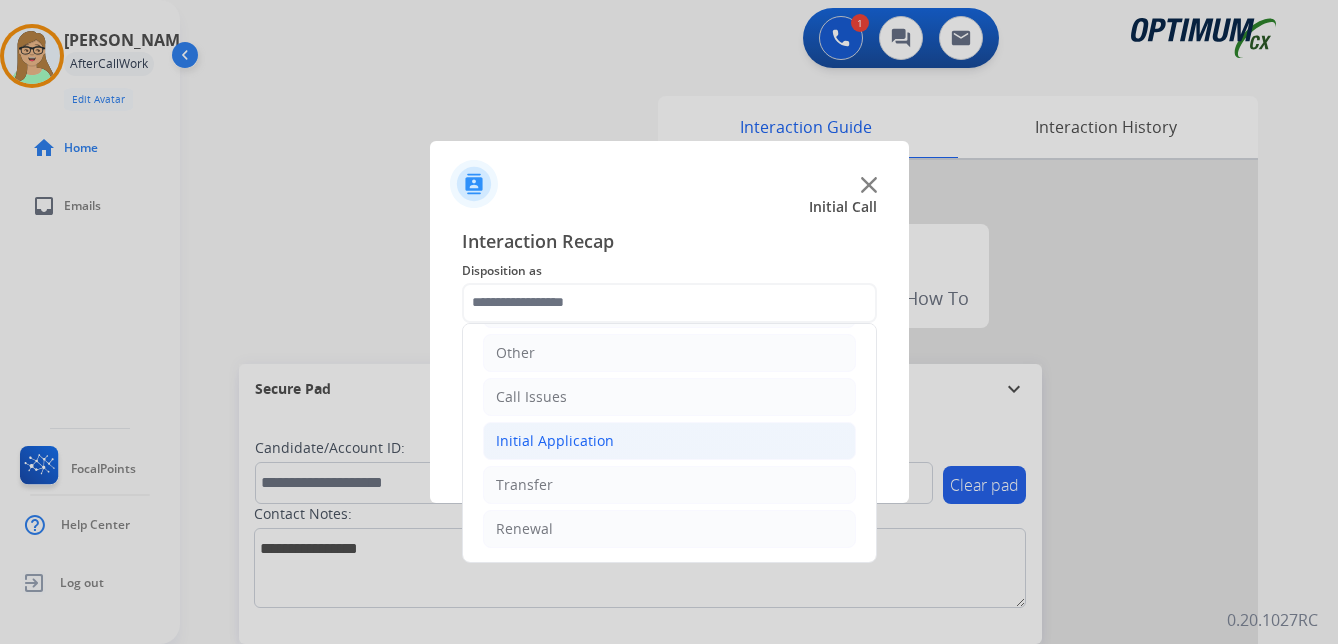 click on "Initial Application" 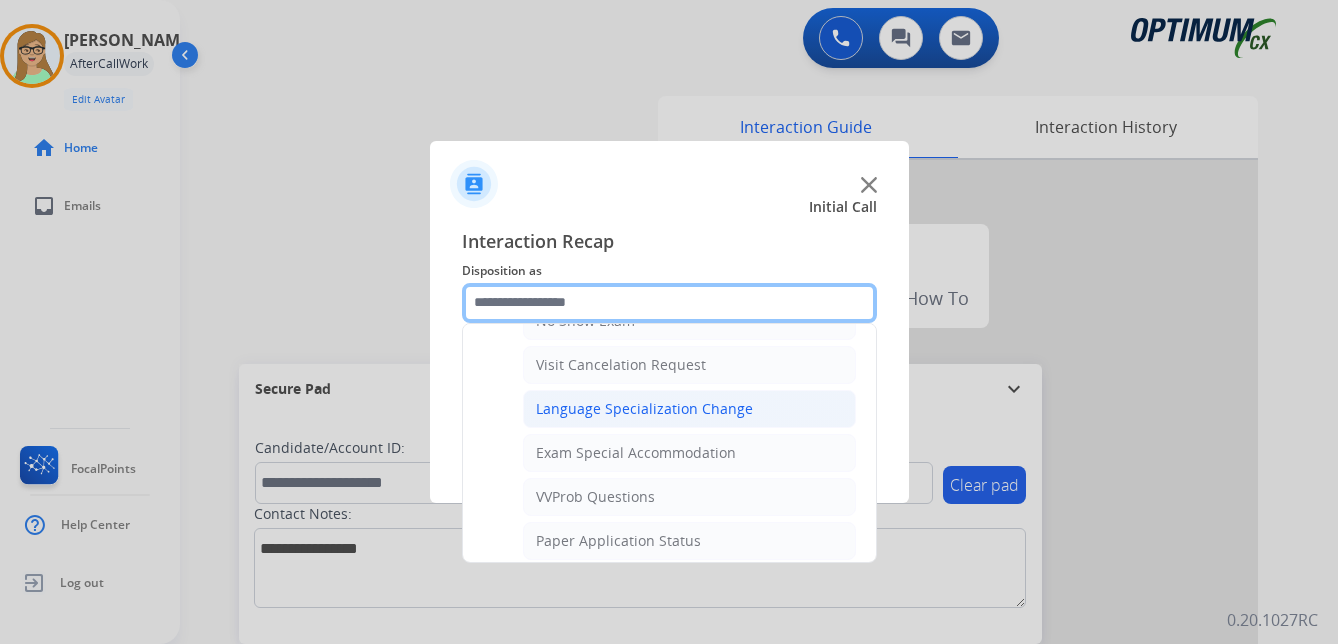 scroll, scrollTop: 1036, scrollLeft: 0, axis: vertical 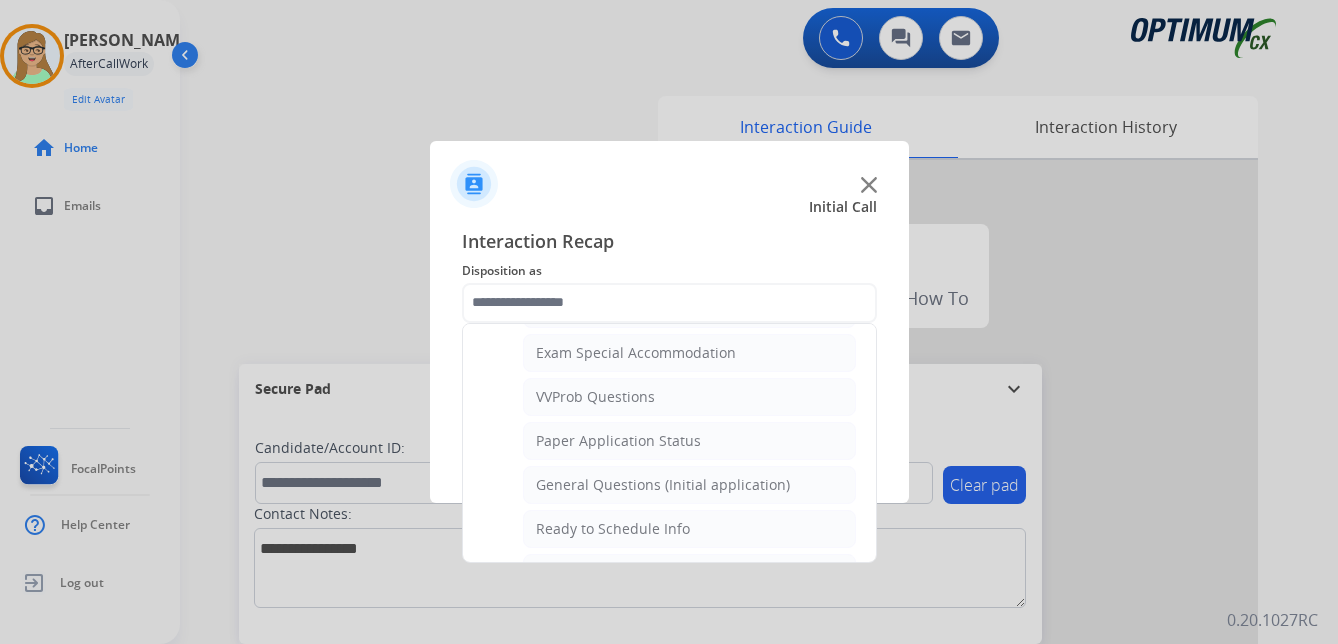 click on "Ready to Schedule Info" 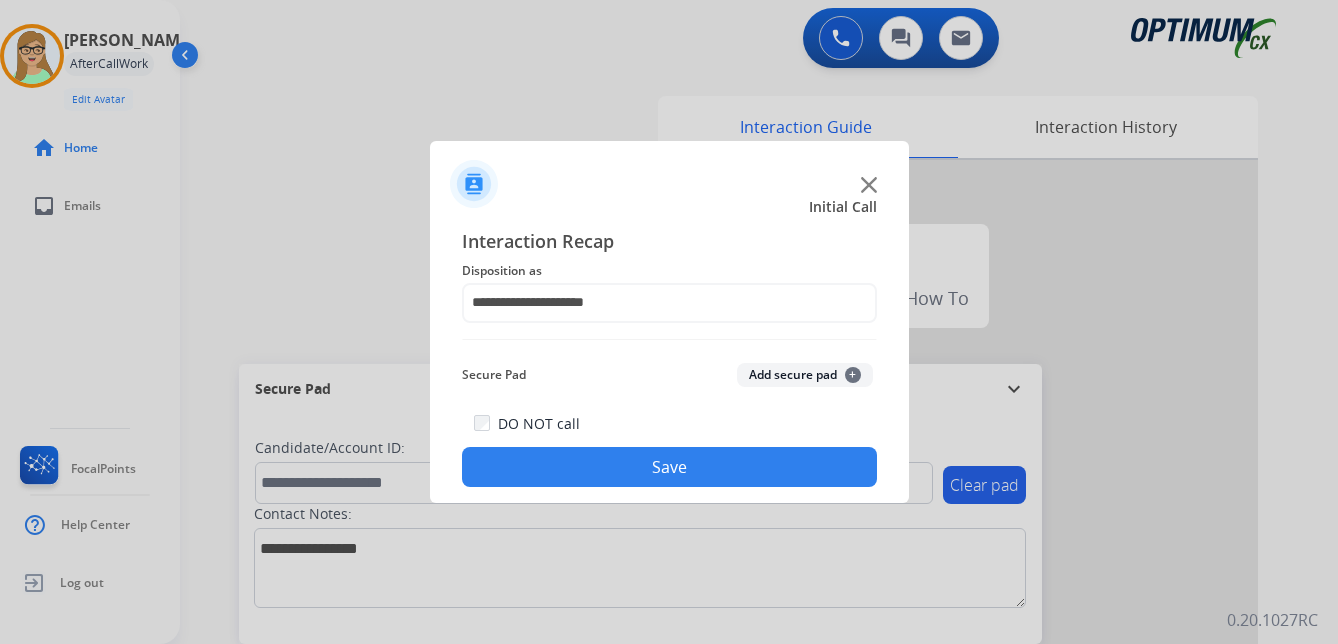 click on "Save" 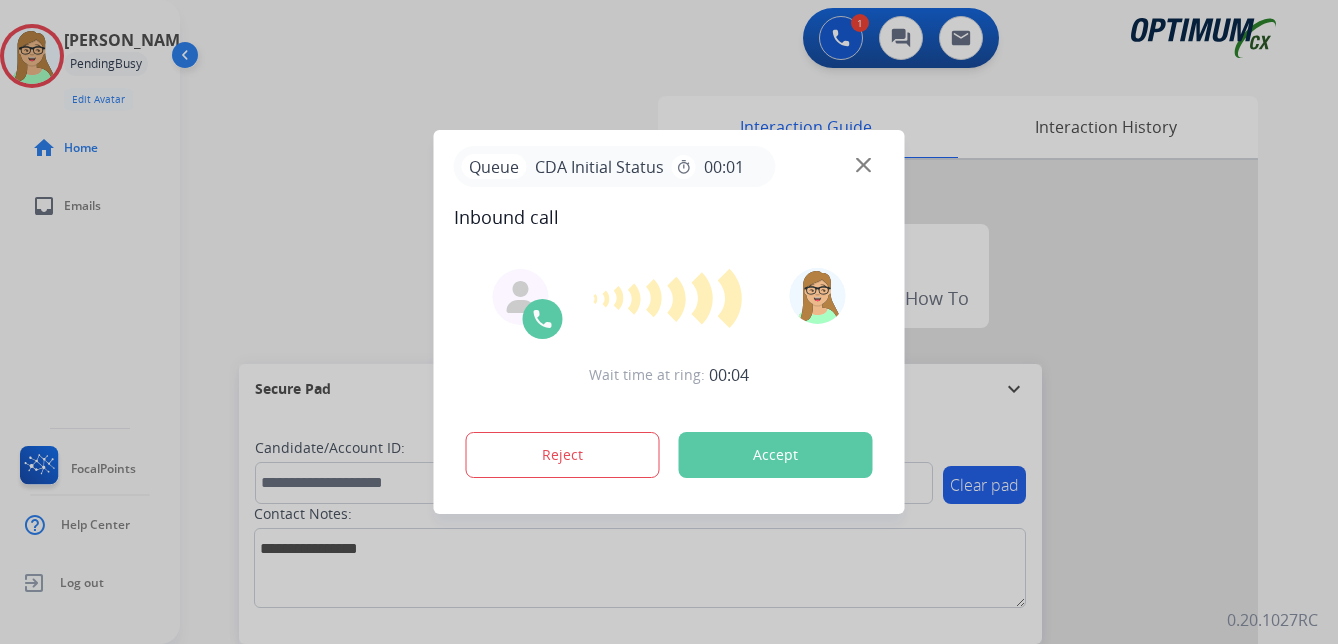click at bounding box center (669, 322) 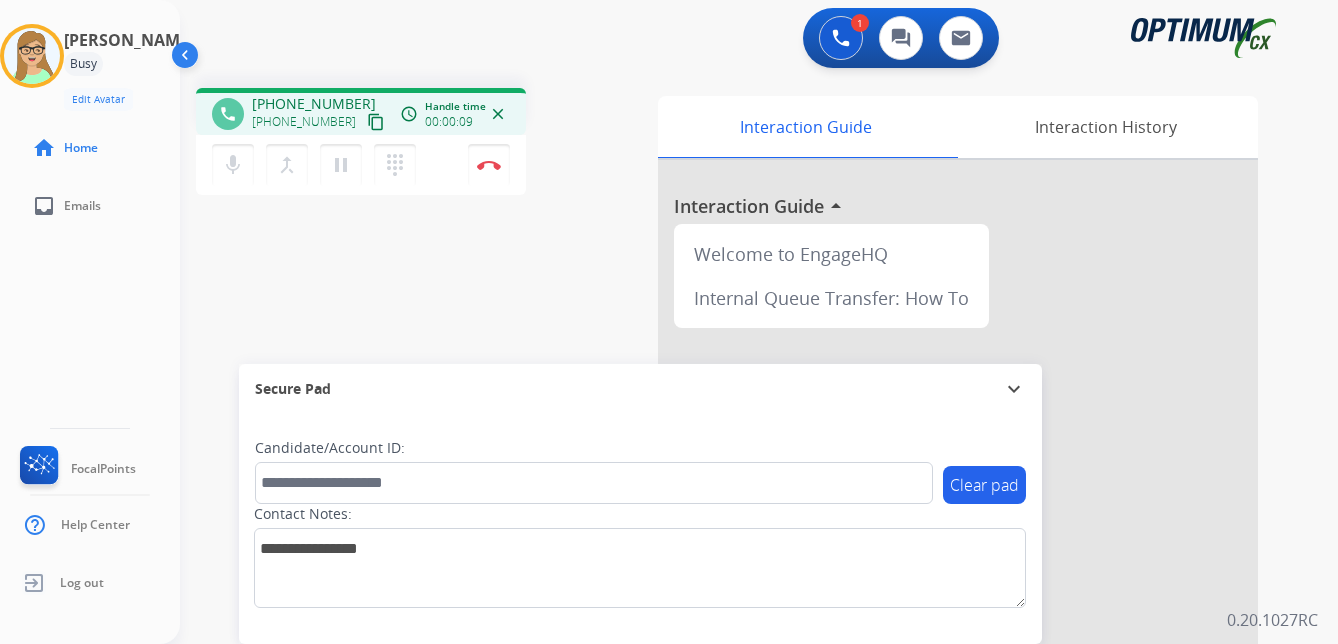 click on "content_copy" at bounding box center (376, 122) 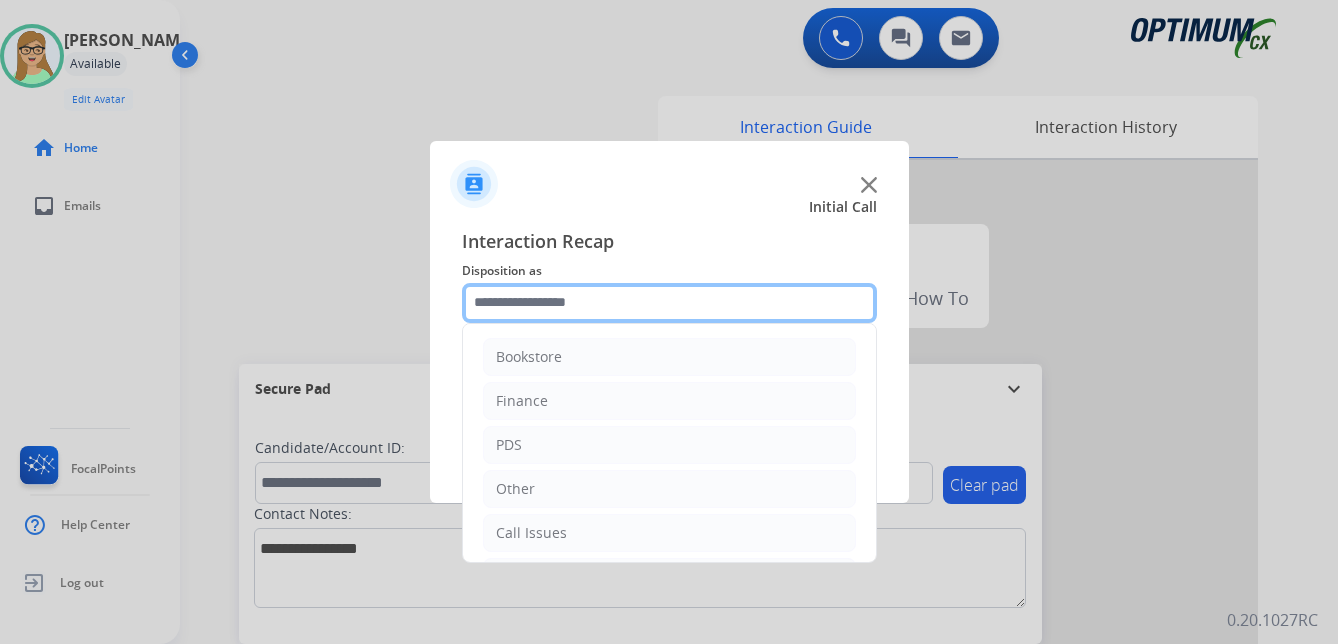 click 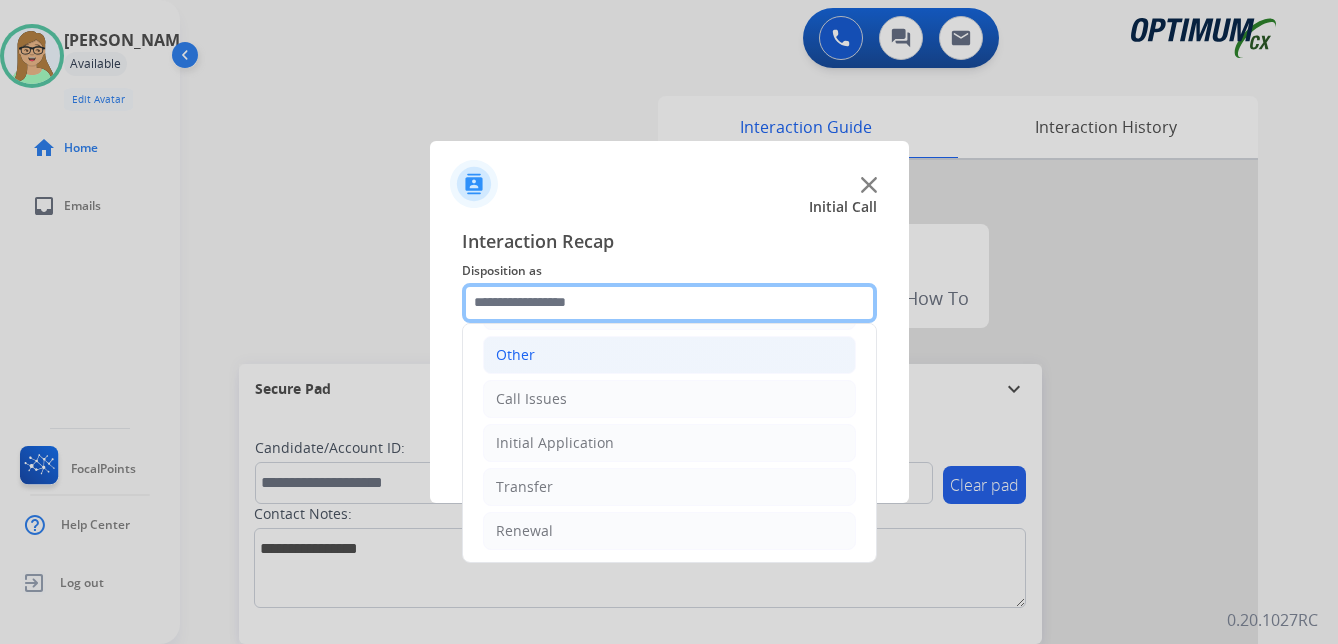 scroll, scrollTop: 136, scrollLeft: 0, axis: vertical 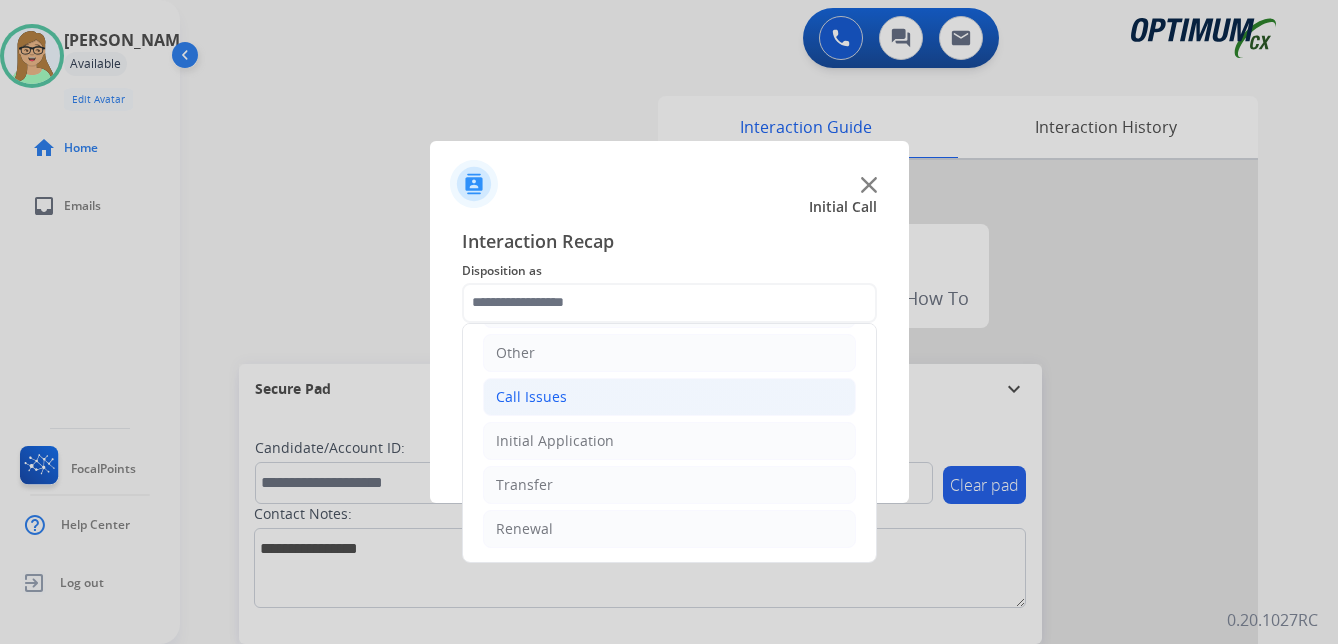 click on "Call Issues" 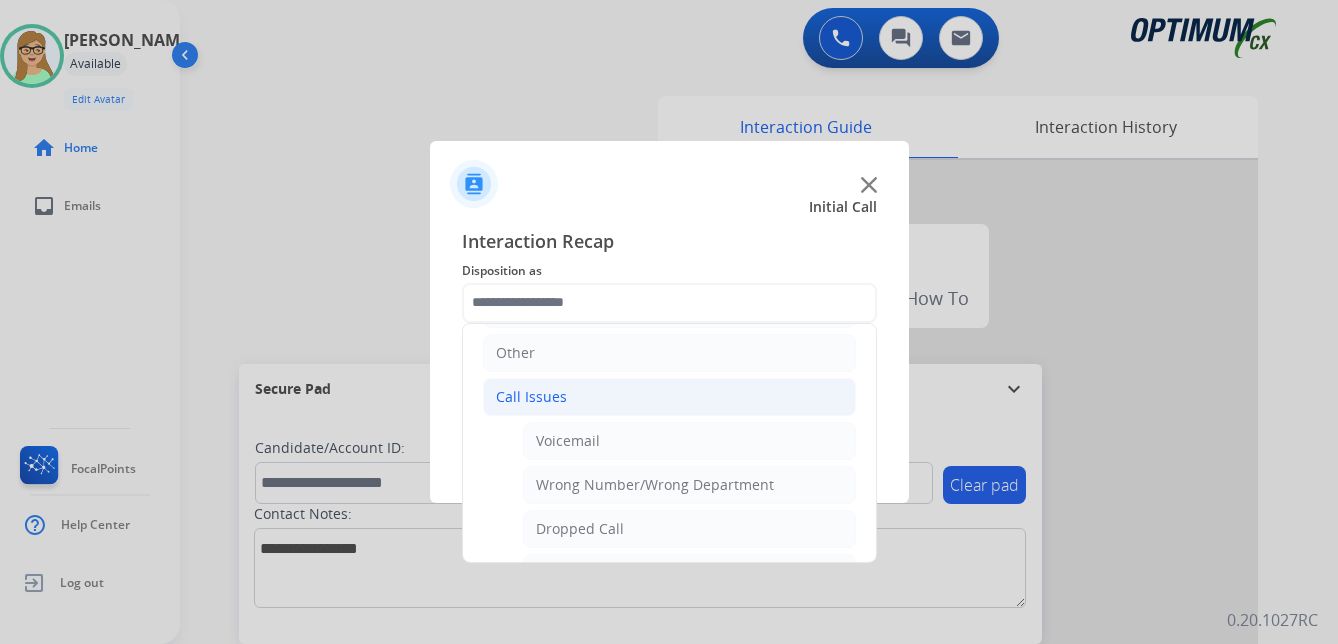 click on "Call Issues" 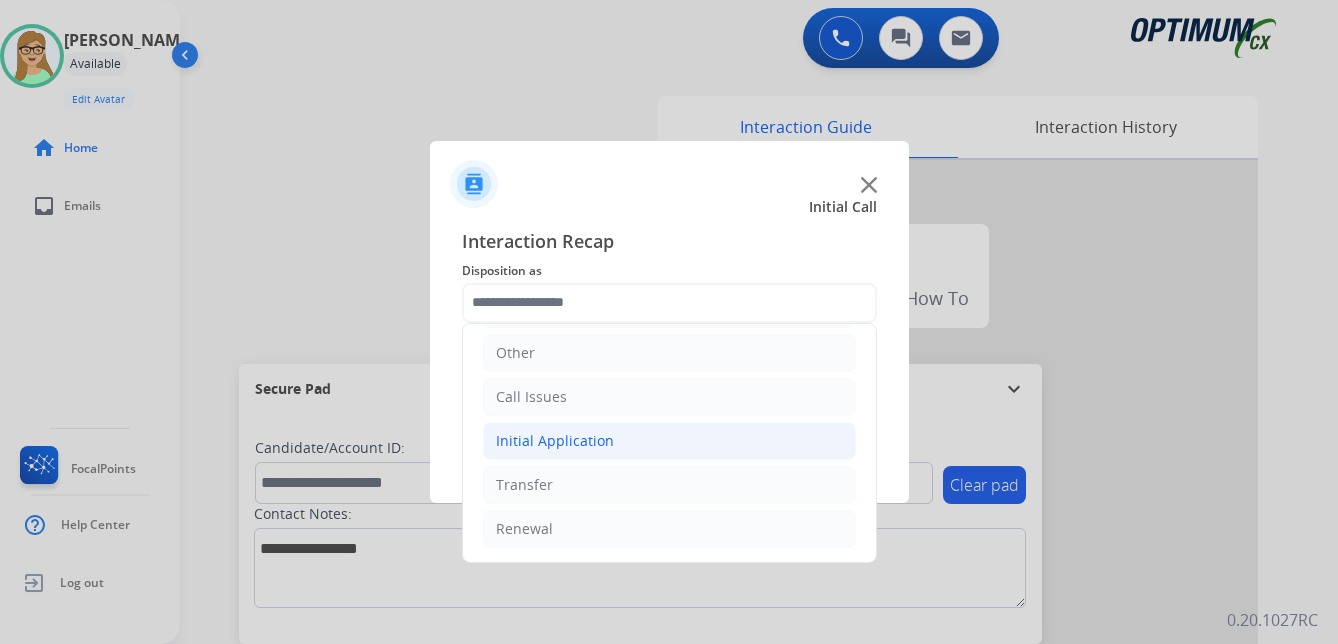 click on "Initial Application" 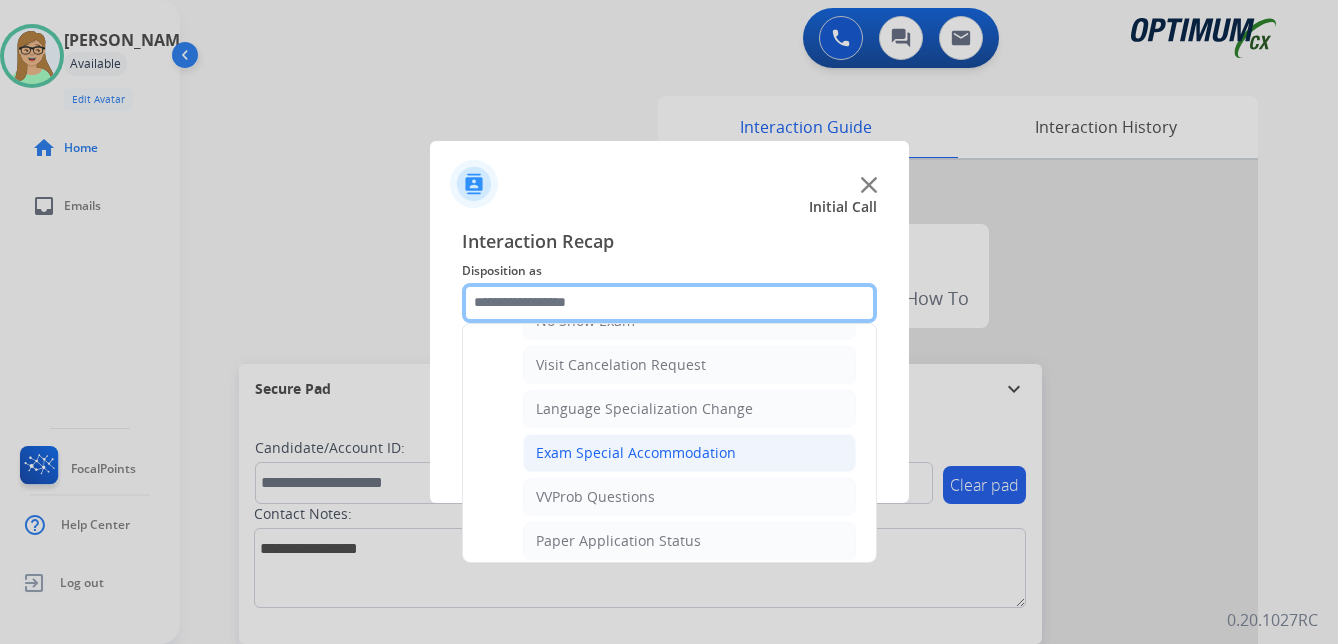 scroll, scrollTop: 1136, scrollLeft: 0, axis: vertical 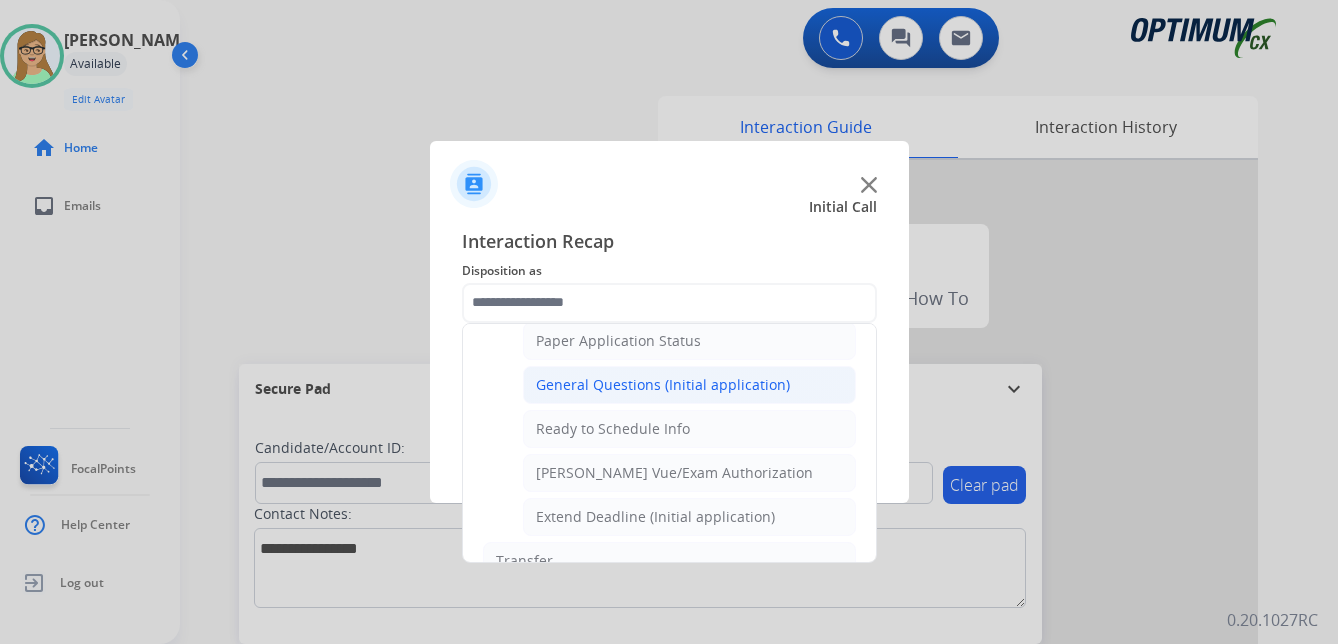click on "General Questions (Initial application)" 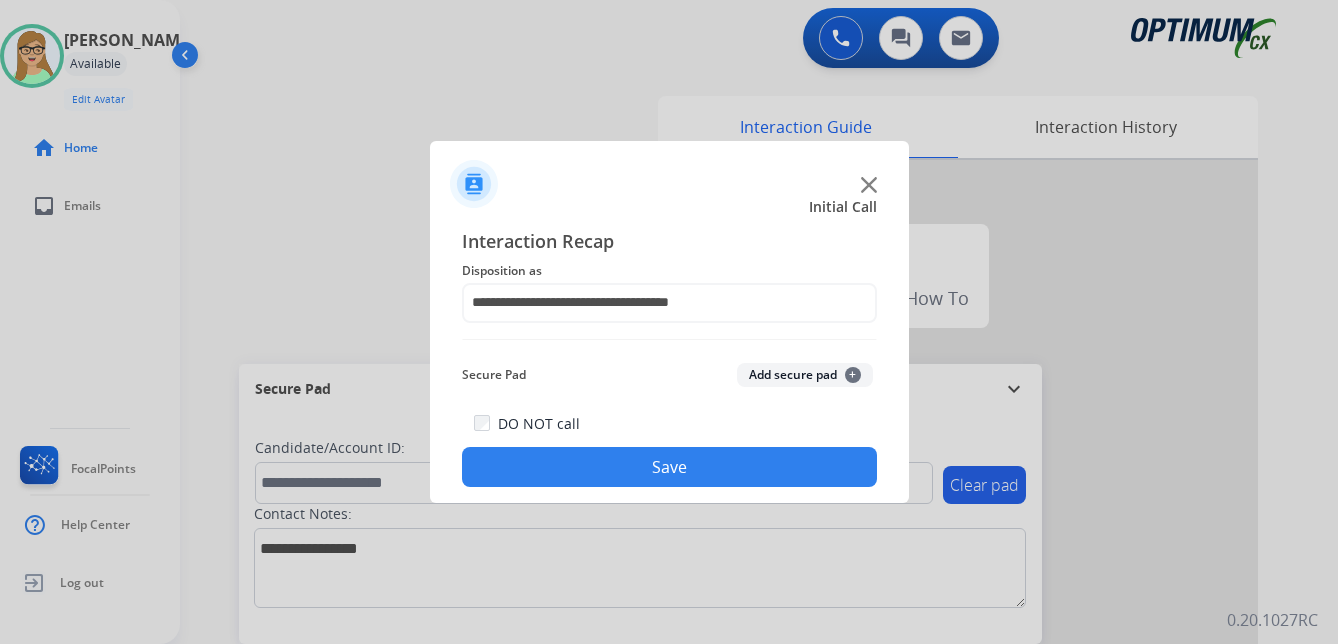 click on "Save" 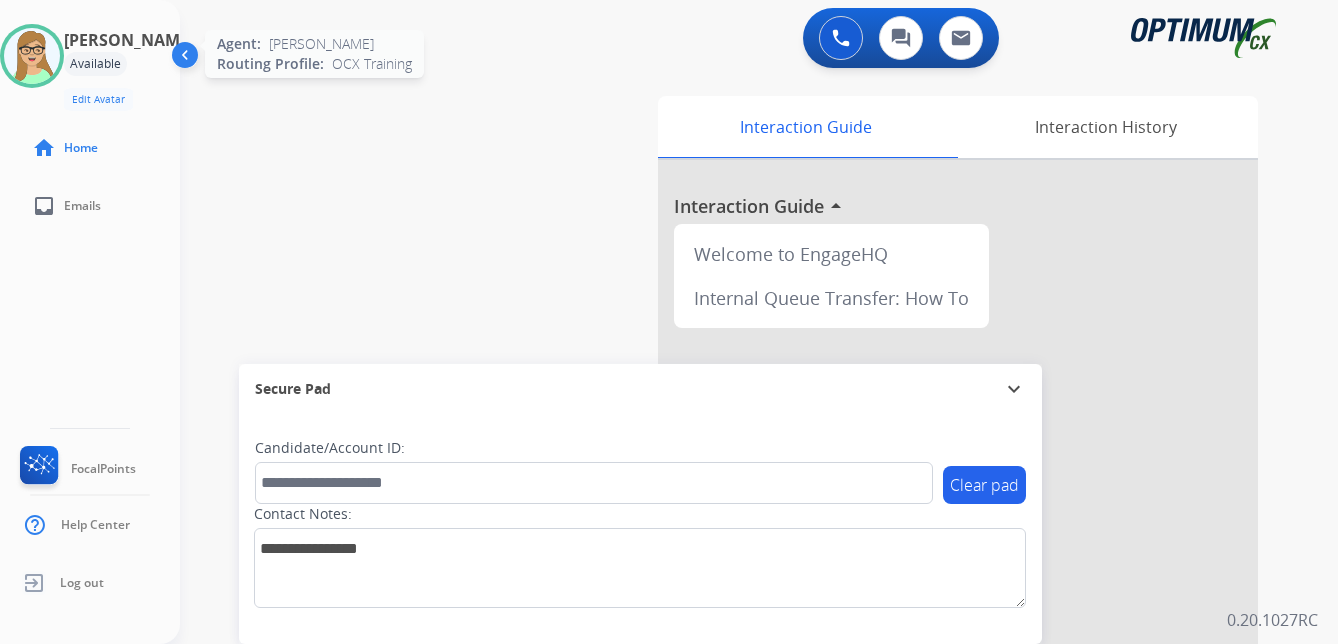 click at bounding box center (32, 56) 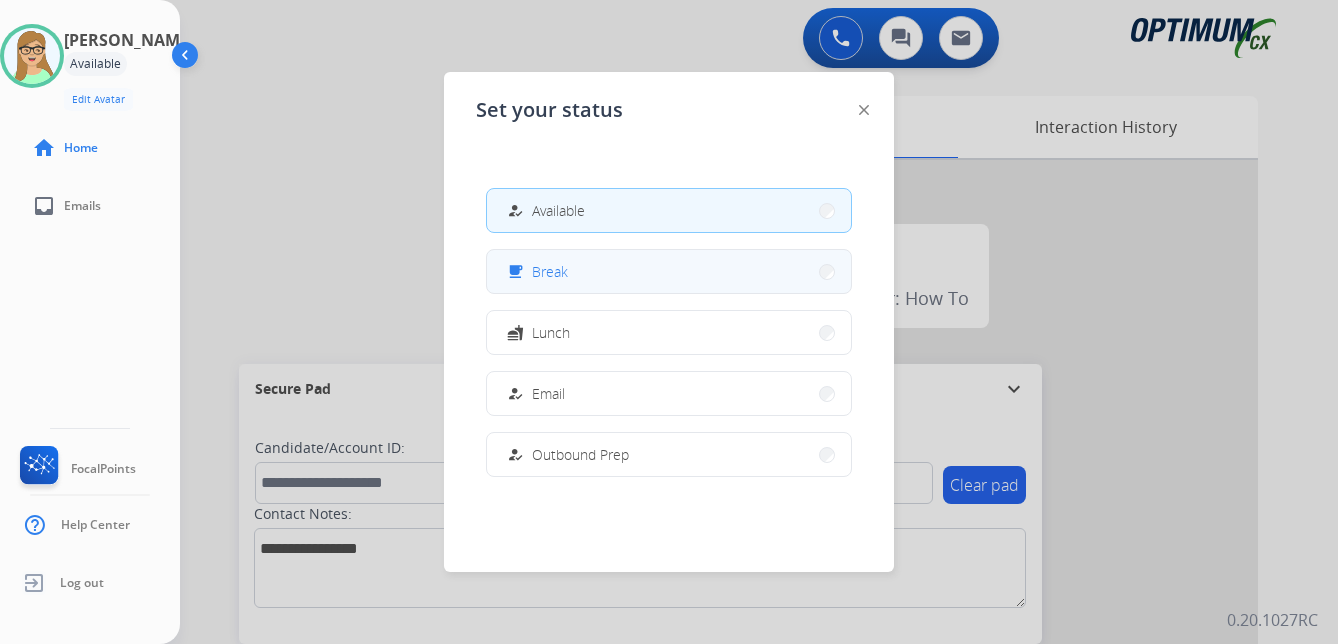 click on "free_breakfast Break" at bounding box center [669, 271] 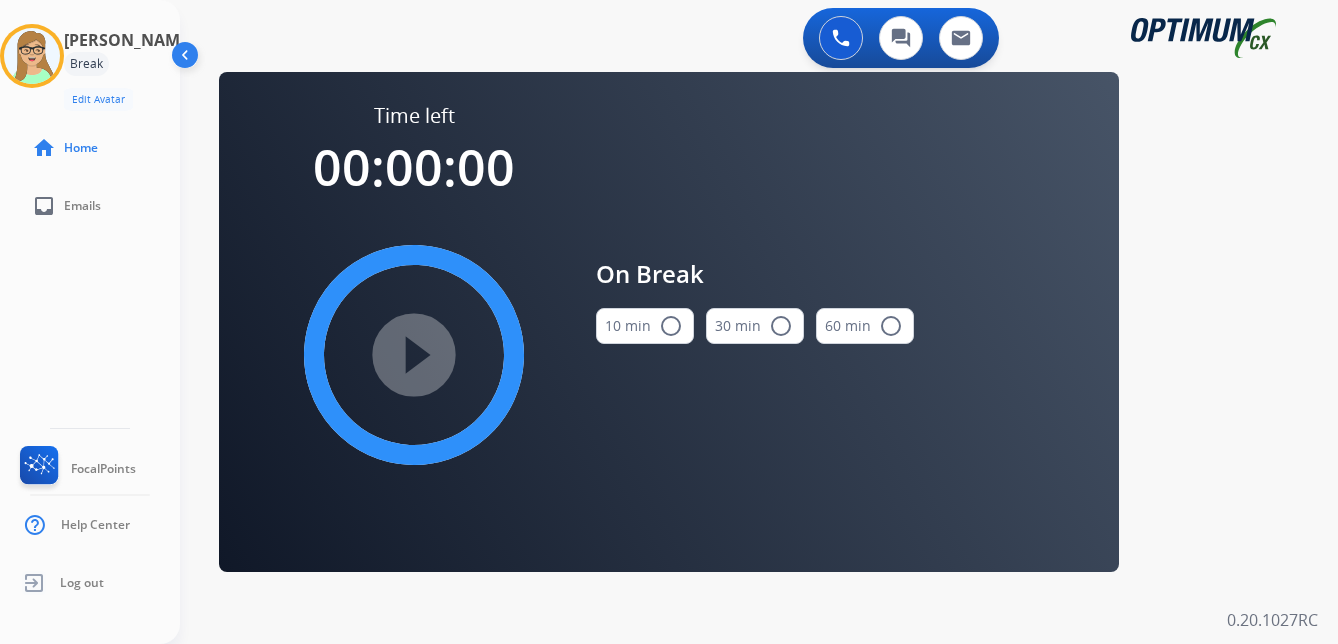 click on "radio_button_unchecked" at bounding box center [671, 326] 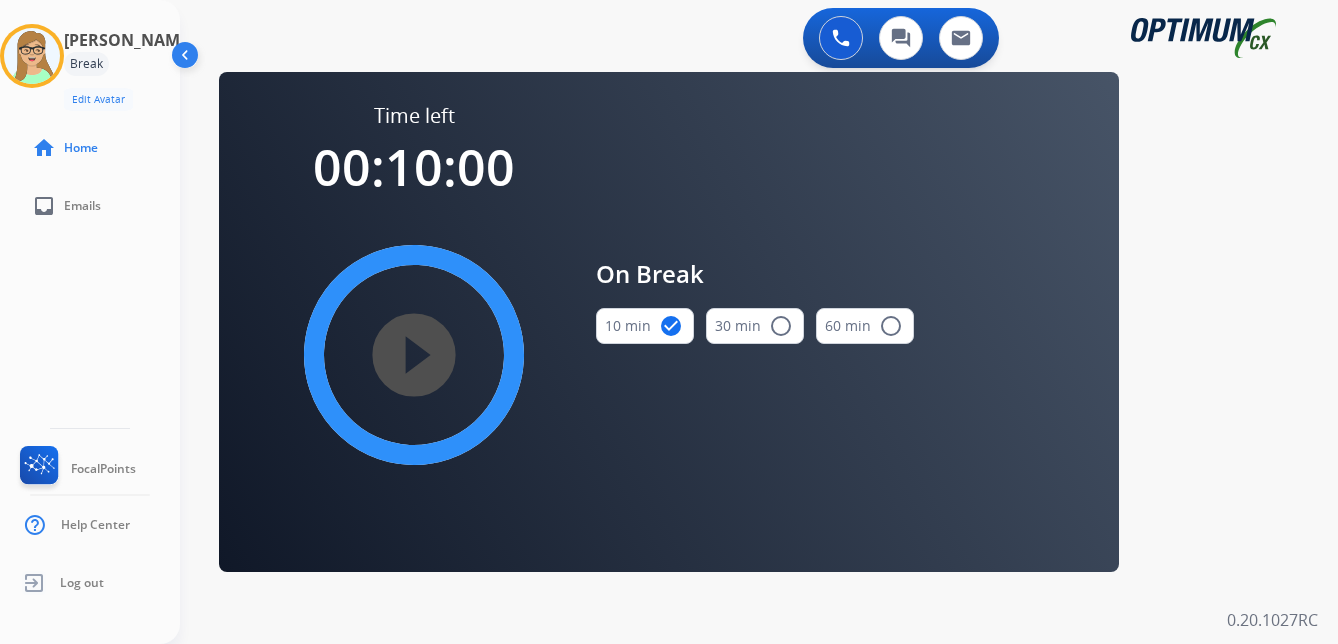 click on "play_circle_filled" at bounding box center [414, 355] 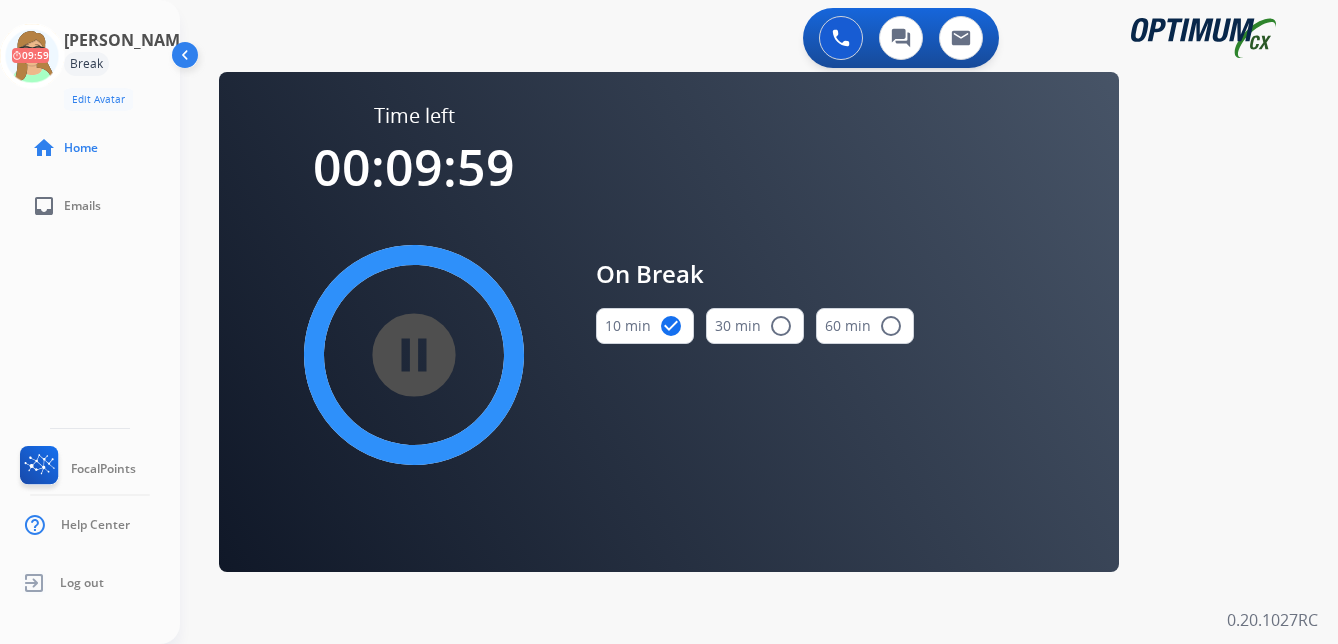 click on "0 Voice Interactions  0  Chat Interactions   0  Email Interactions swap_horiz Break voice bridge close_fullscreen Connect 3-Way Call merge_type Separate 3-Way Call Time left 00:09:59 pause_circle_filled On Break  10 min  check_circle  30 min  radio_button_unchecked  60 min  radio_button_unchecked  Interaction Guide   Interaction History  Interaction Guide arrow_drop_up  Welcome to EngageHQ   Internal Queue Transfer: How To  Secure Pad expand_more Clear pad Candidate/Account ID: Contact Notes:                  0.20.1027RC" at bounding box center (759, 322) 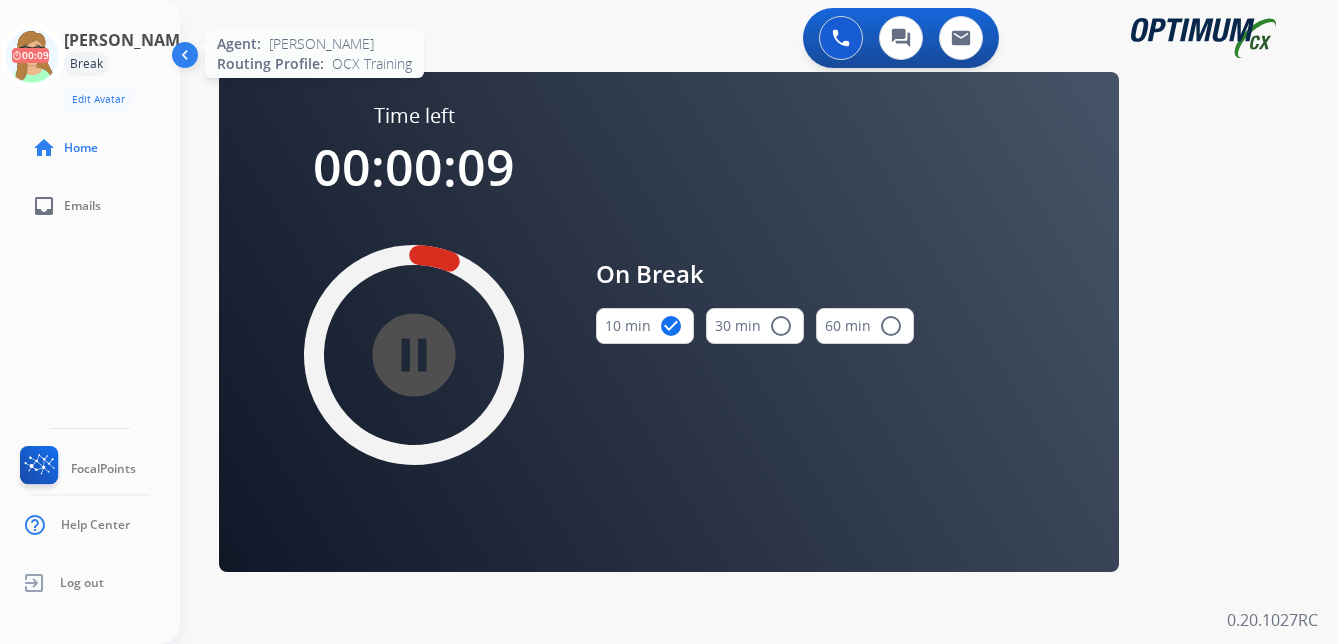 click 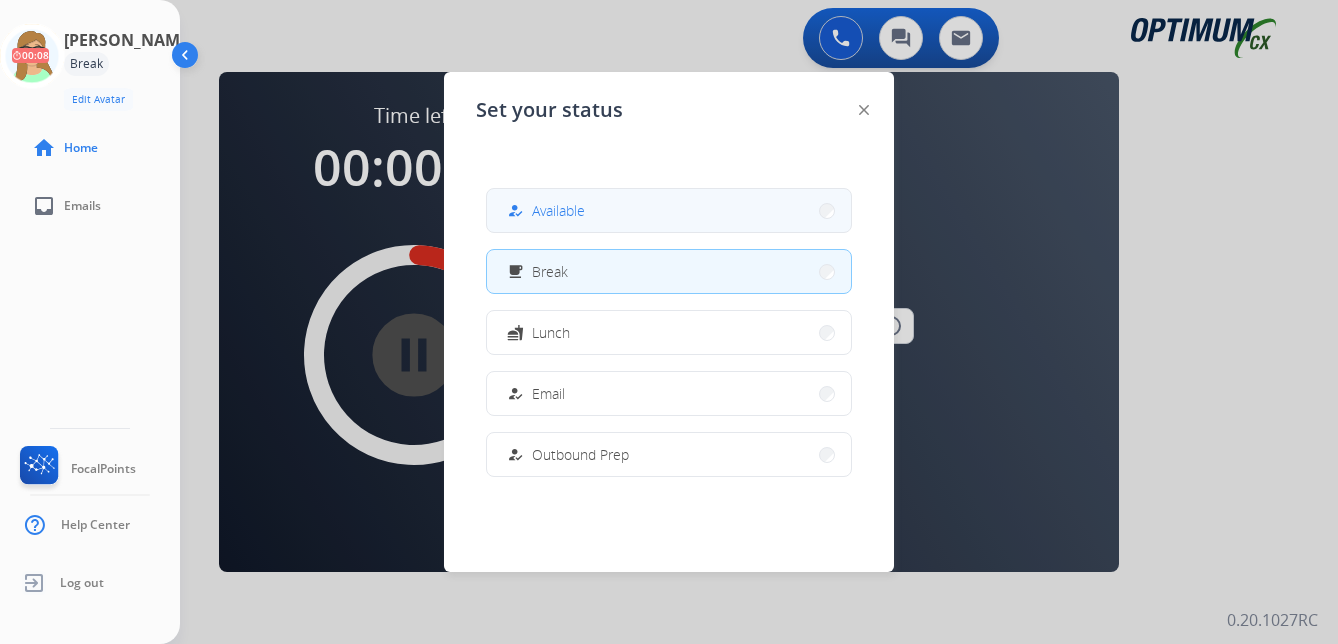 click on "how_to_reg Available" at bounding box center (669, 210) 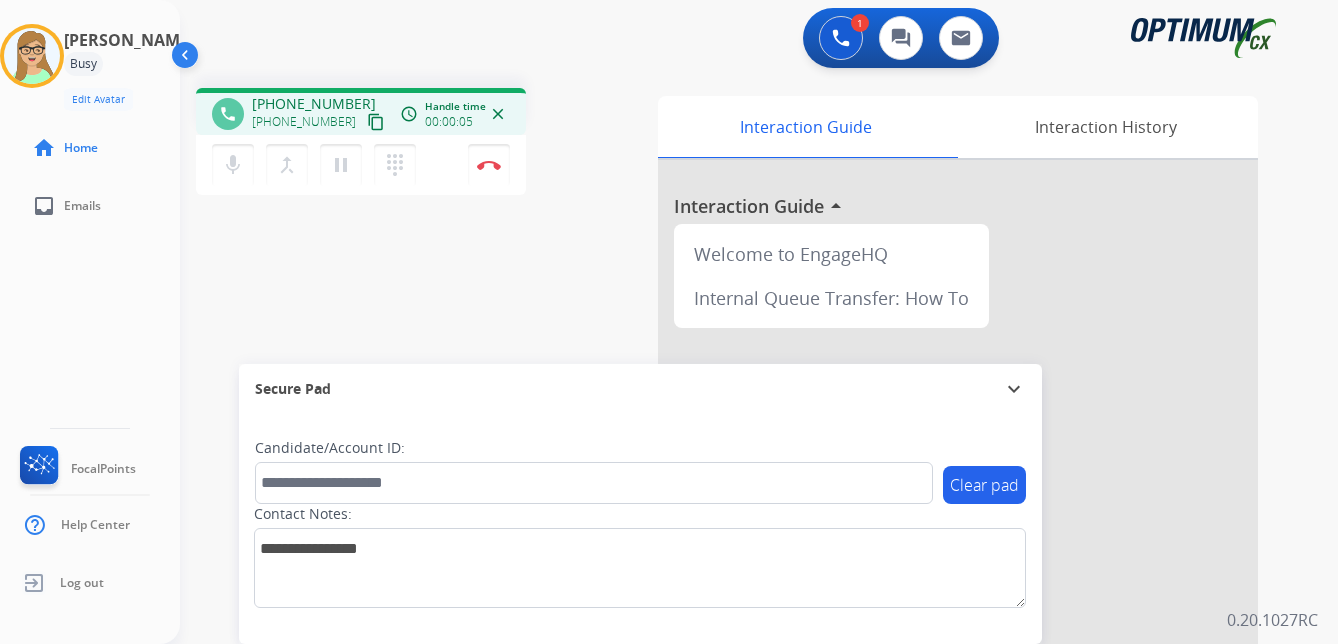 click on "content_copy" at bounding box center [376, 122] 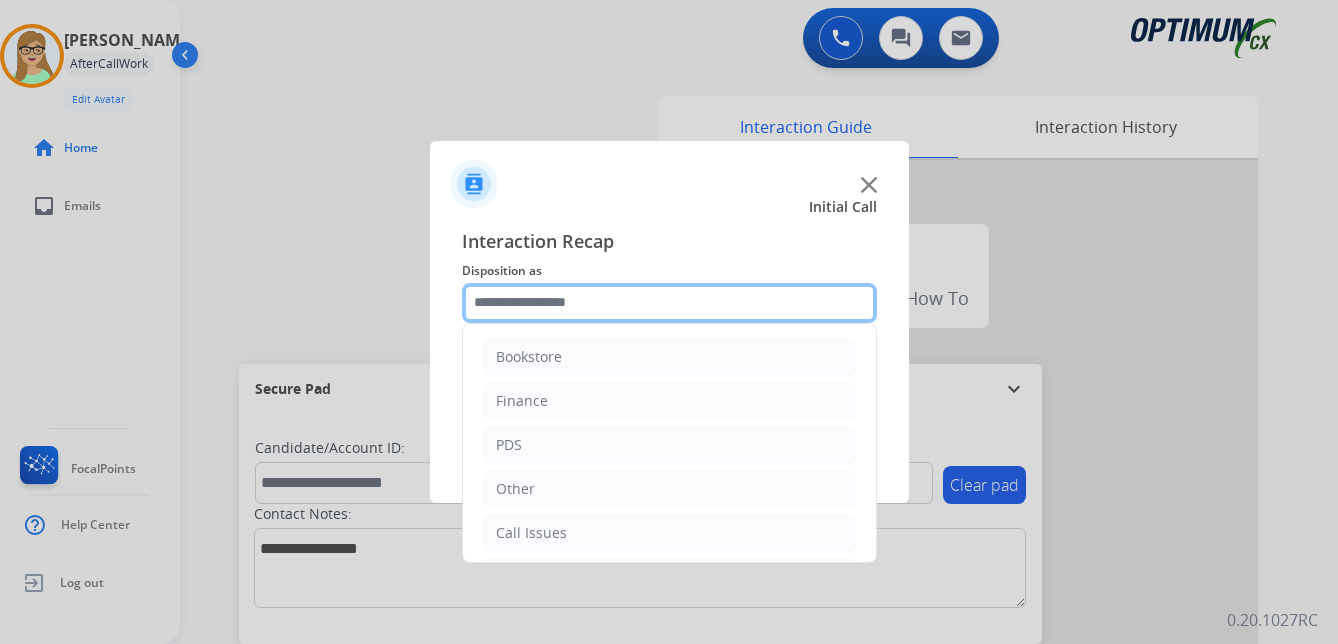 click 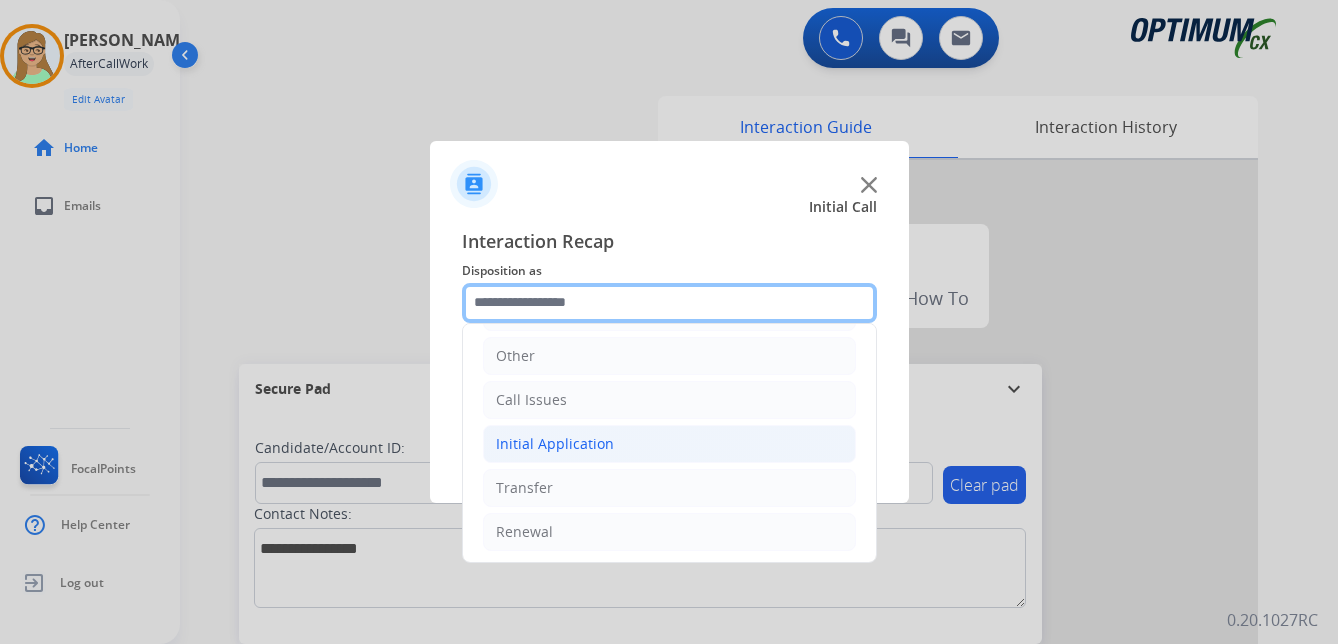 scroll, scrollTop: 136, scrollLeft: 0, axis: vertical 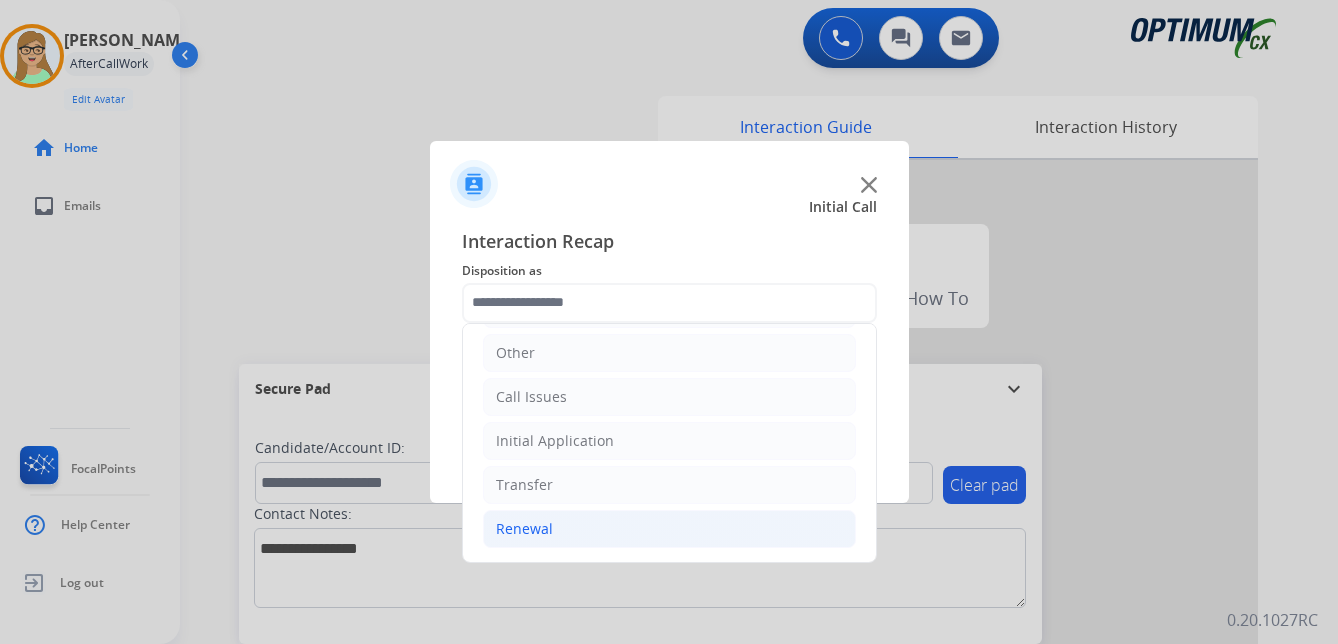 click on "Renewal" 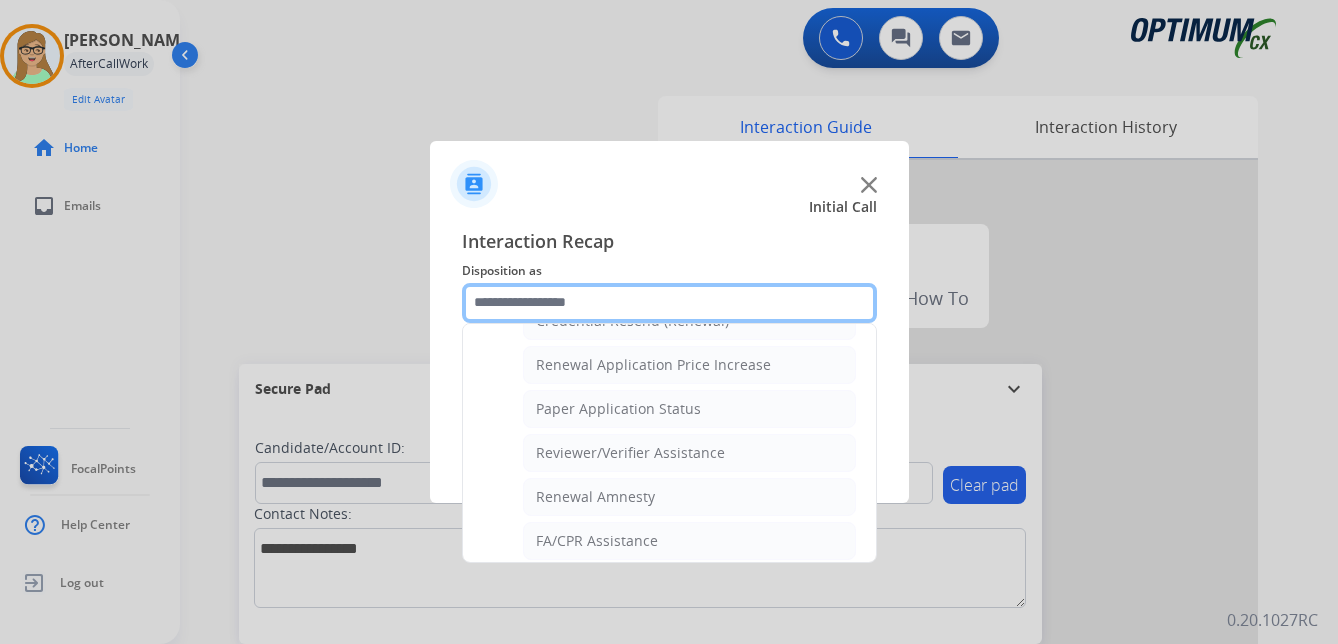 scroll, scrollTop: 572, scrollLeft: 0, axis: vertical 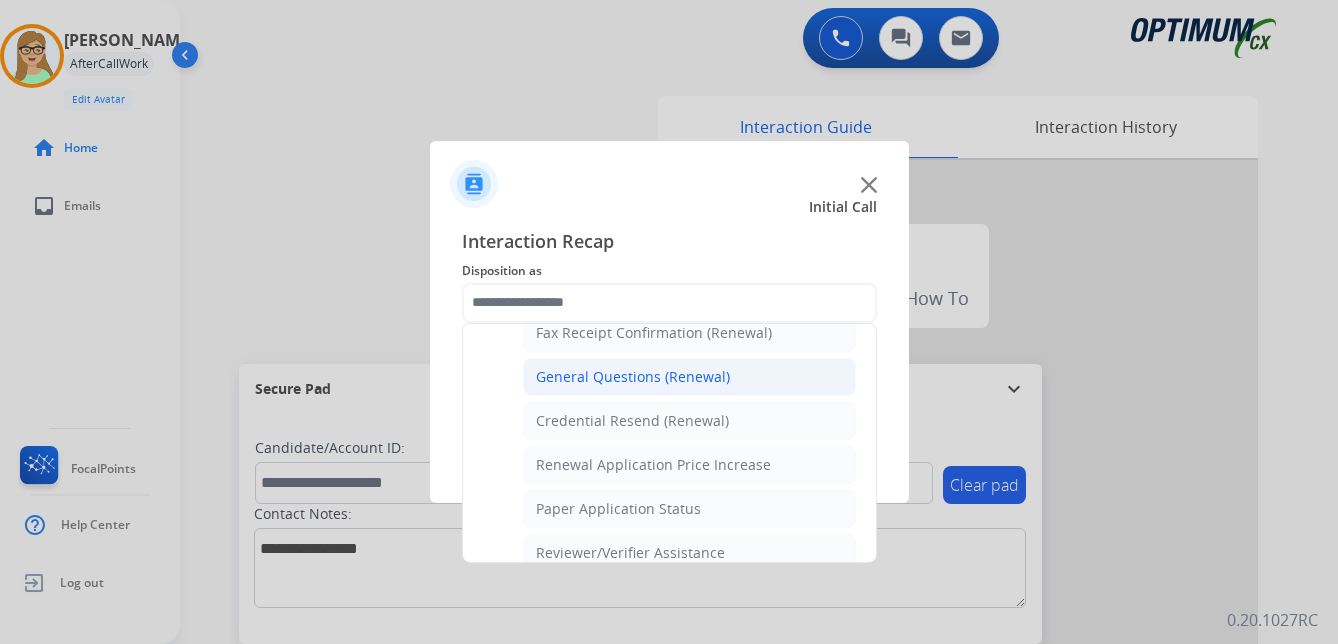 click on "General Questions (Renewal)" 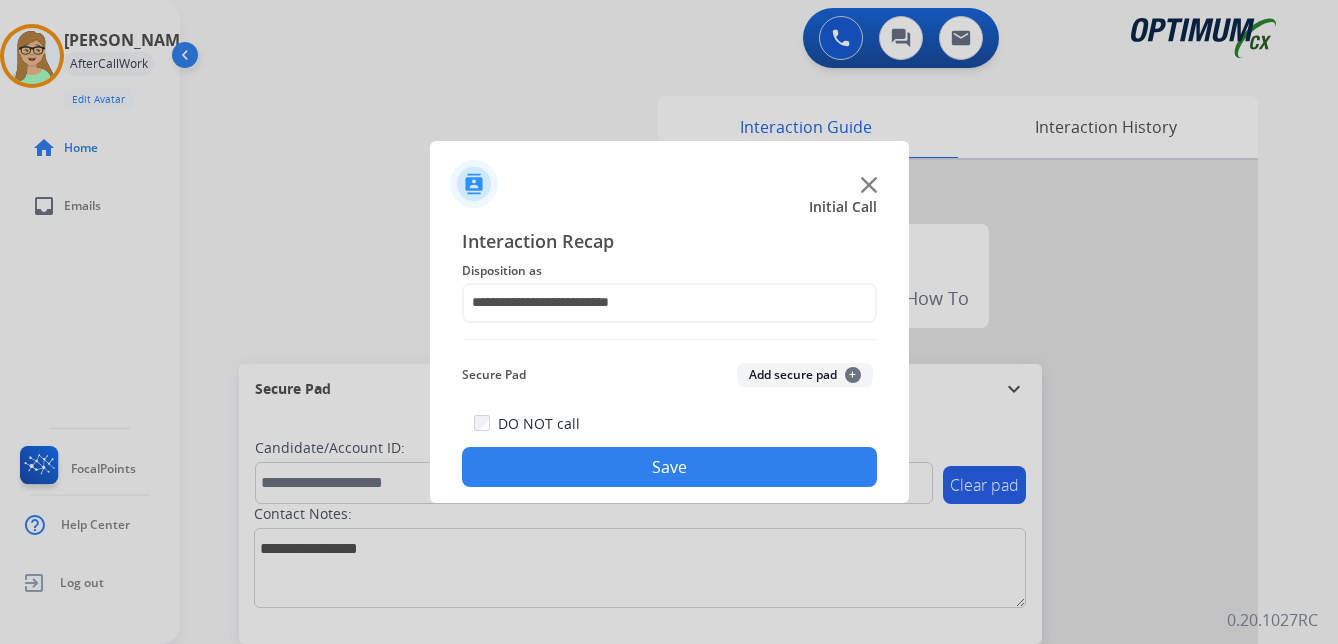 click on "Save" 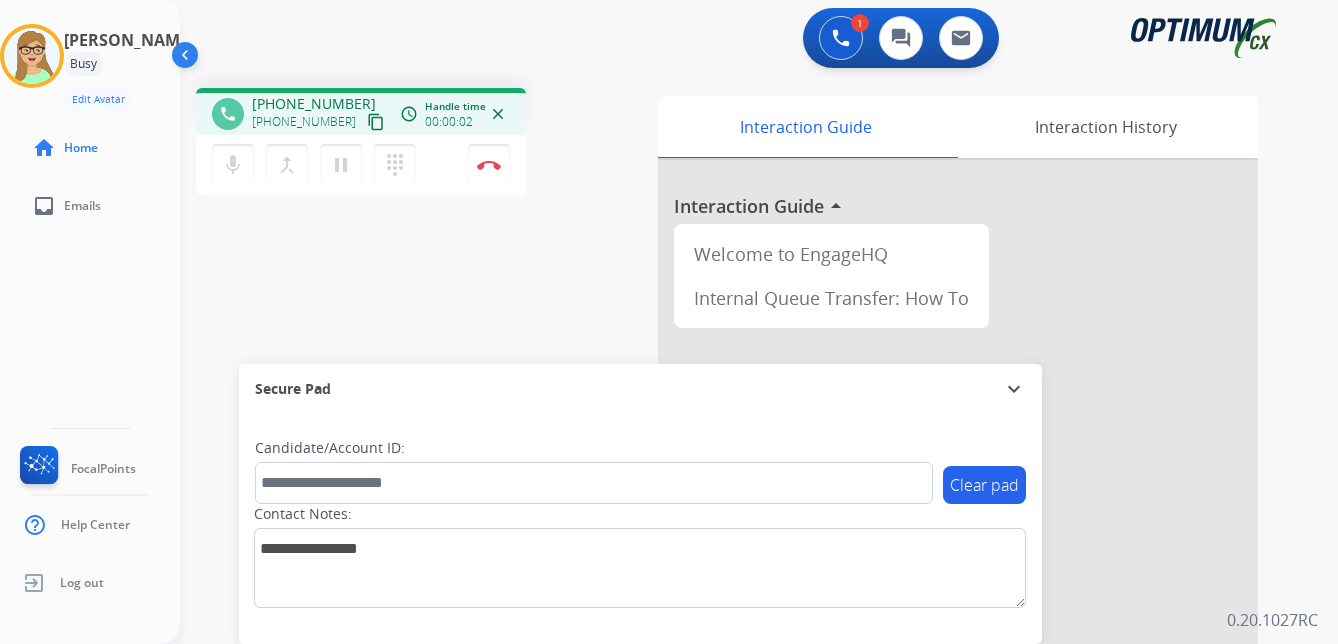click on "content_copy" at bounding box center (376, 122) 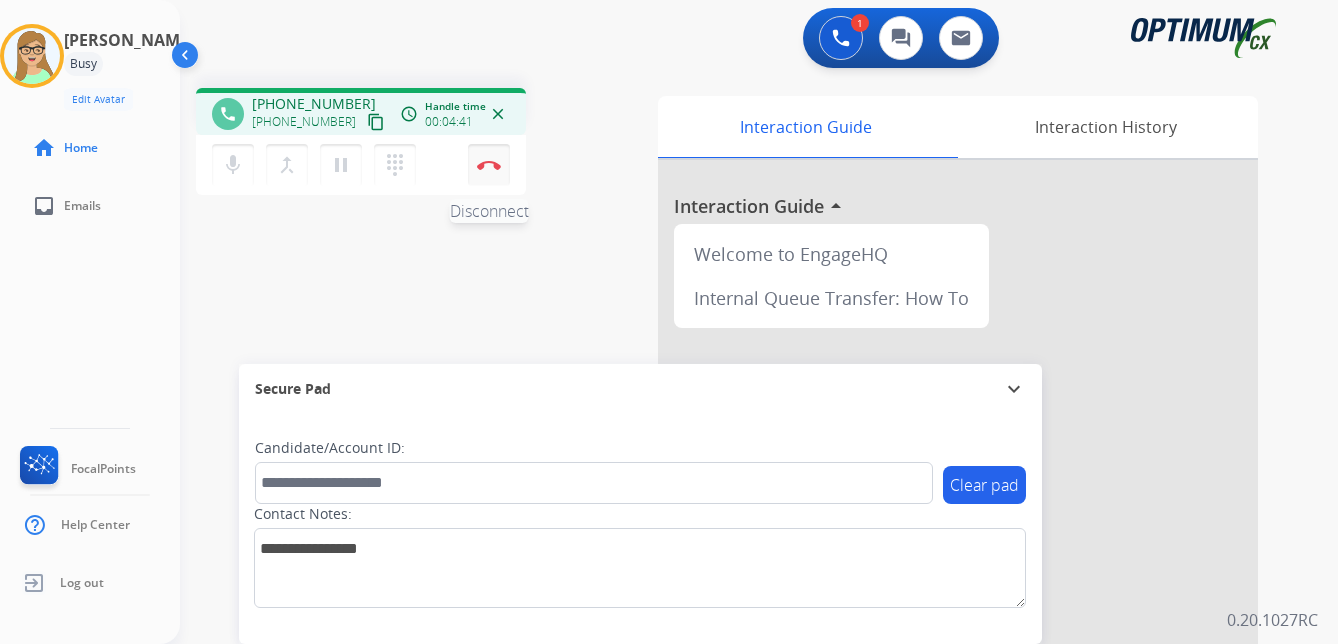 click at bounding box center (489, 165) 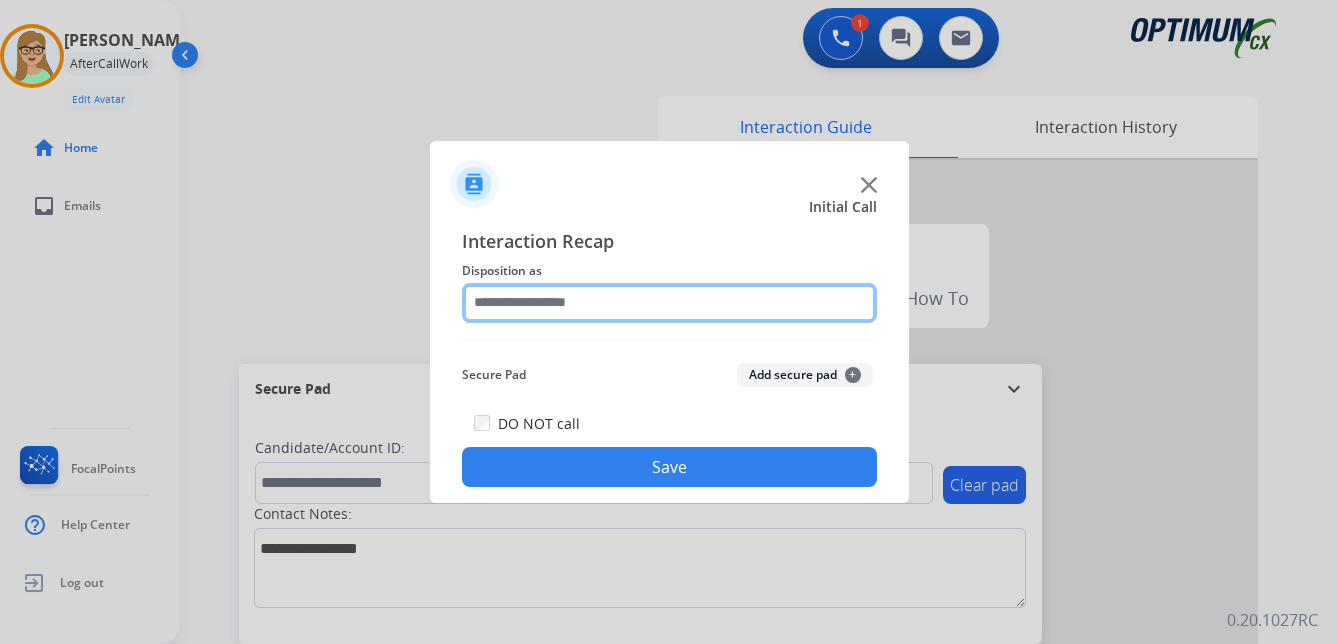 click 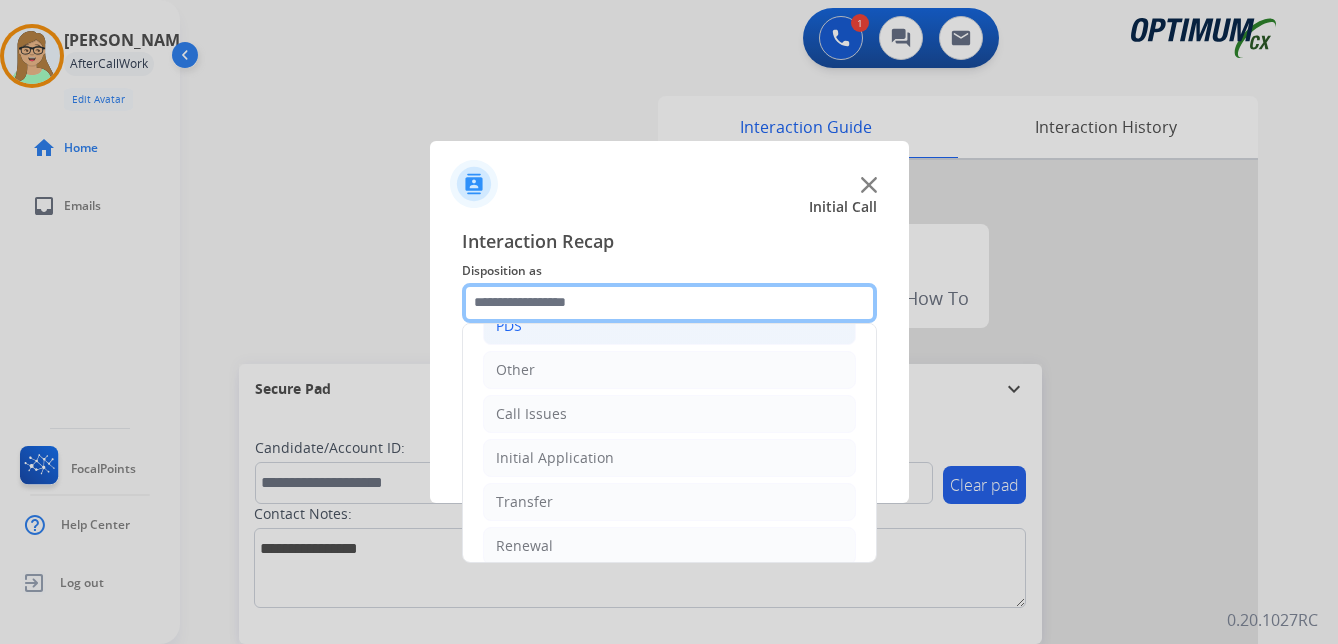 scroll, scrollTop: 136, scrollLeft: 0, axis: vertical 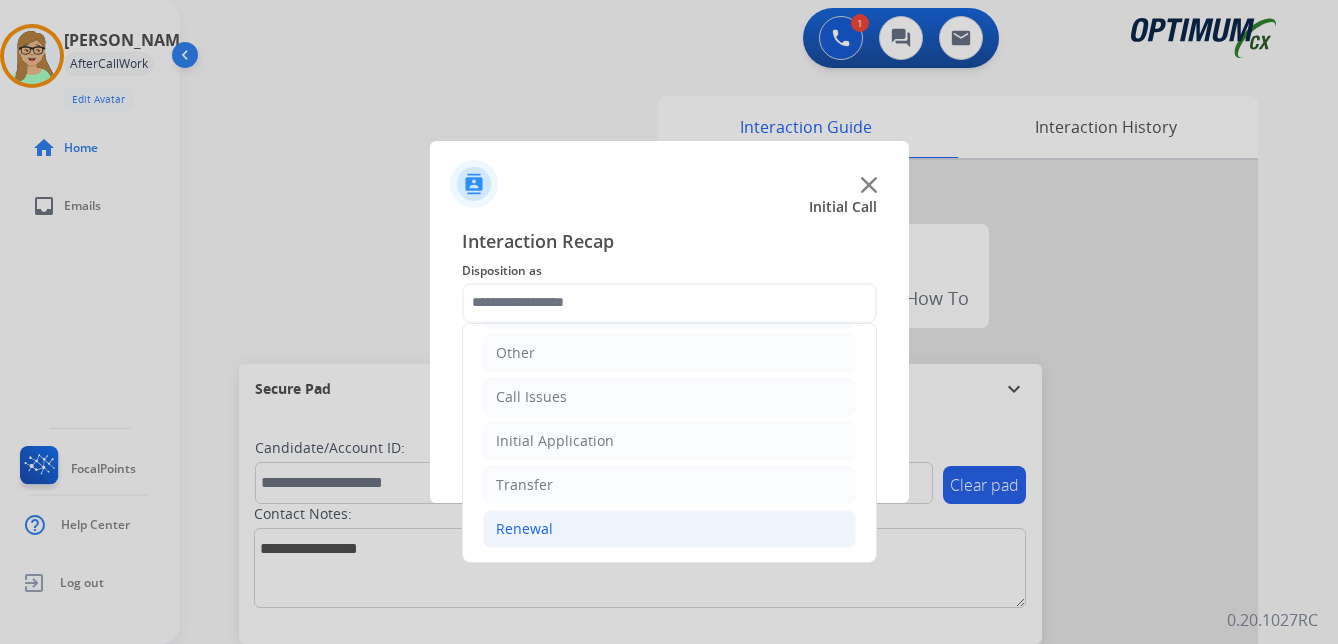 click on "Renewal" 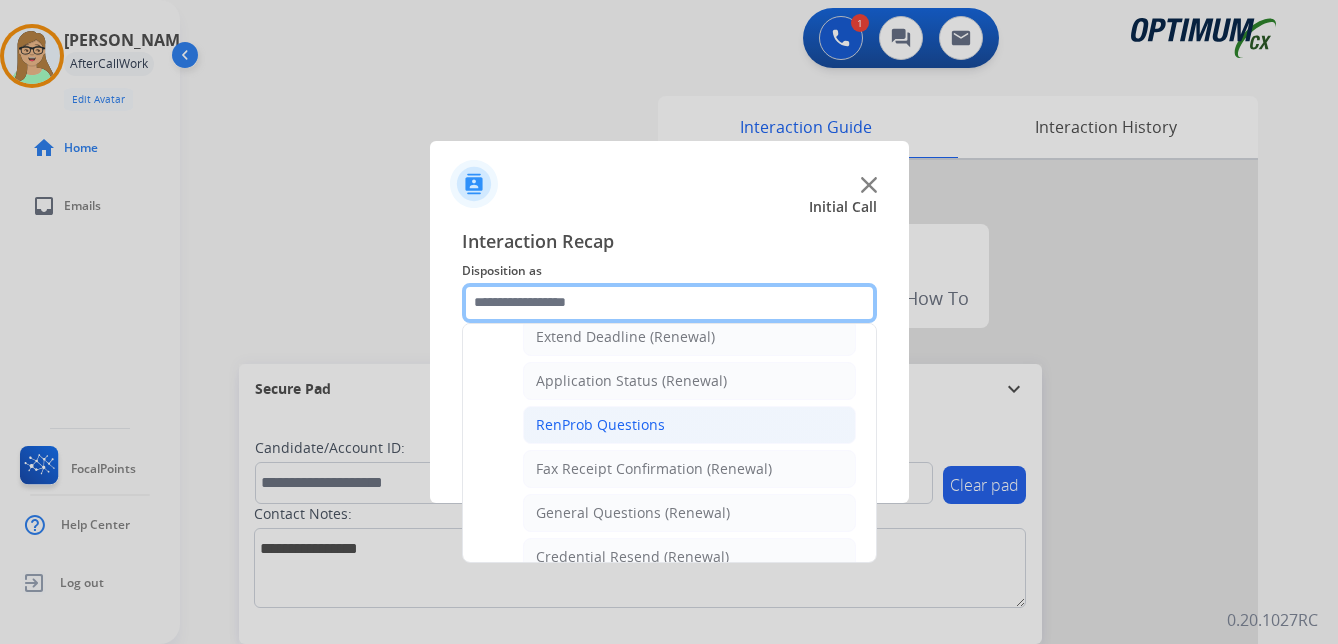 scroll, scrollTop: 536, scrollLeft: 0, axis: vertical 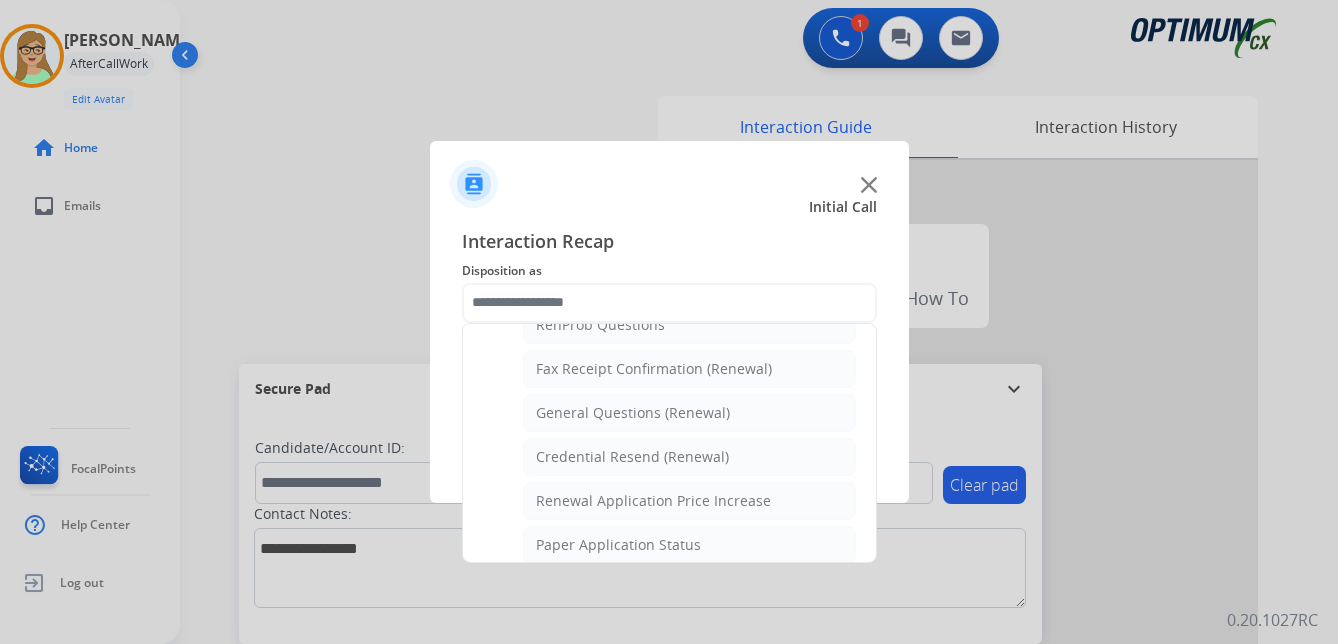 click on "Credential Resend (Renewal)" 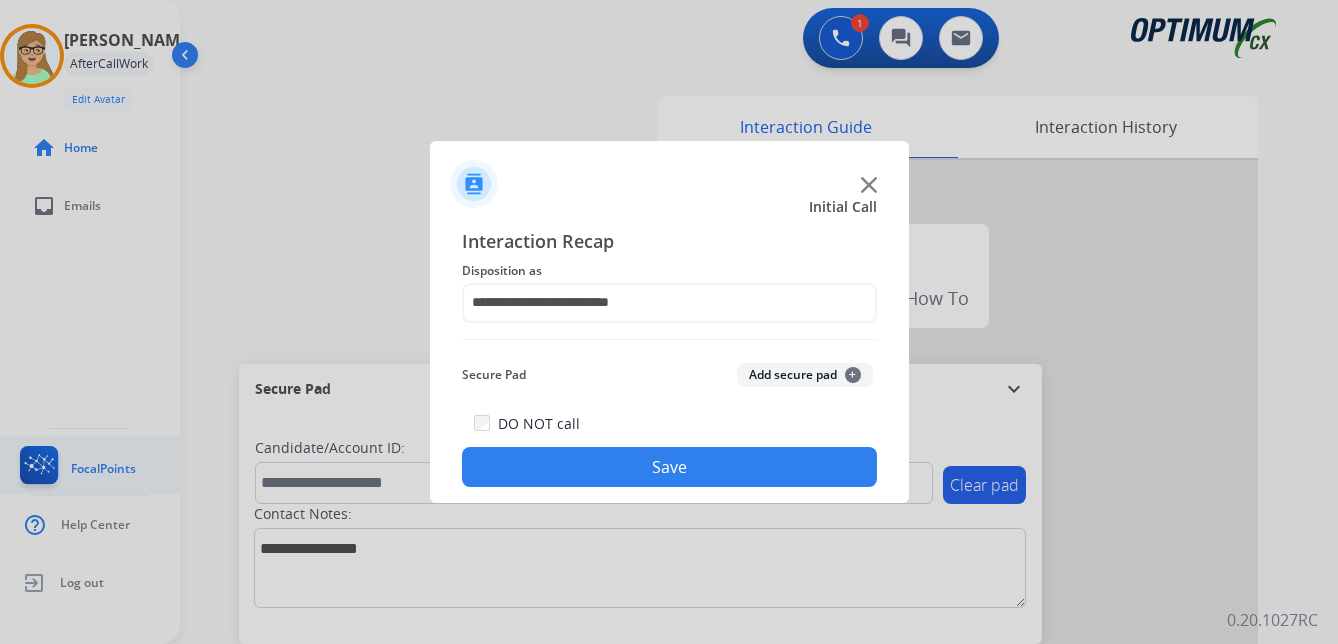 drag, startPoint x: 609, startPoint y: 463, endPoint x: 123, endPoint y: 458, distance: 486.02573 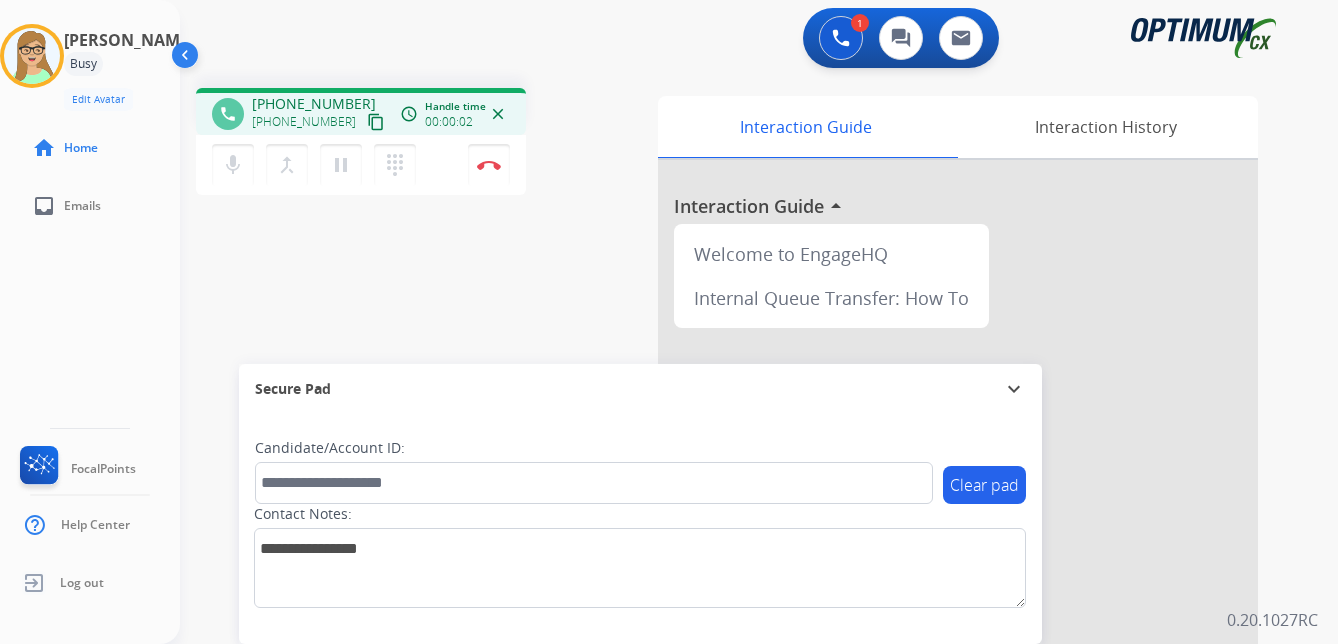 click on "content_copy" at bounding box center (376, 122) 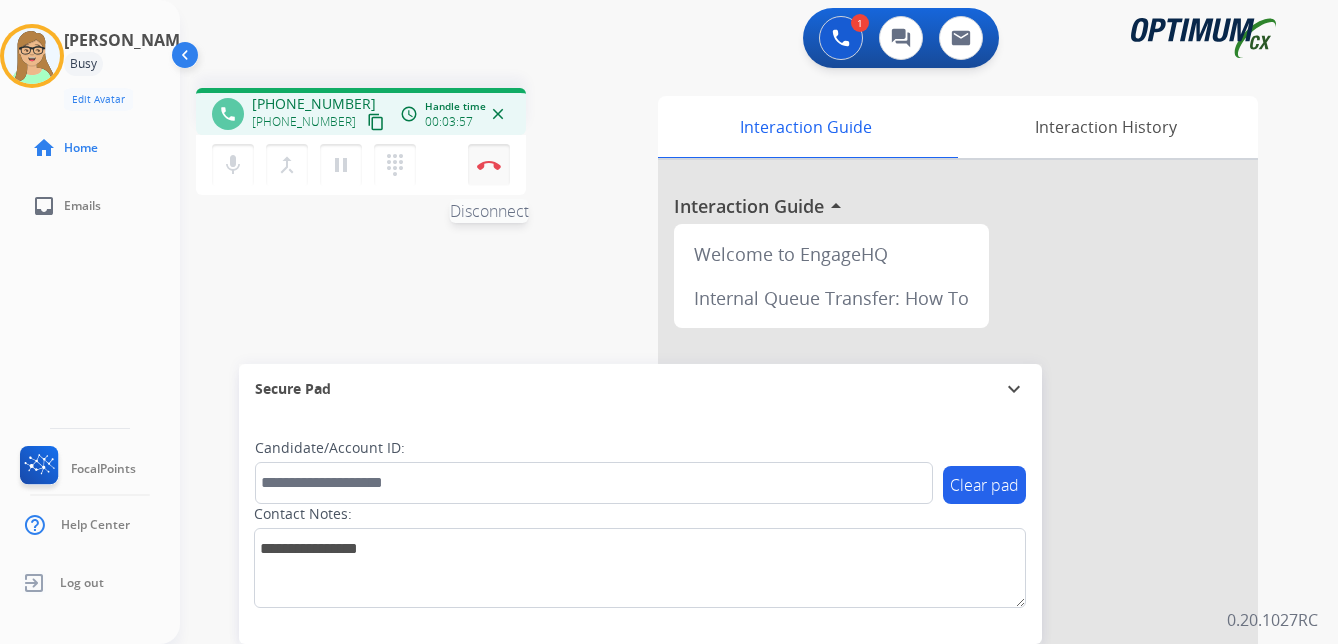 click at bounding box center (489, 165) 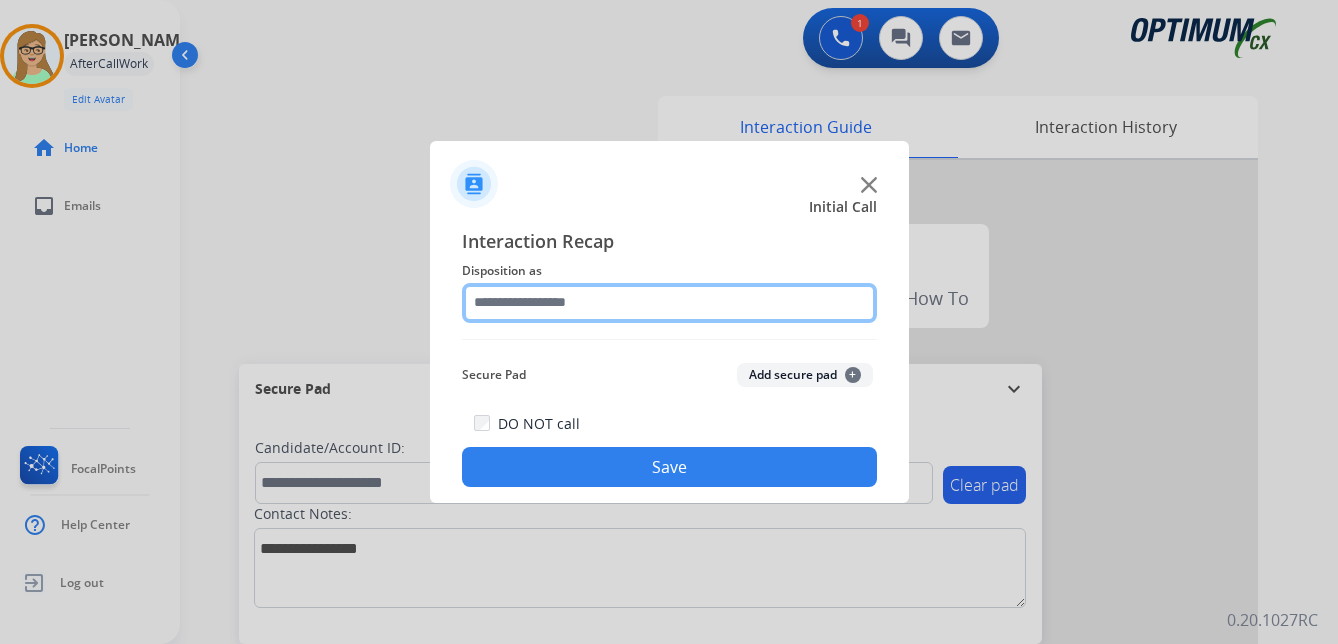 drag, startPoint x: 553, startPoint y: 302, endPoint x: 571, endPoint y: 310, distance: 19.697716 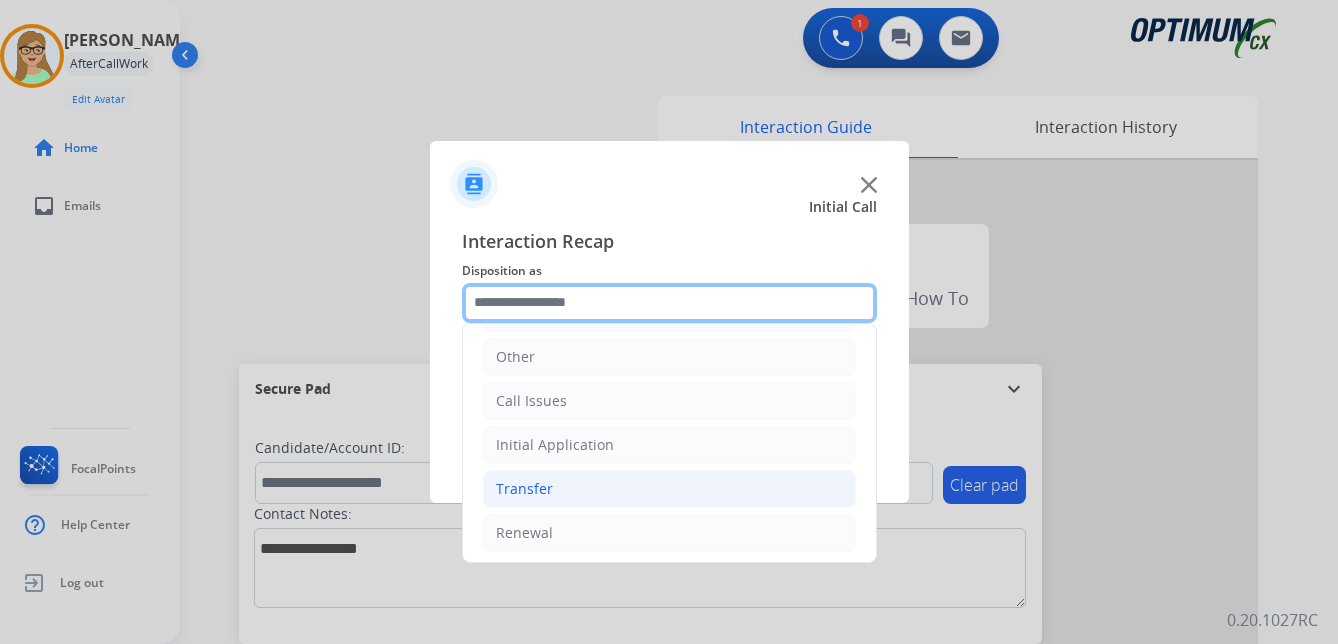 scroll, scrollTop: 136, scrollLeft: 0, axis: vertical 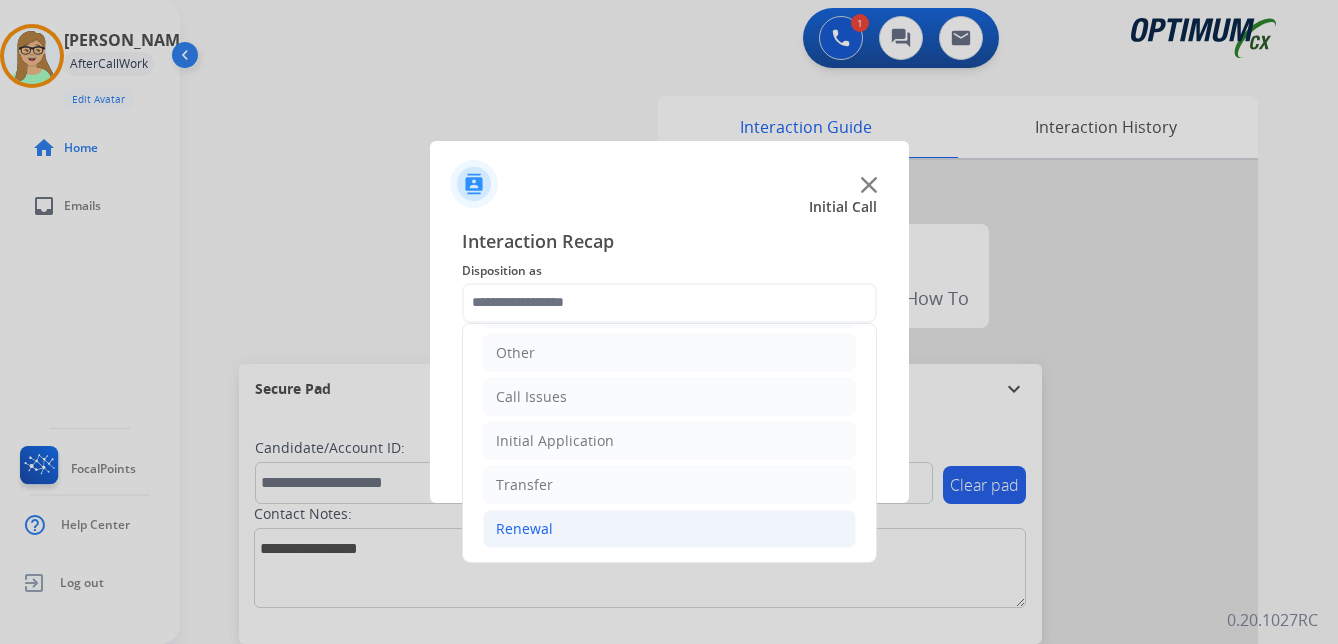 click on "Renewal" 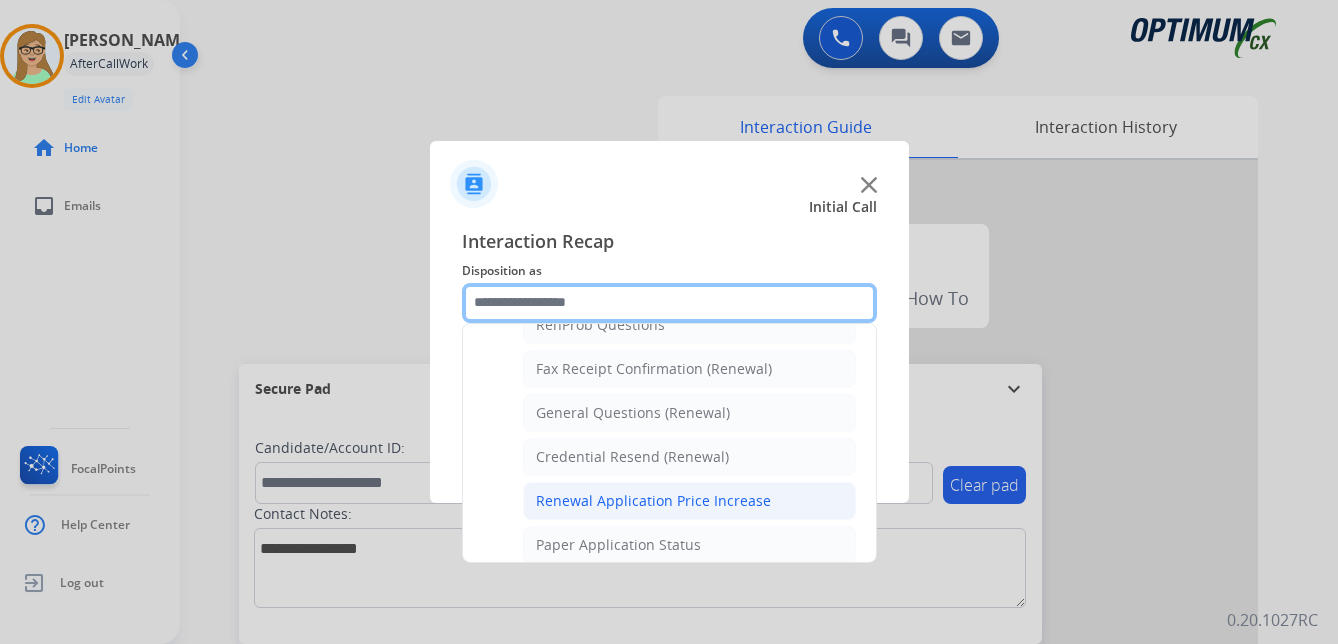 scroll, scrollTop: 636, scrollLeft: 0, axis: vertical 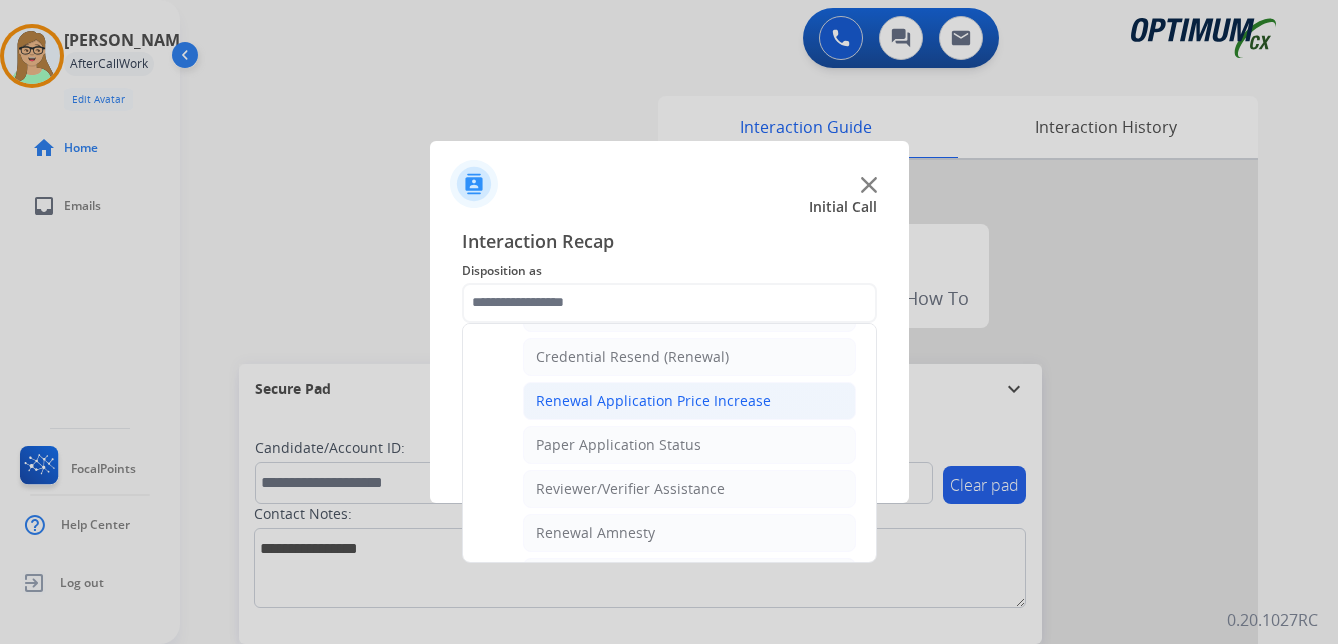 click on "Reviewer/Verifier Assistance" 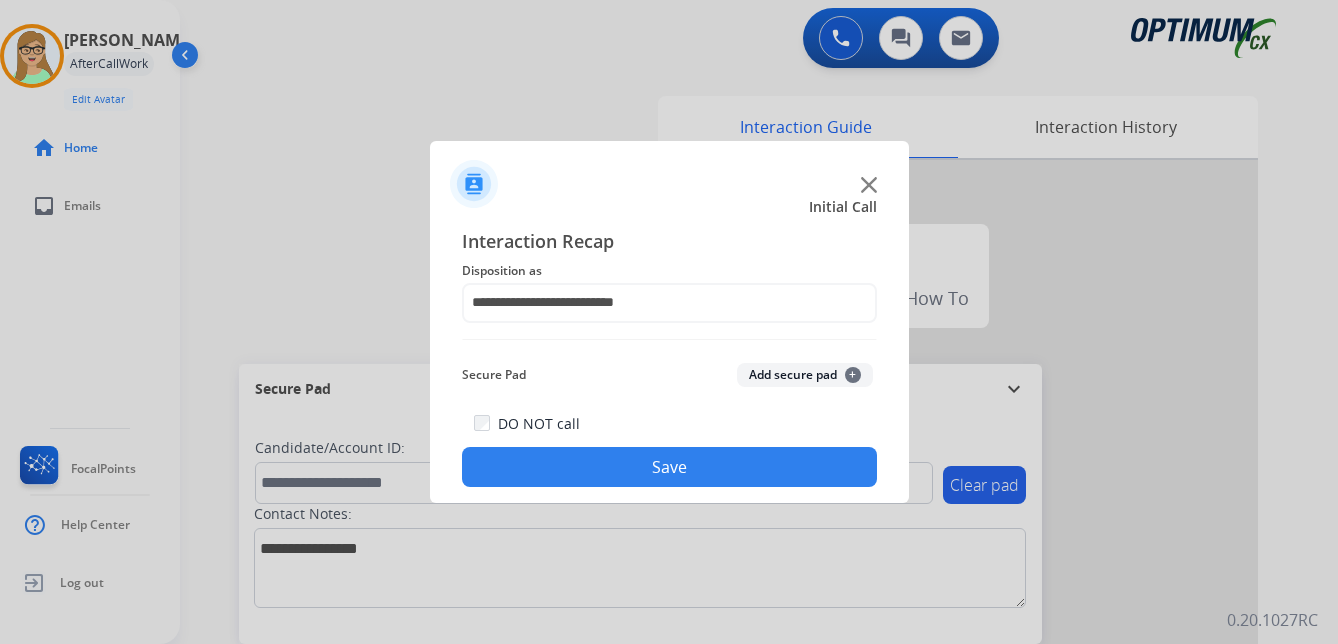 click on "Save" 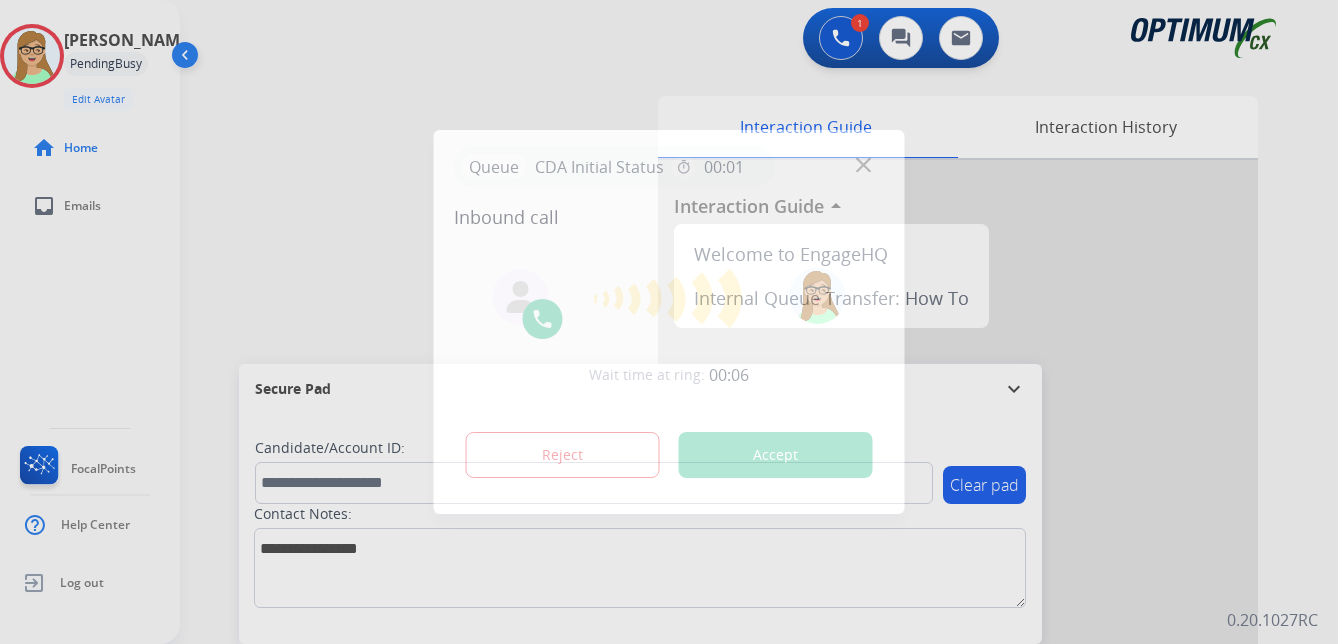 click at bounding box center [669, 322] 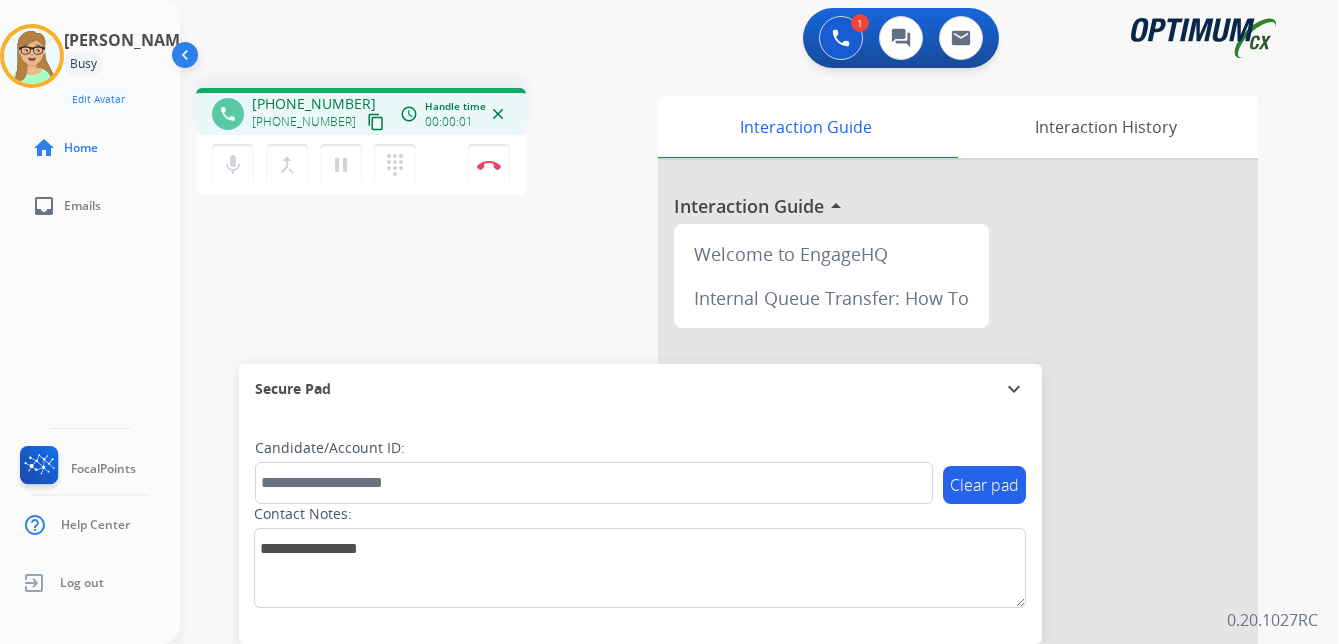 click on "content_copy" at bounding box center [376, 122] 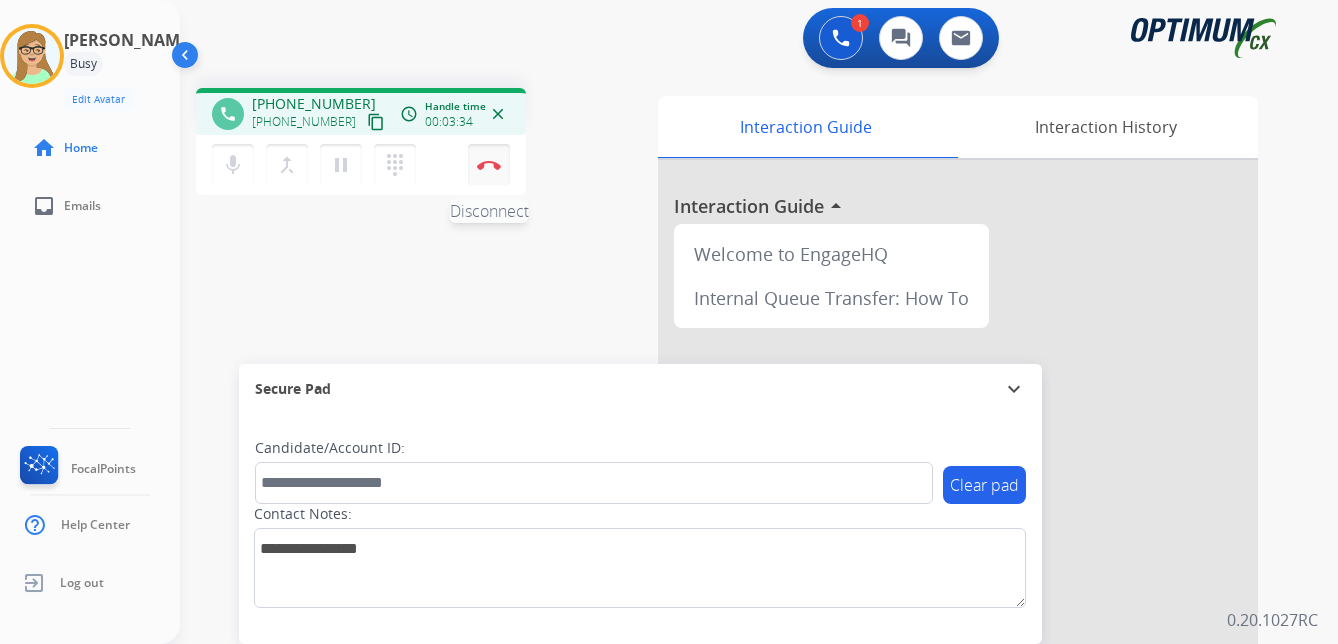 click at bounding box center [489, 165] 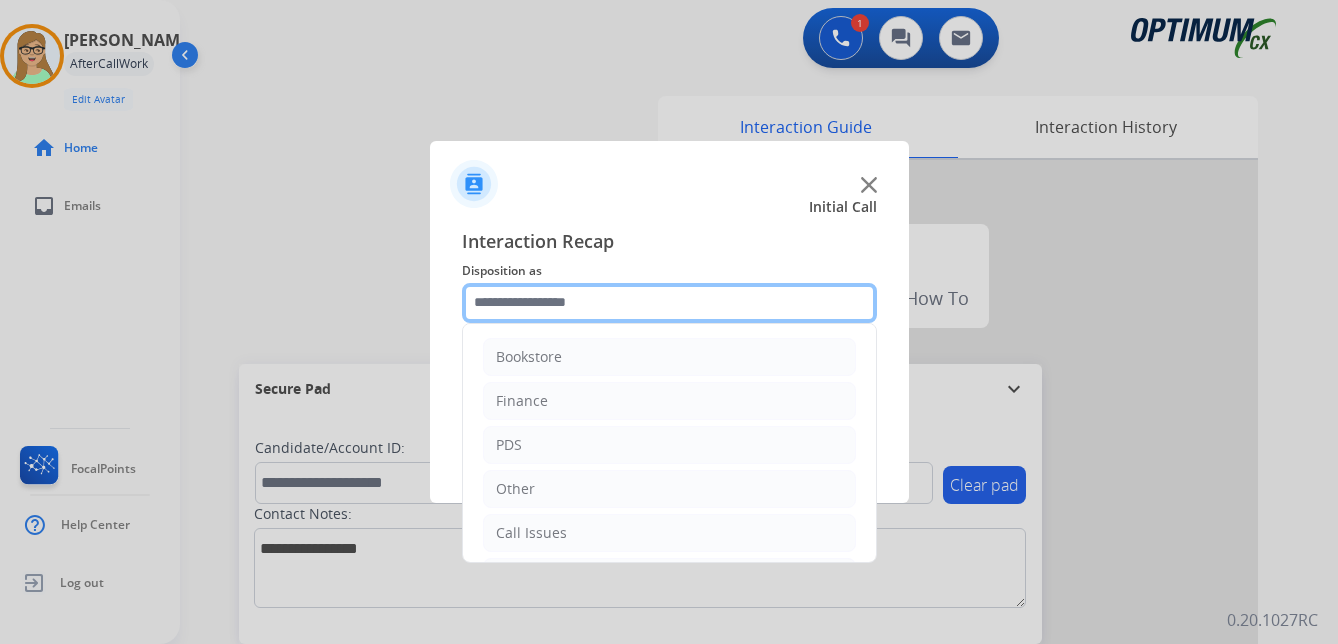 click 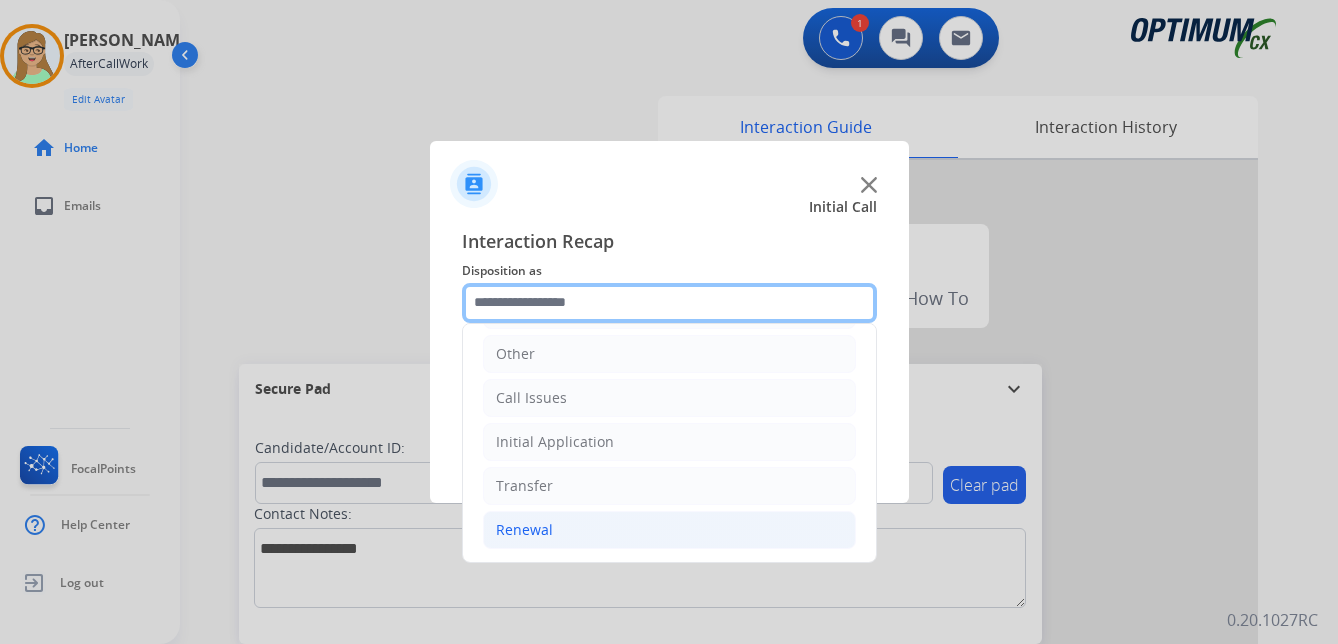 scroll, scrollTop: 136, scrollLeft: 0, axis: vertical 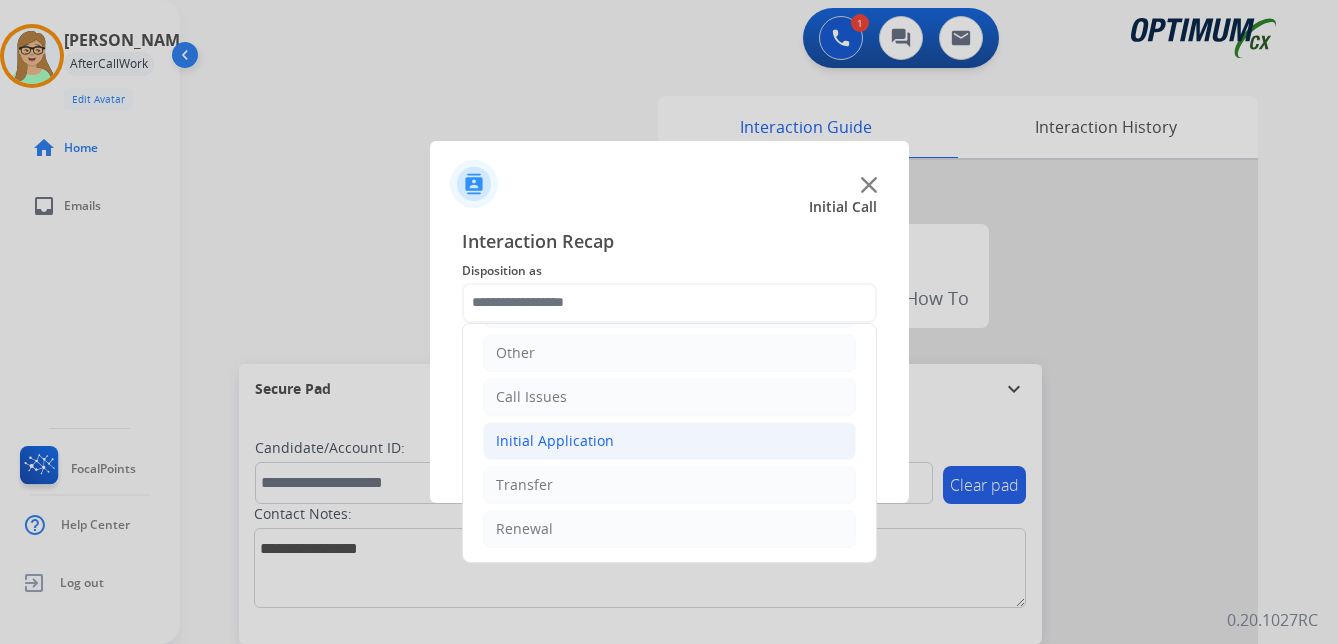 click on "Initial Application" 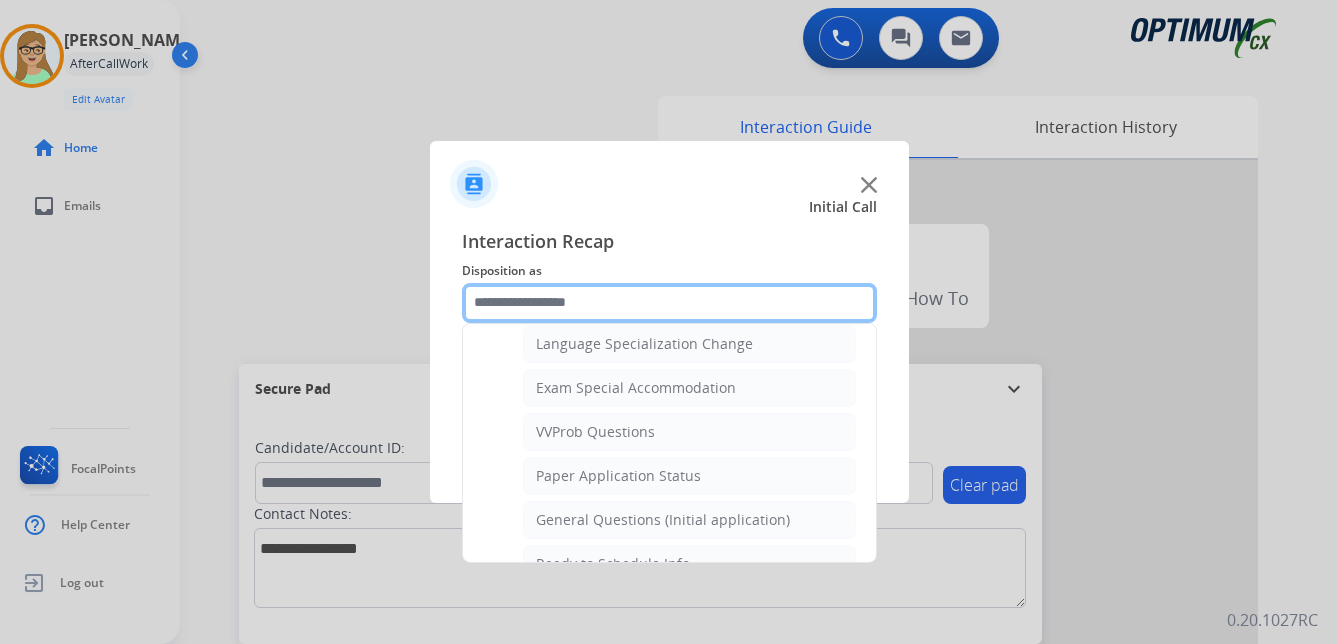 scroll, scrollTop: 1036, scrollLeft: 0, axis: vertical 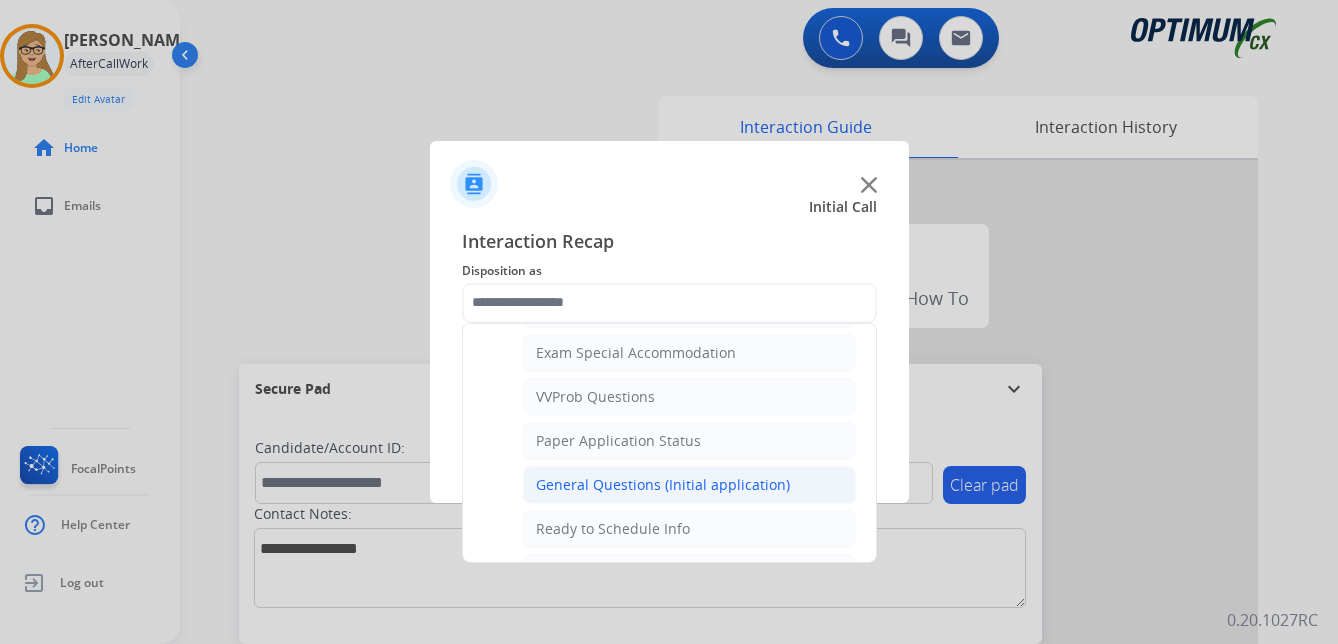 click on "General Questions (Initial application)" 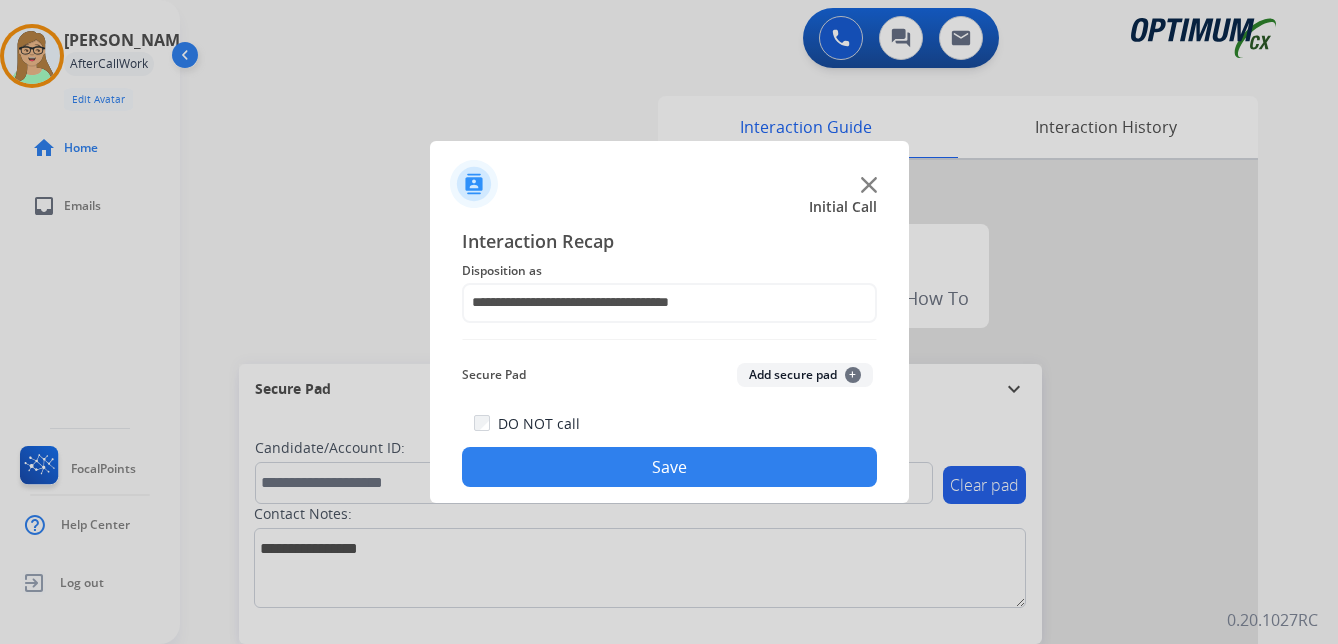 click on "Save" 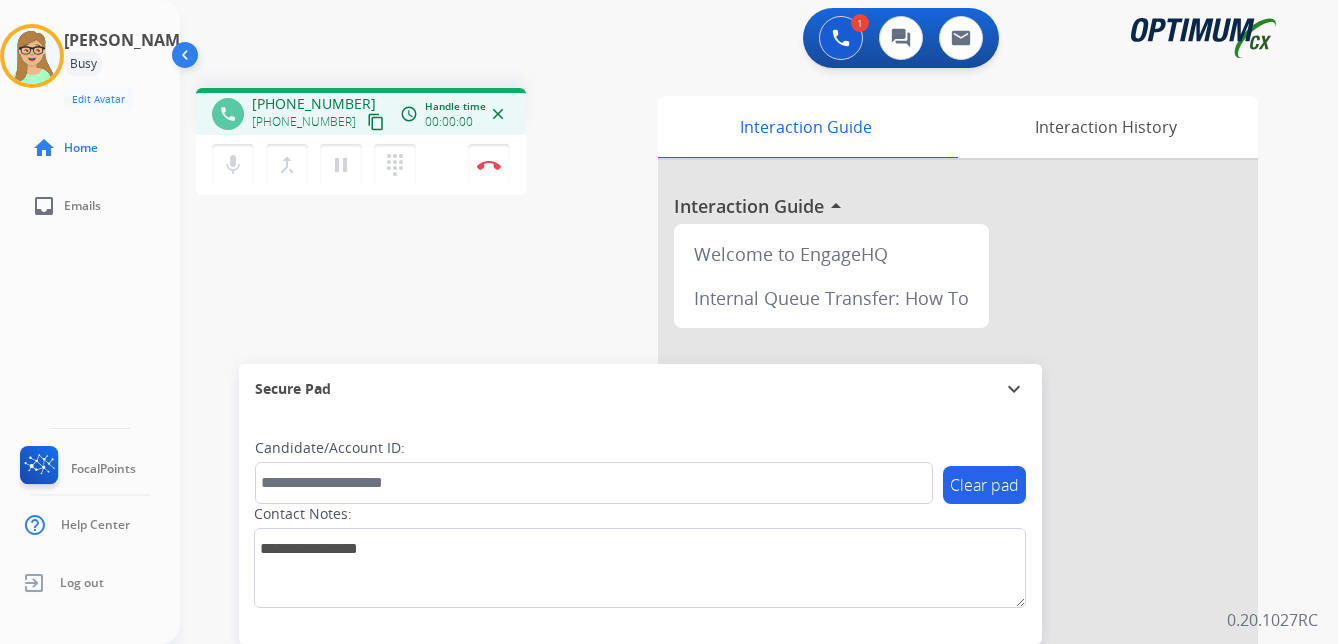click on "content_copy" at bounding box center (376, 122) 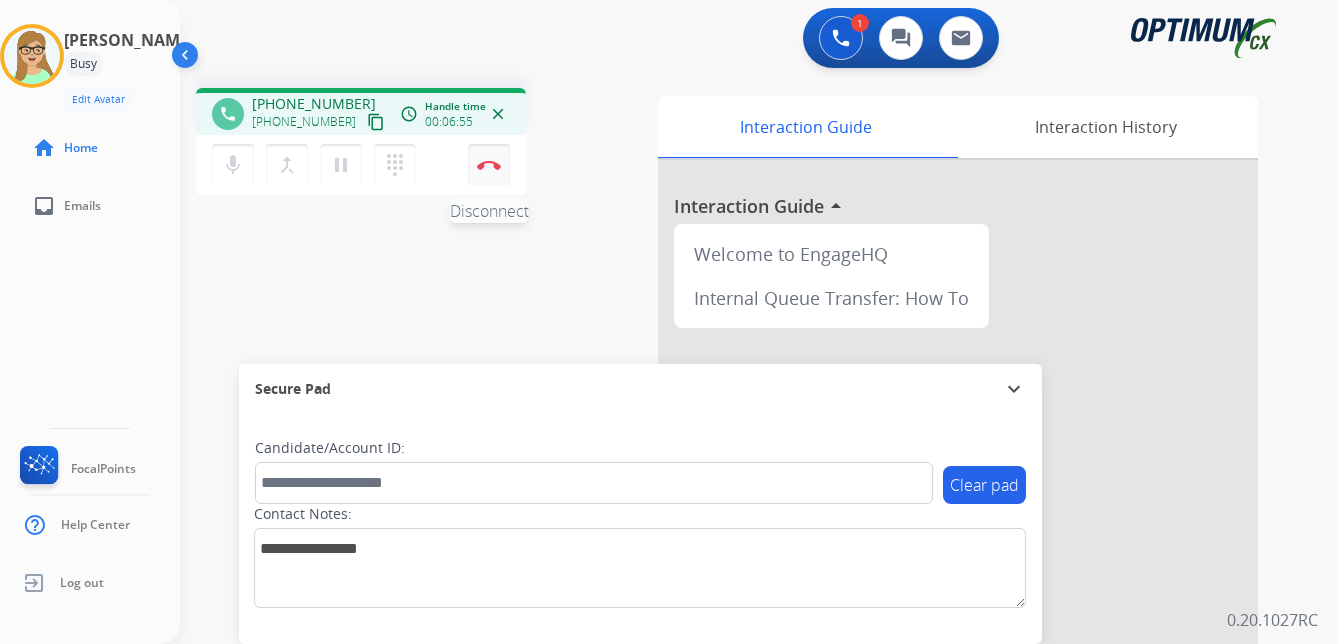 click at bounding box center (489, 165) 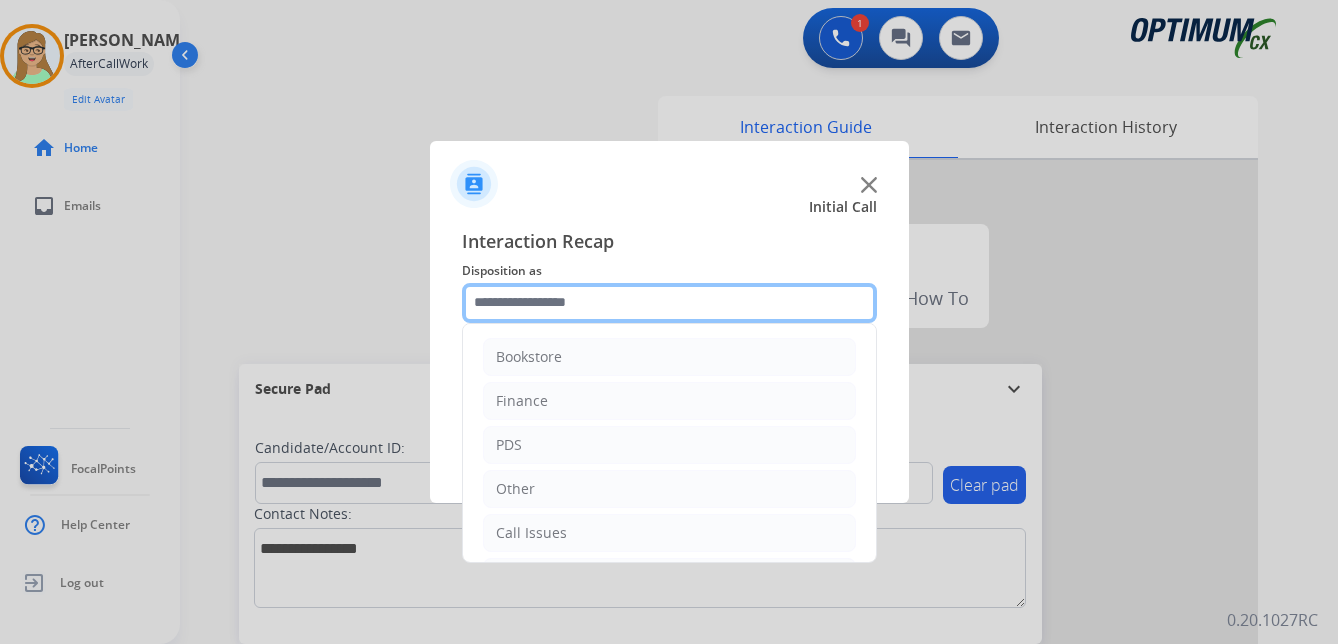 click 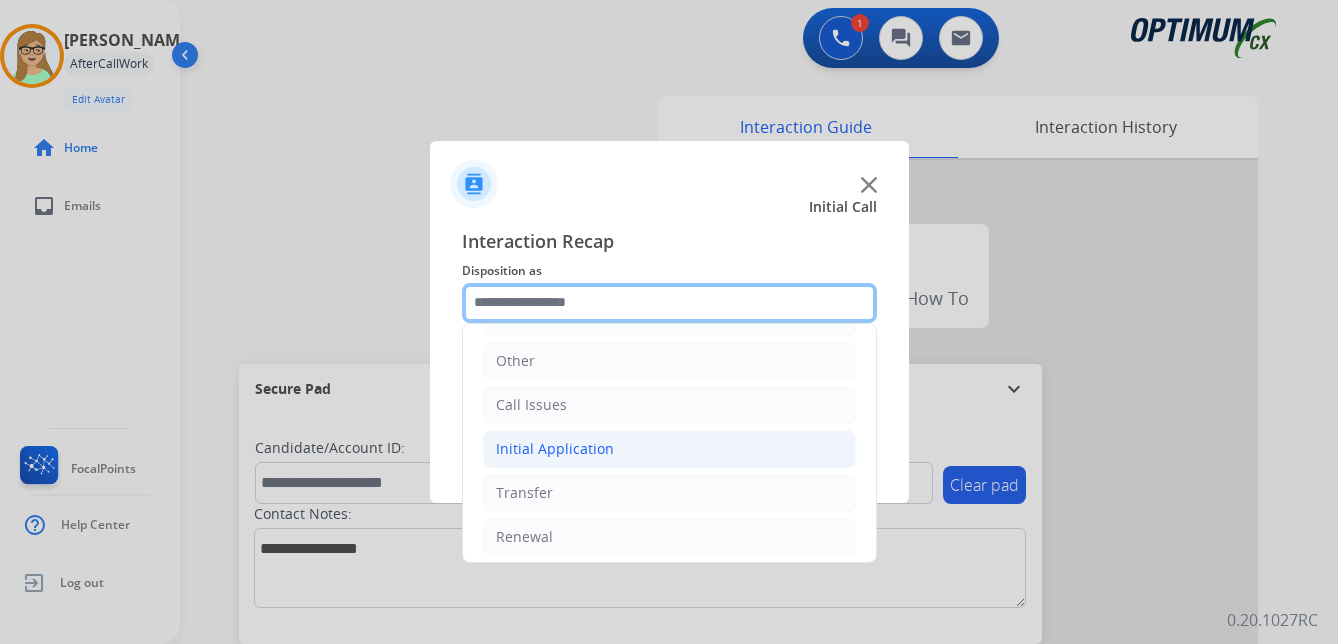scroll, scrollTop: 136, scrollLeft: 0, axis: vertical 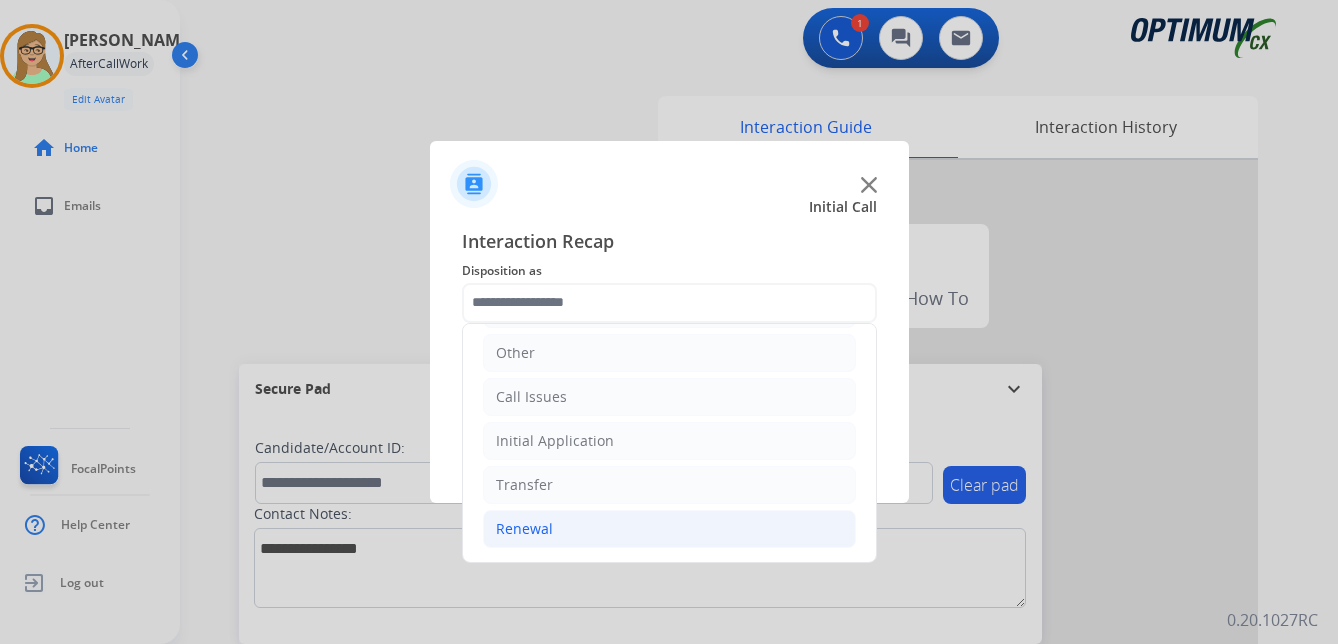 click on "Renewal" 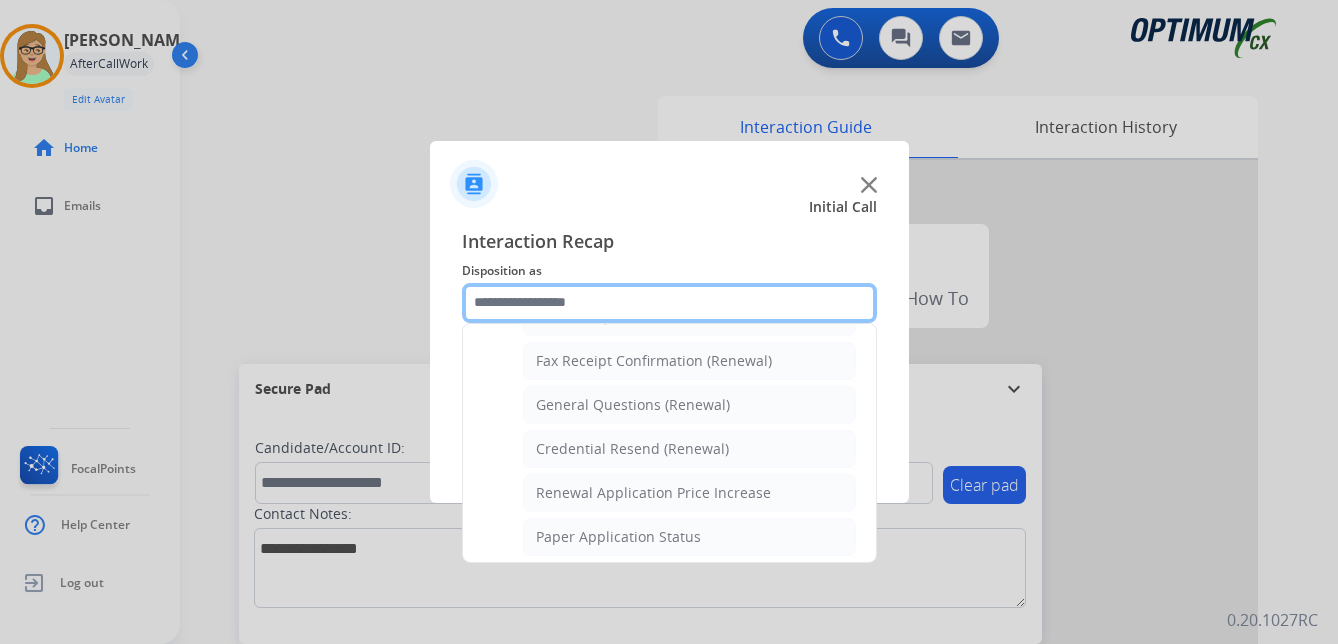 scroll, scrollTop: 536, scrollLeft: 0, axis: vertical 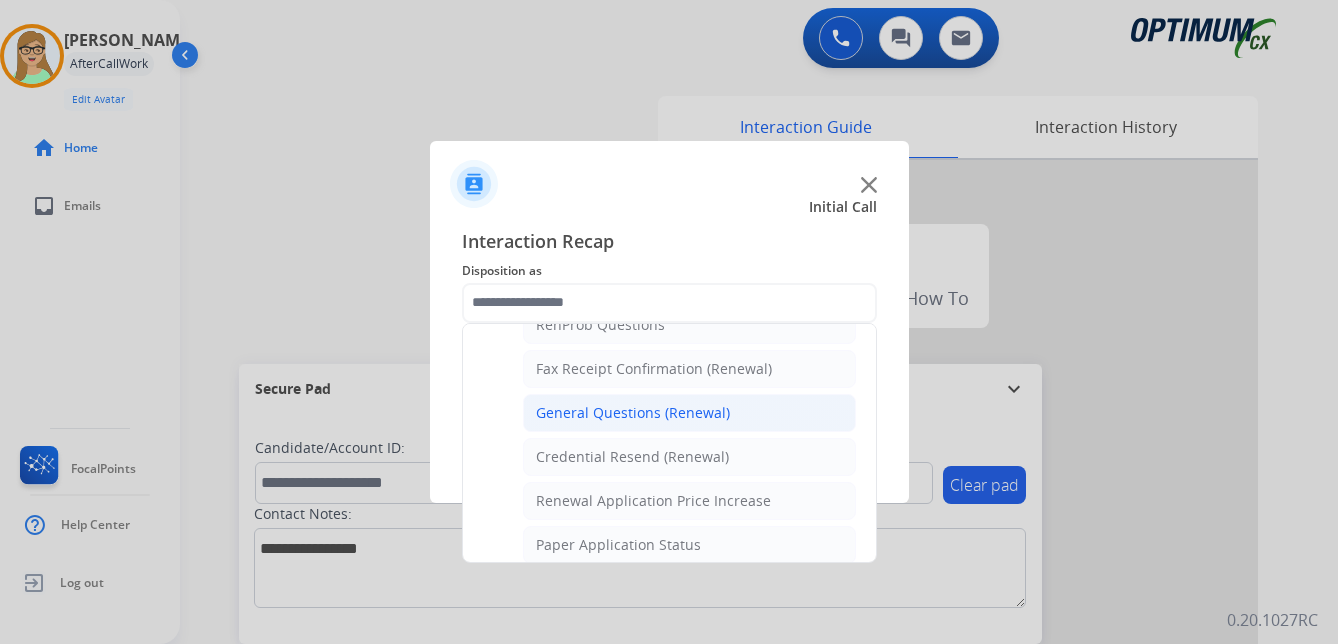 click on "General Questions (Renewal)" 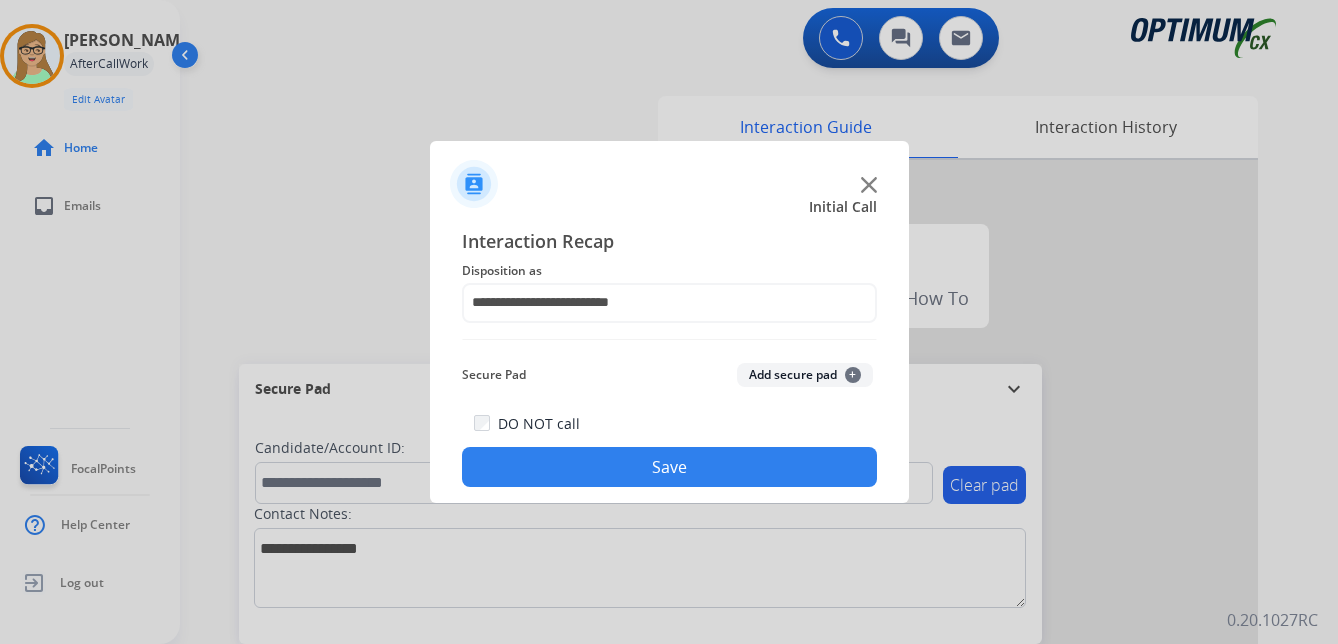 click on "Save" 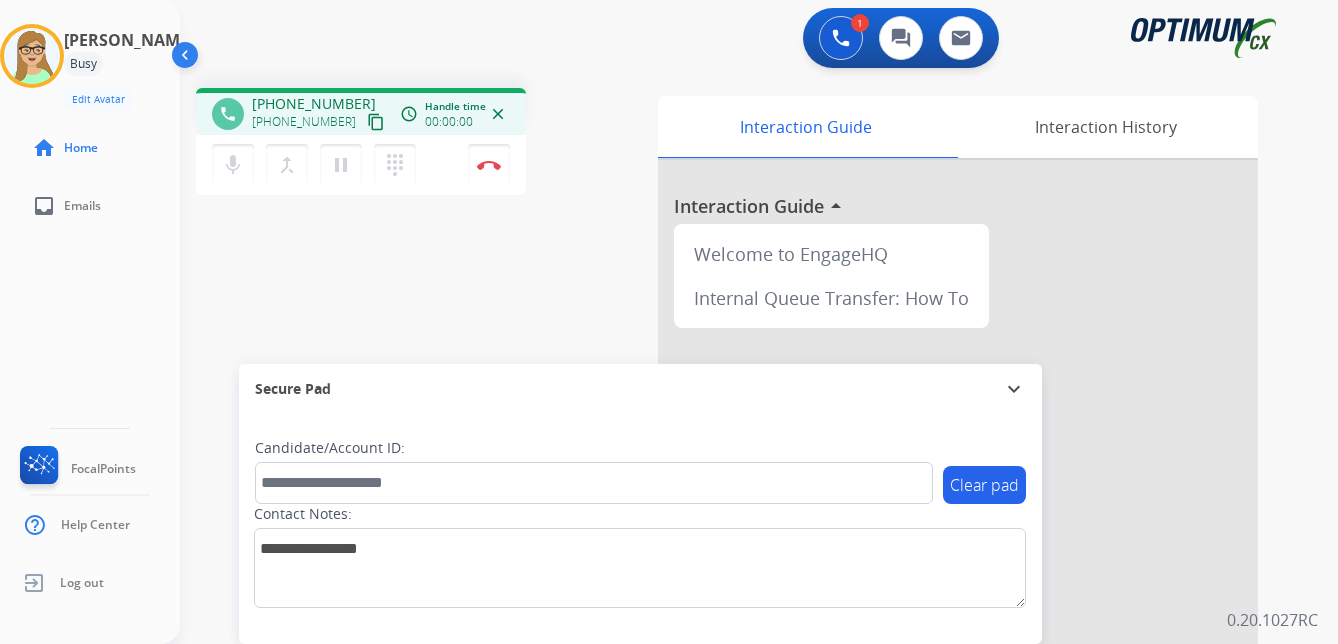 click on "content_copy" at bounding box center (376, 122) 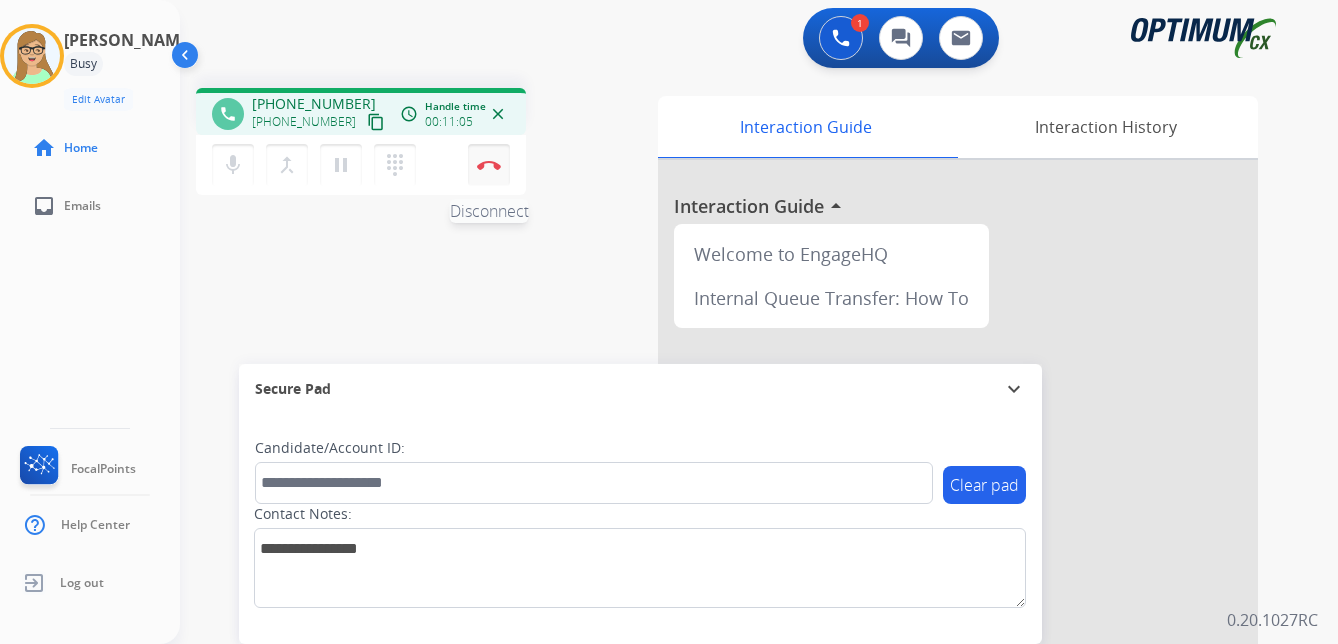 click at bounding box center [489, 165] 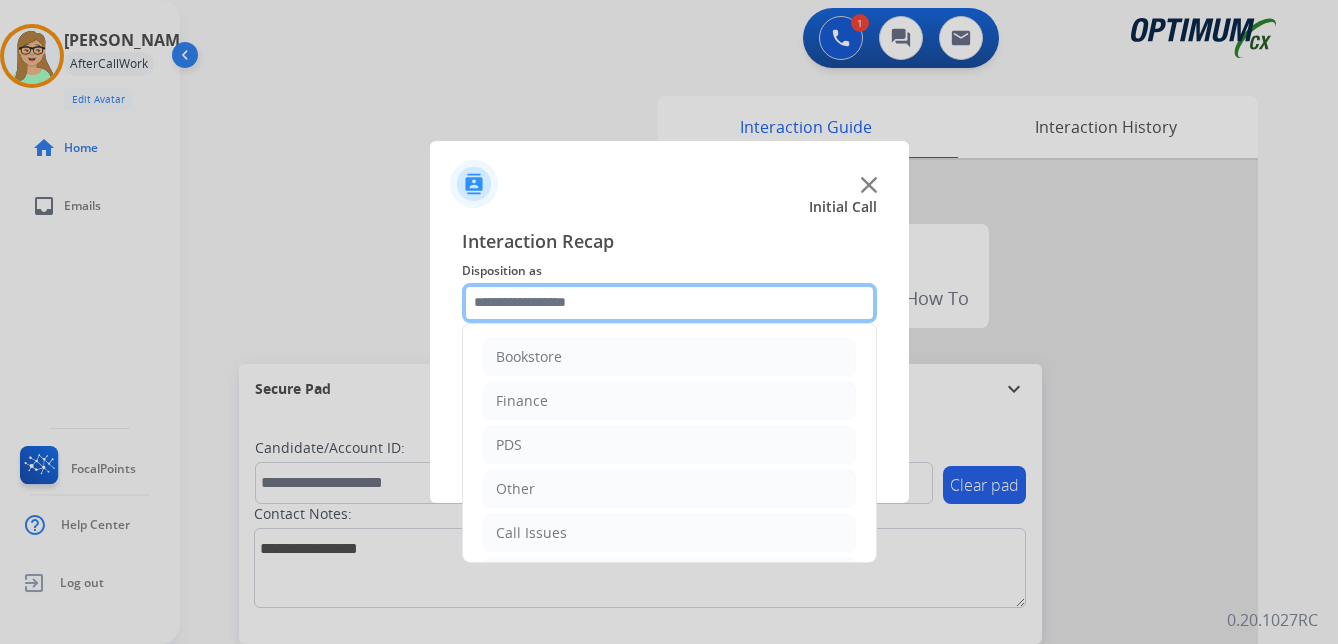 click 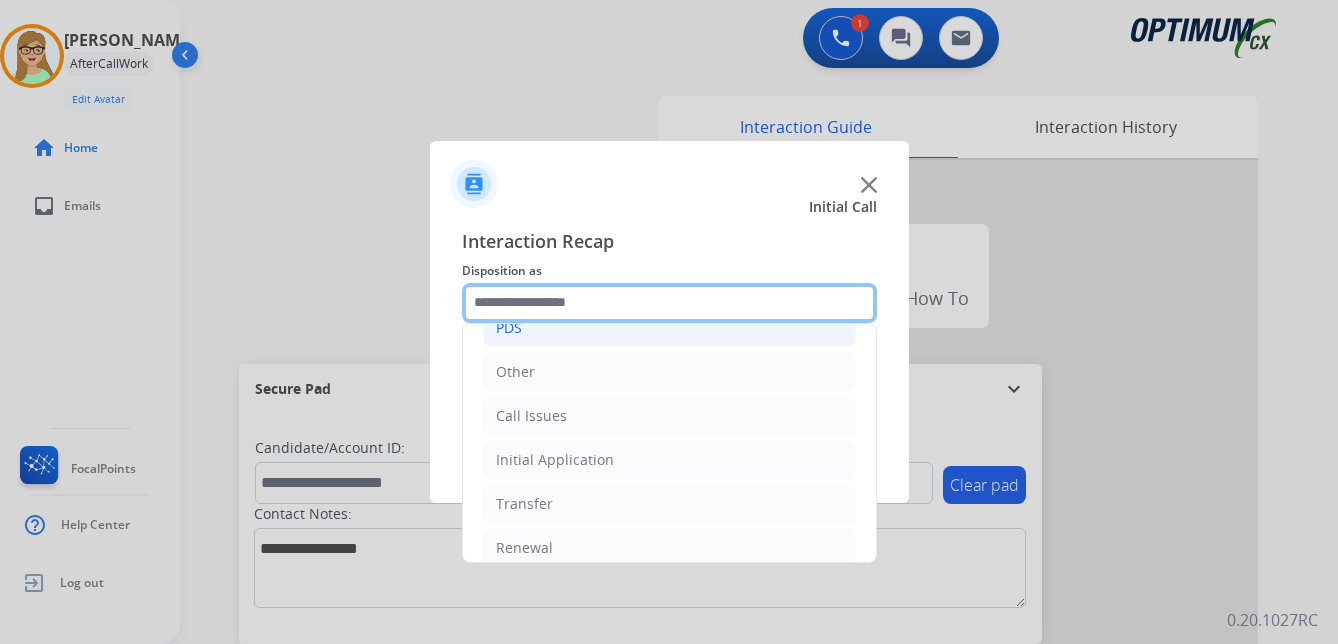scroll, scrollTop: 136, scrollLeft: 0, axis: vertical 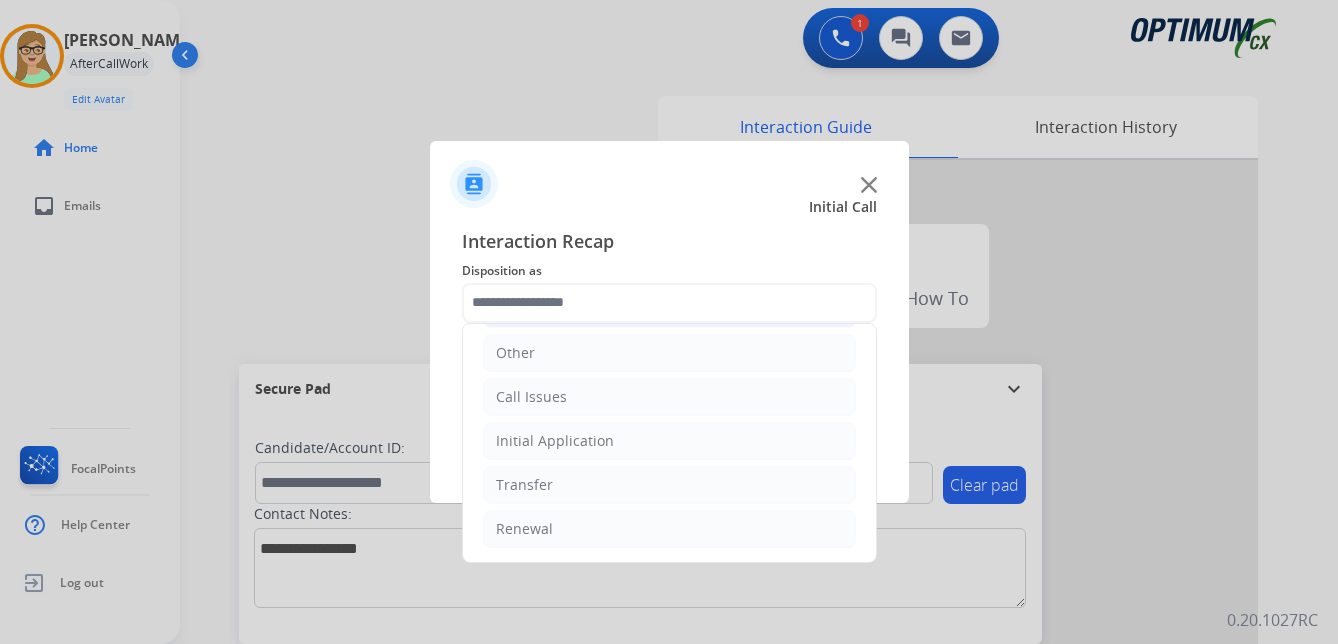click on "Initial Application" 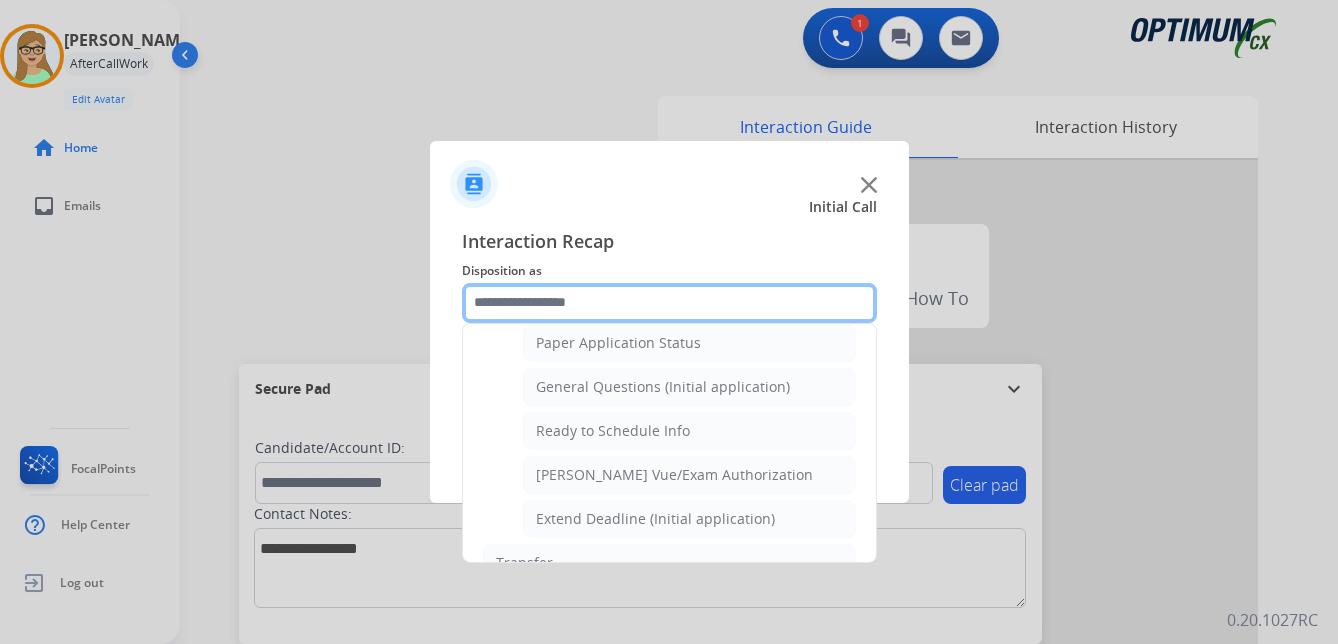 scroll, scrollTop: 1136, scrollLeft: 0, axis: vertical 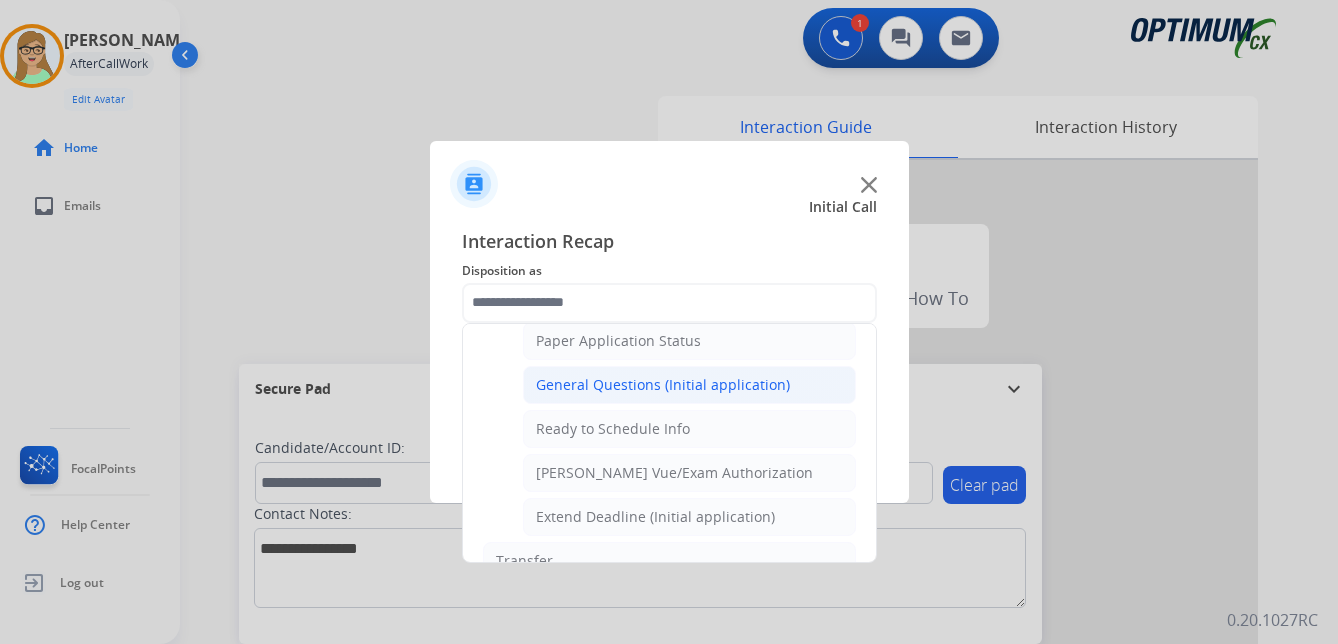click on "General Questions (Initial application)" 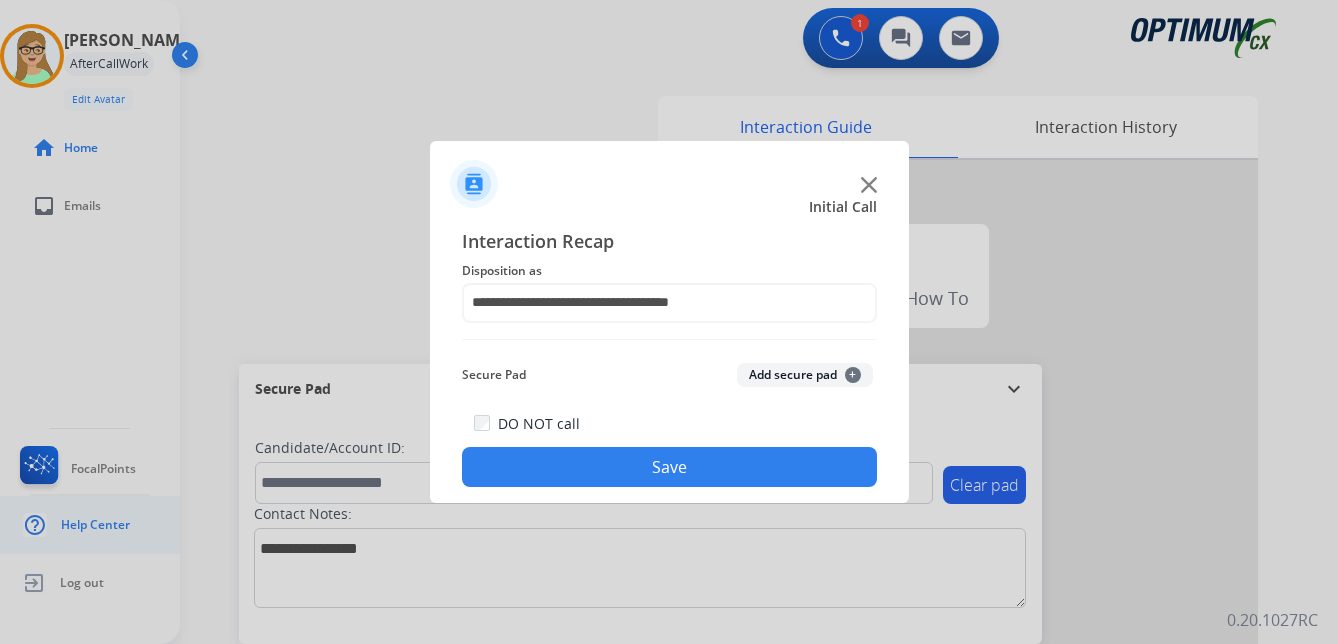 drag, startPoint x: 614, startPoint y: 478, endPoint x: 47, endPoint y: 546, distance: 571.06305 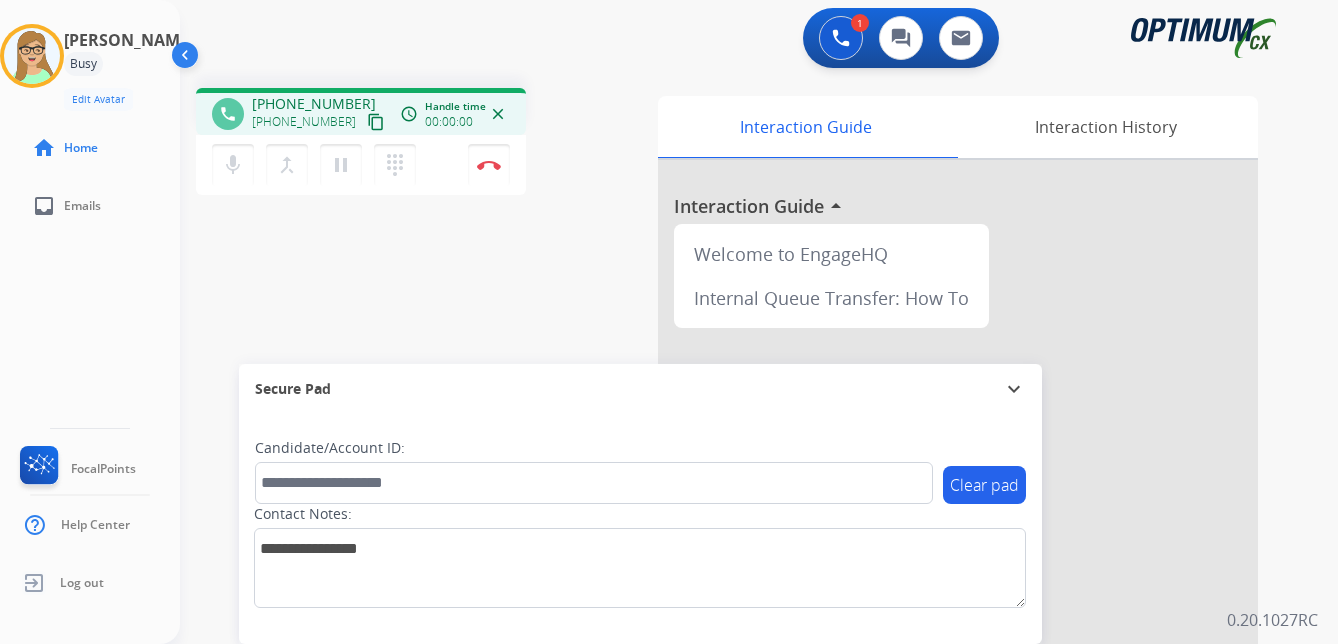 click on "content_copy" at bounding box center (376, 122) 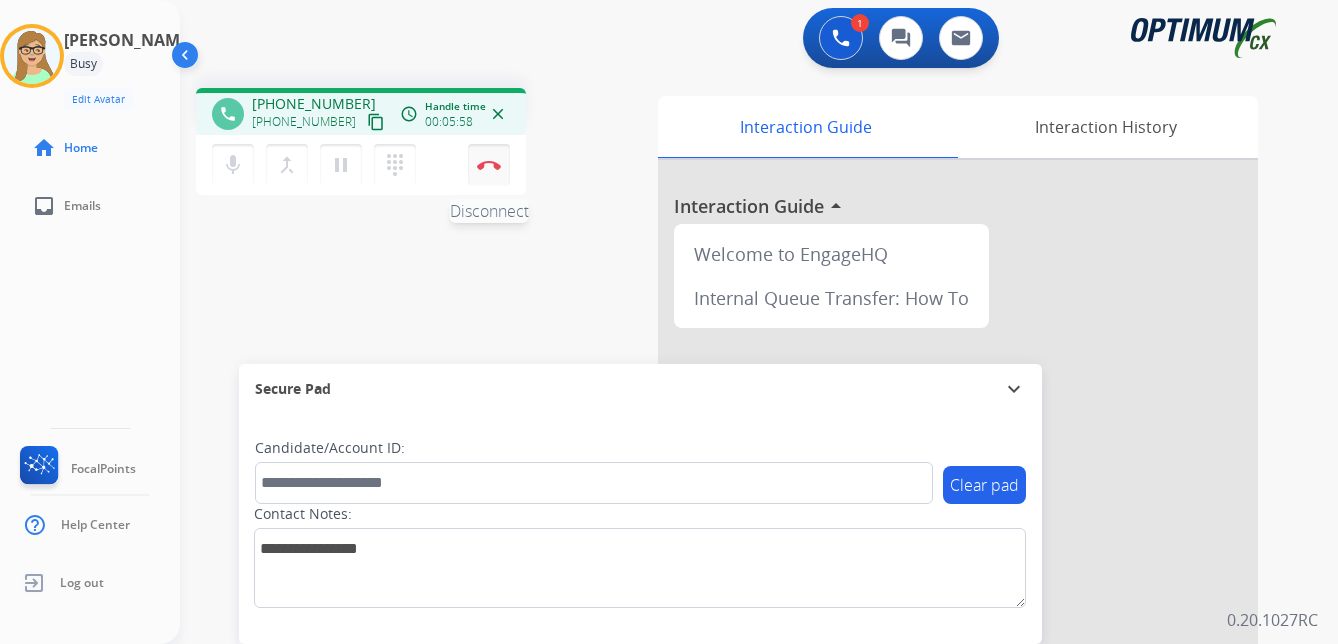 click at bounding box center (489, 165) 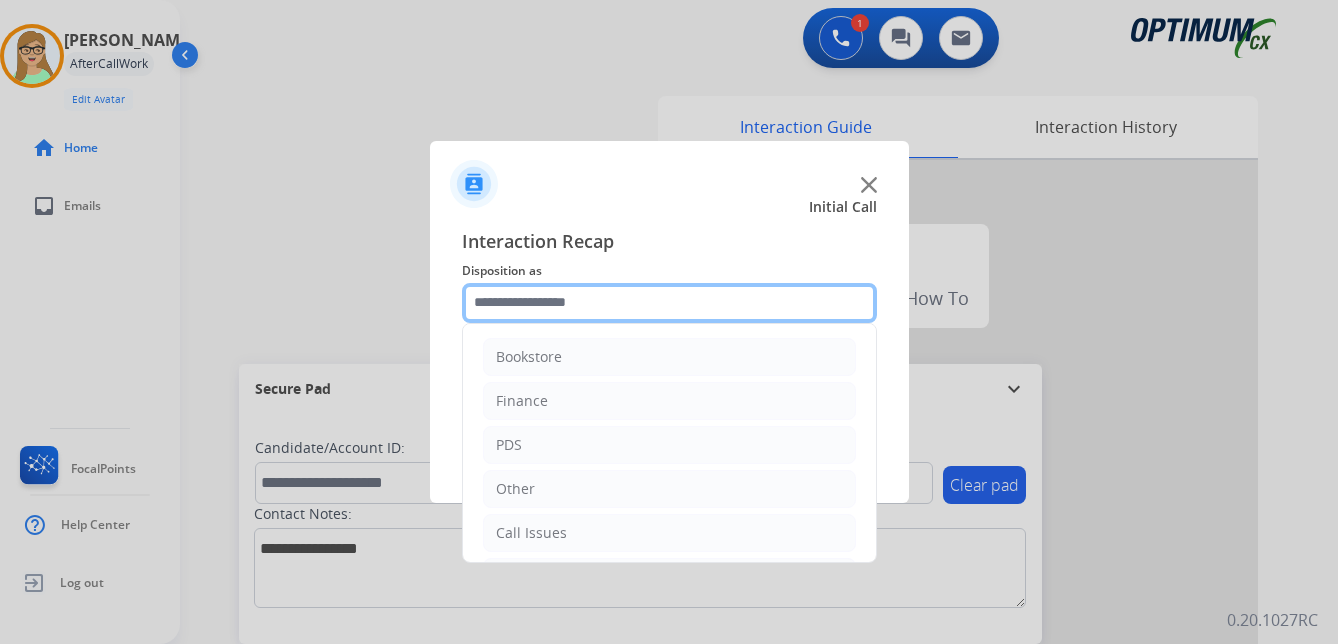 click 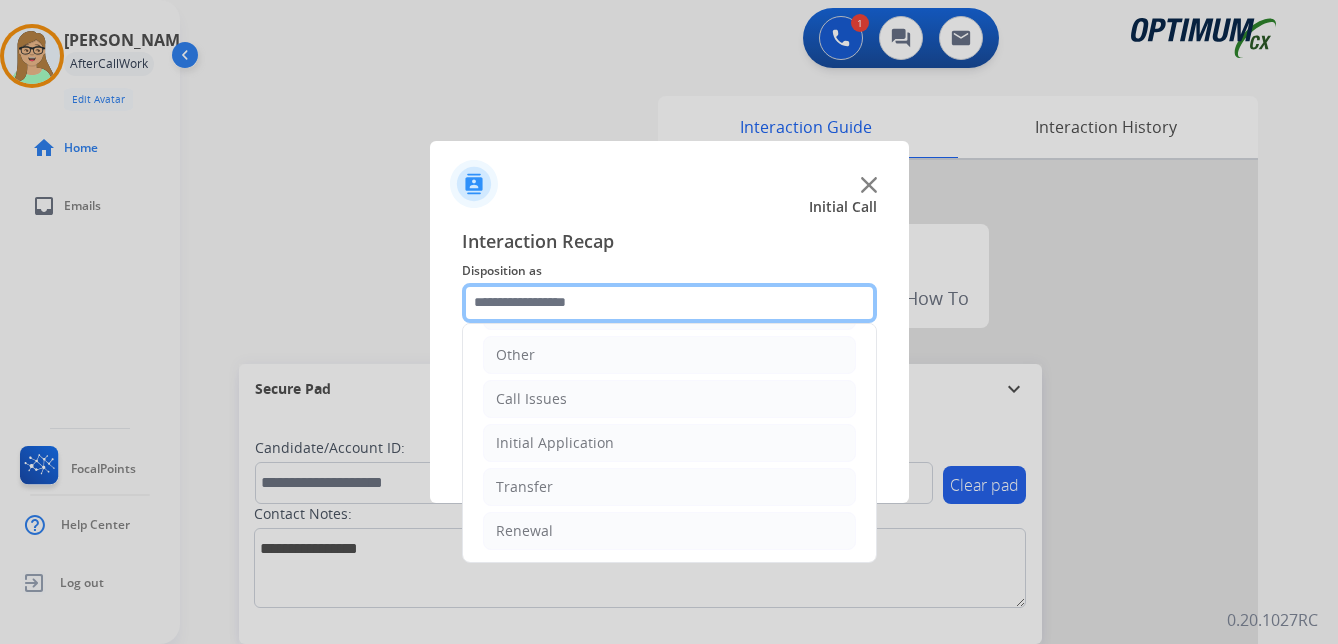 scroll, scrollTop: 136, scrollLeft: 0, axis: vertical 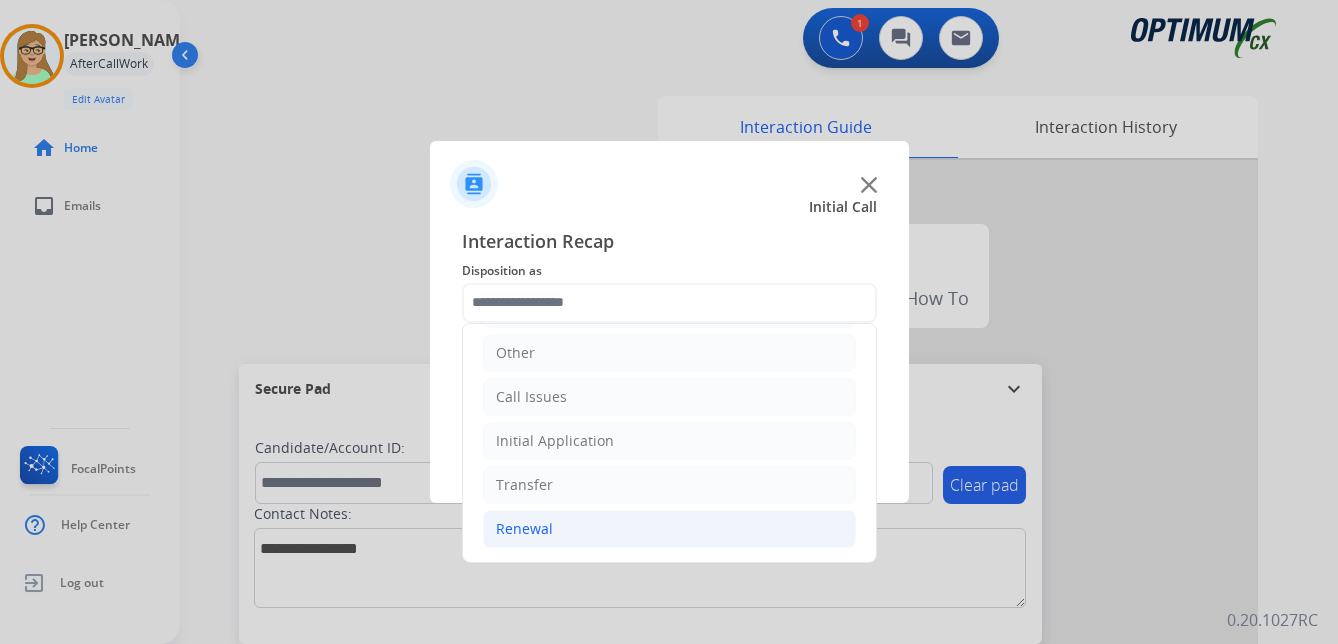 click on "Renewal" 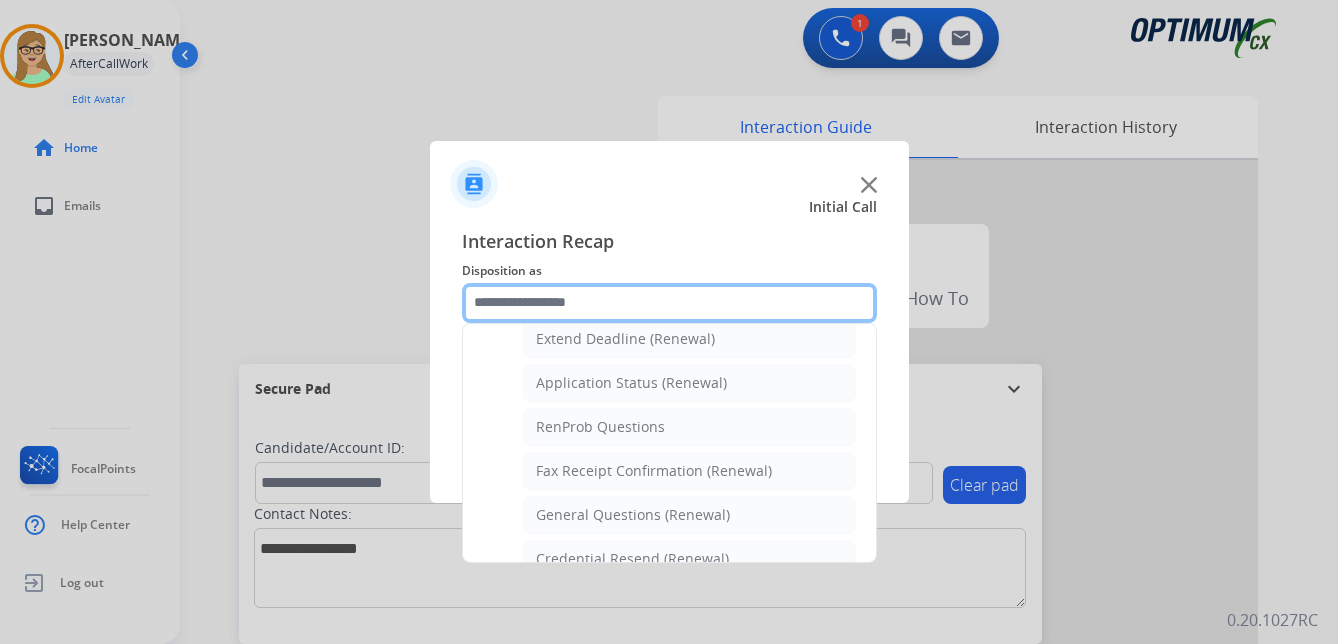 scroll, scrollTop: 436, scrollLeft: 0, axis: vertical 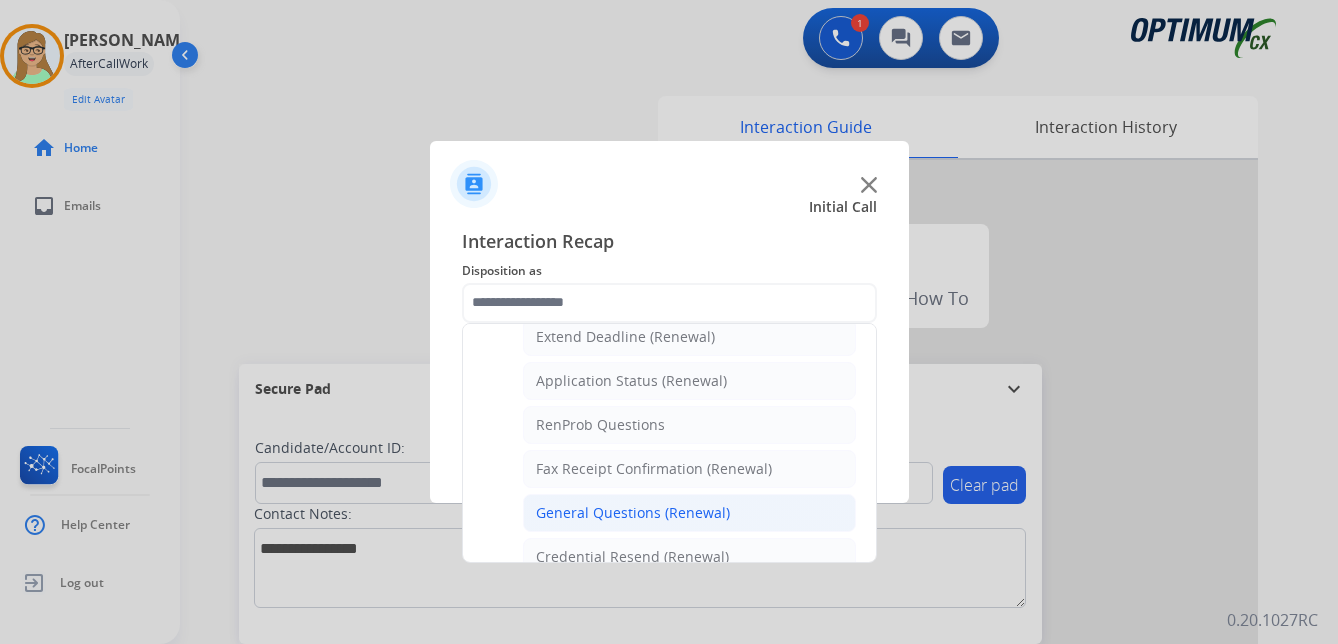 click on "General Questions (Renewal)" 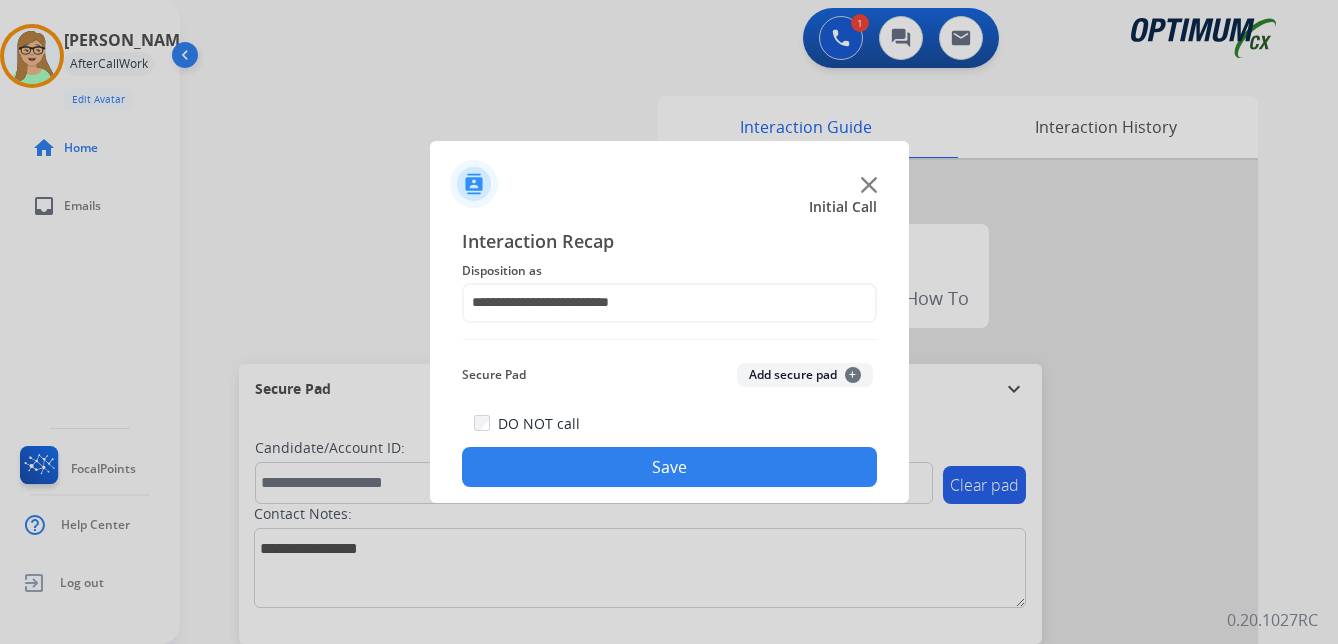 click on "Save" 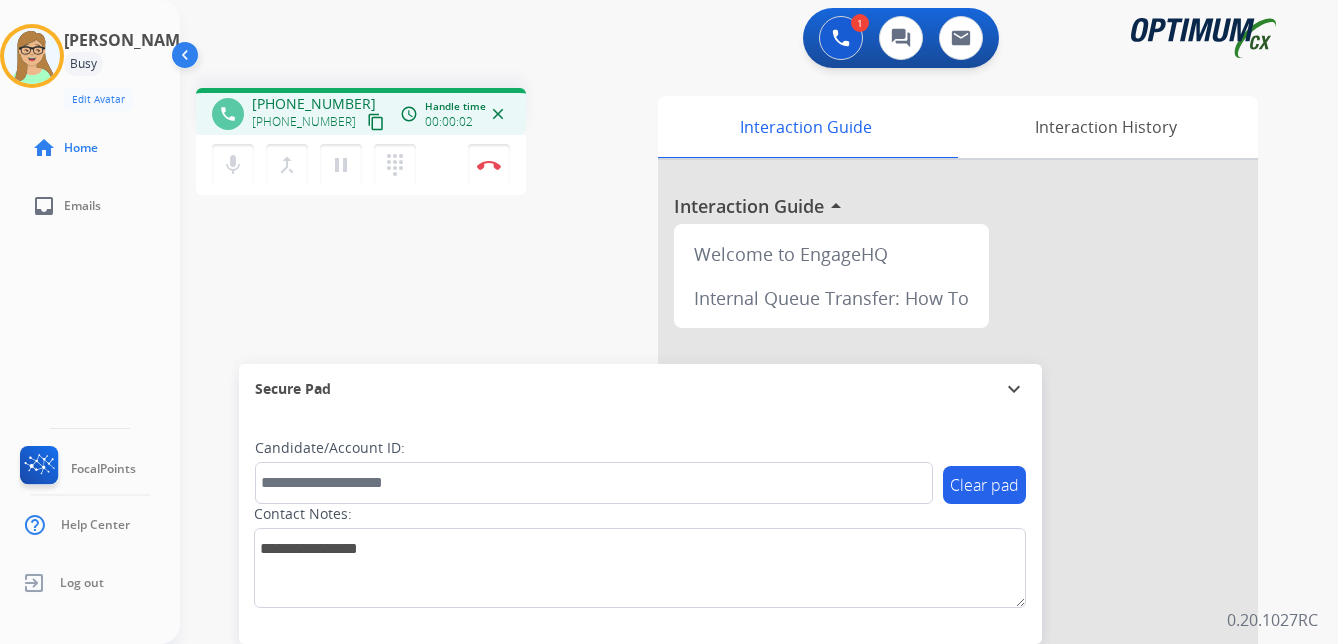 click on "content_copy" at bounding box center (376, 122) 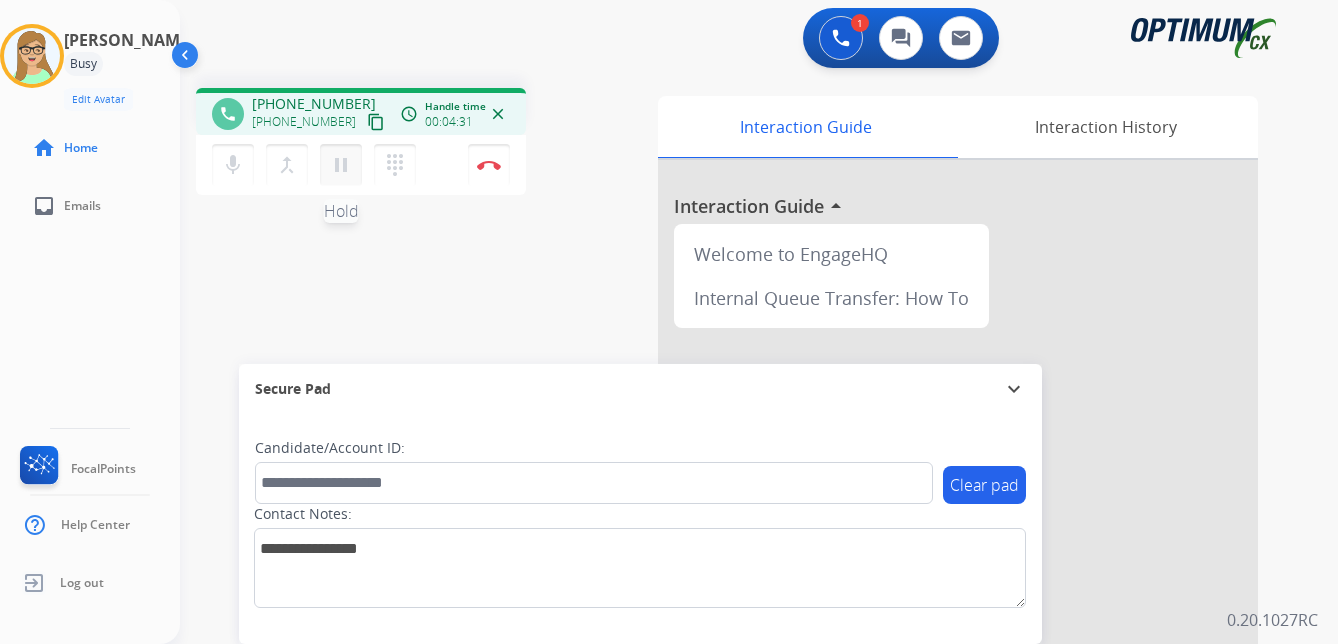 click on "pause" at bounding box center [341, 165] 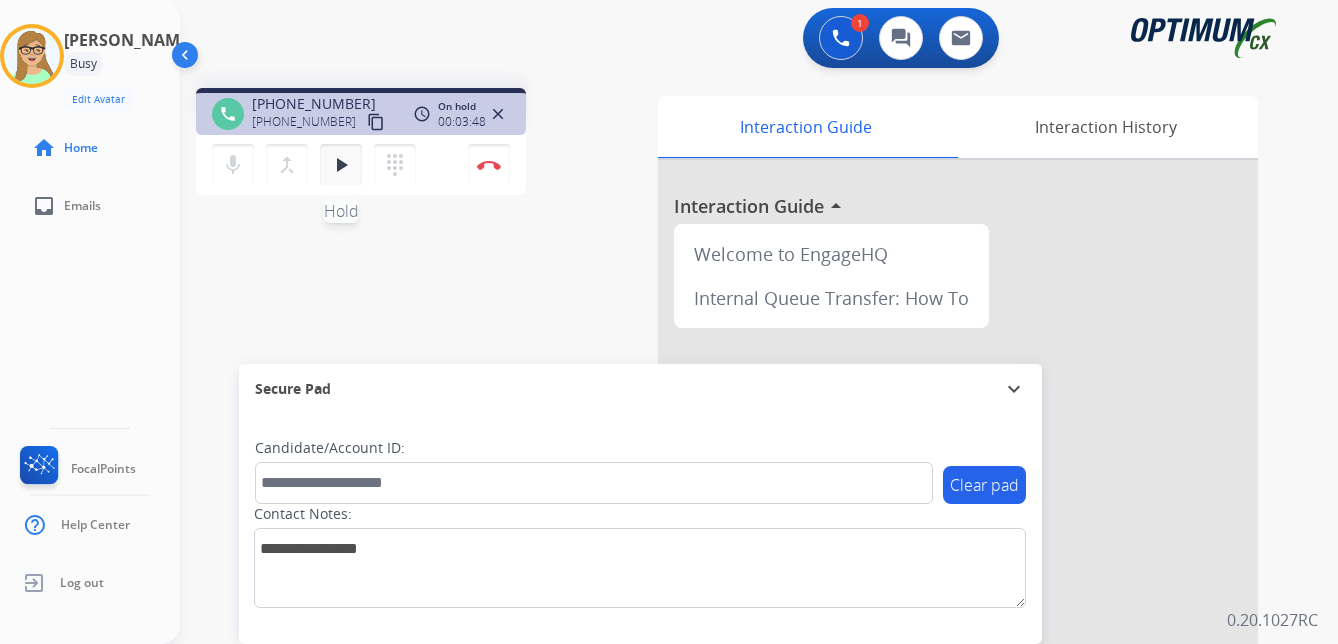 click on "play_arrow Hold" at bounding box center (341, 165) 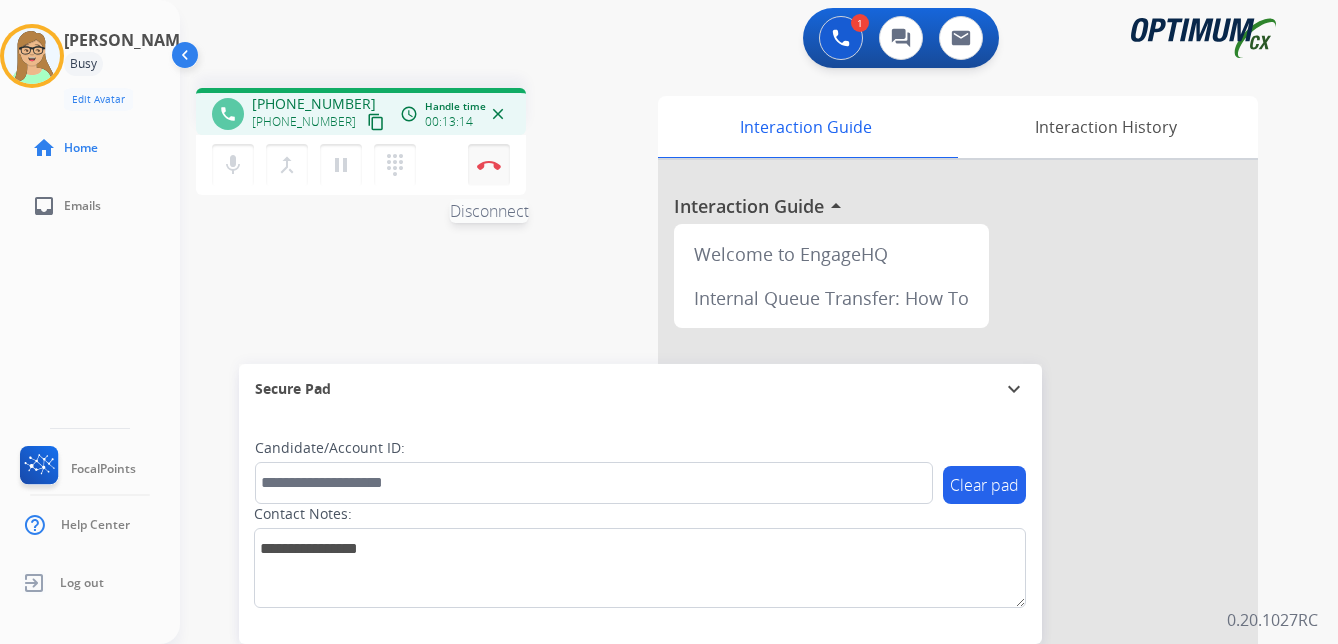click at bounding box center [489, 165] 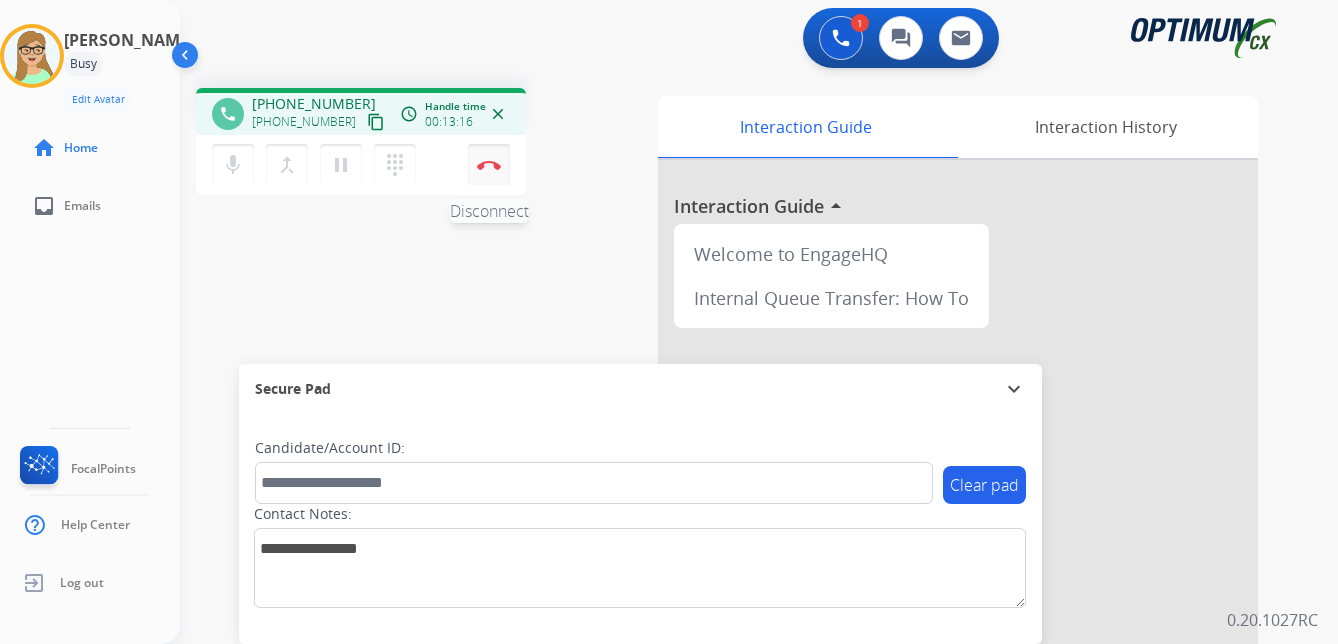 click on "Disconnect" at bounding box center (489, 165) 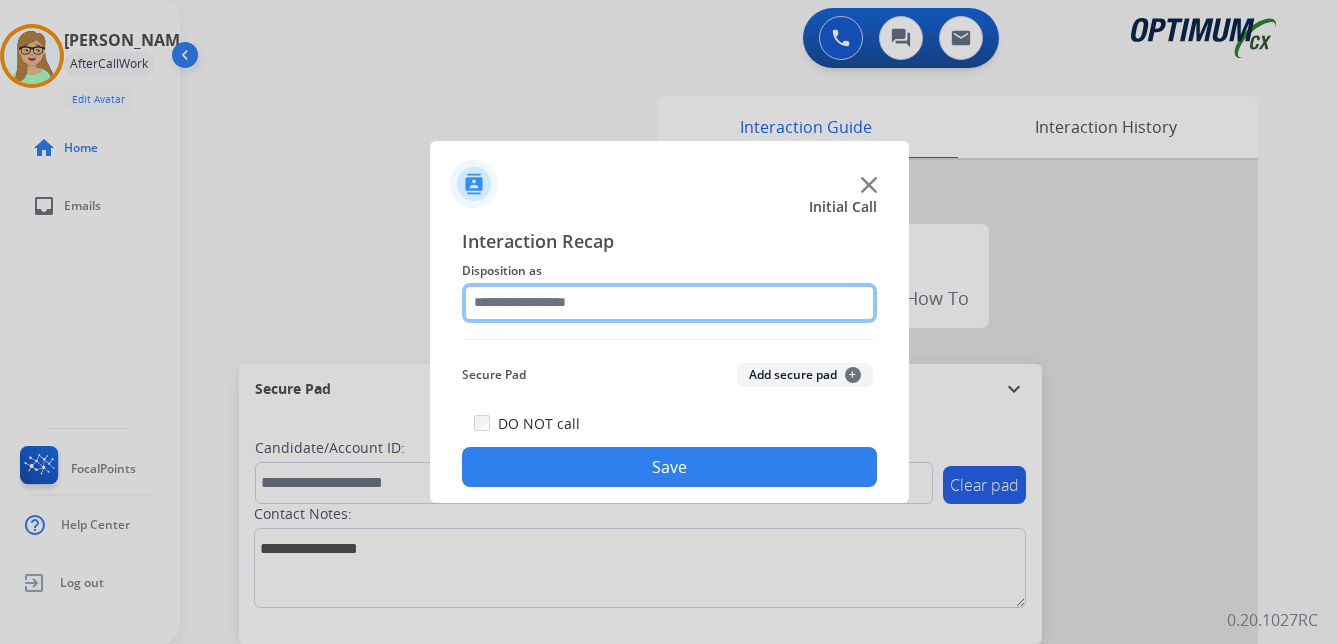 click 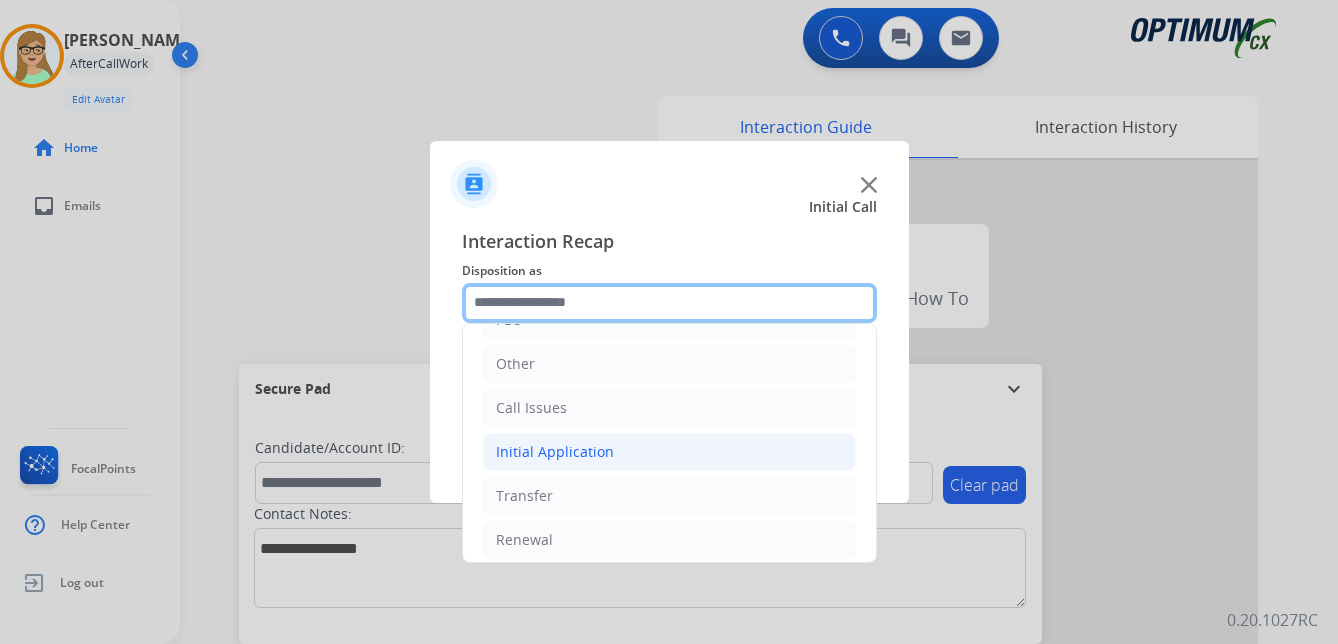 scroll, scrollTop: 136, scrollLeft: 0, axis: vertical 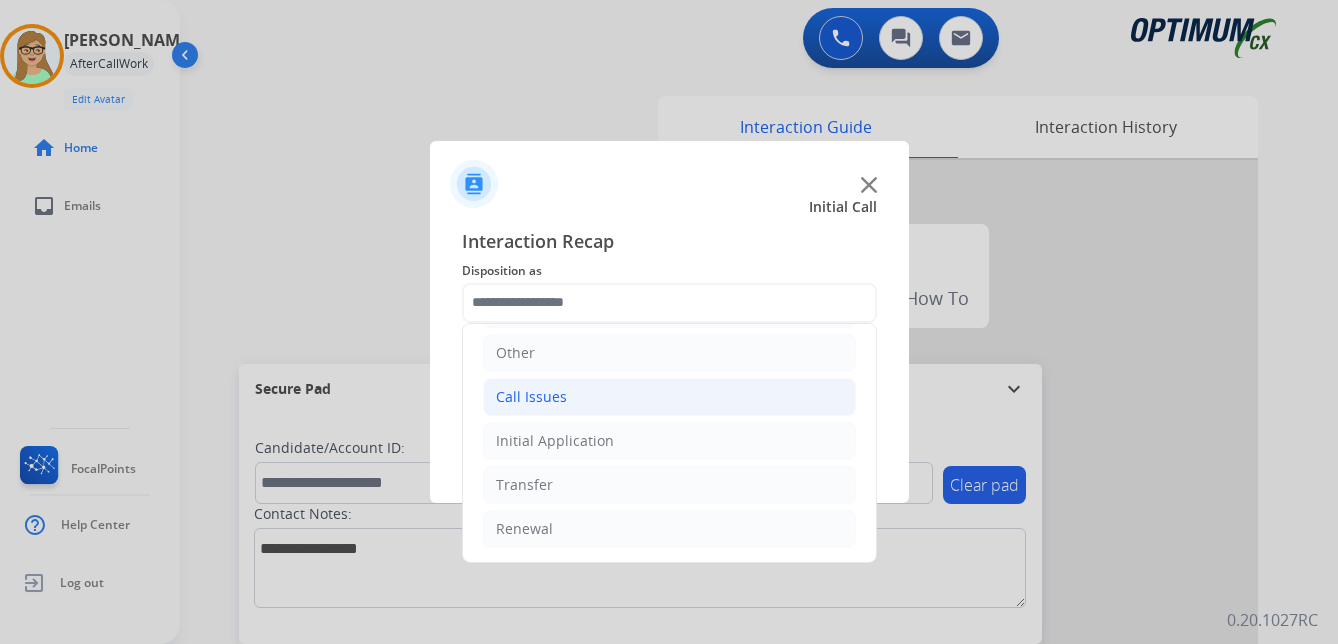 click on "Call Issues" 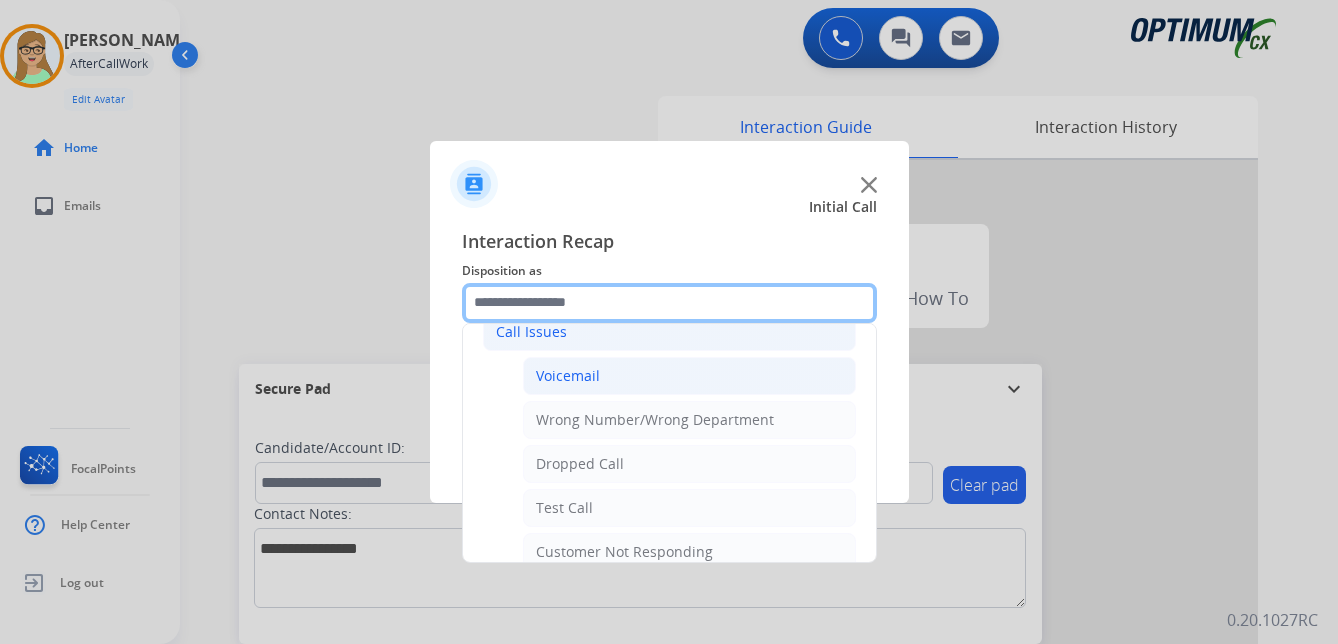 scroll, scrollTop: 236, scrollLeft: 0, axis: vertical 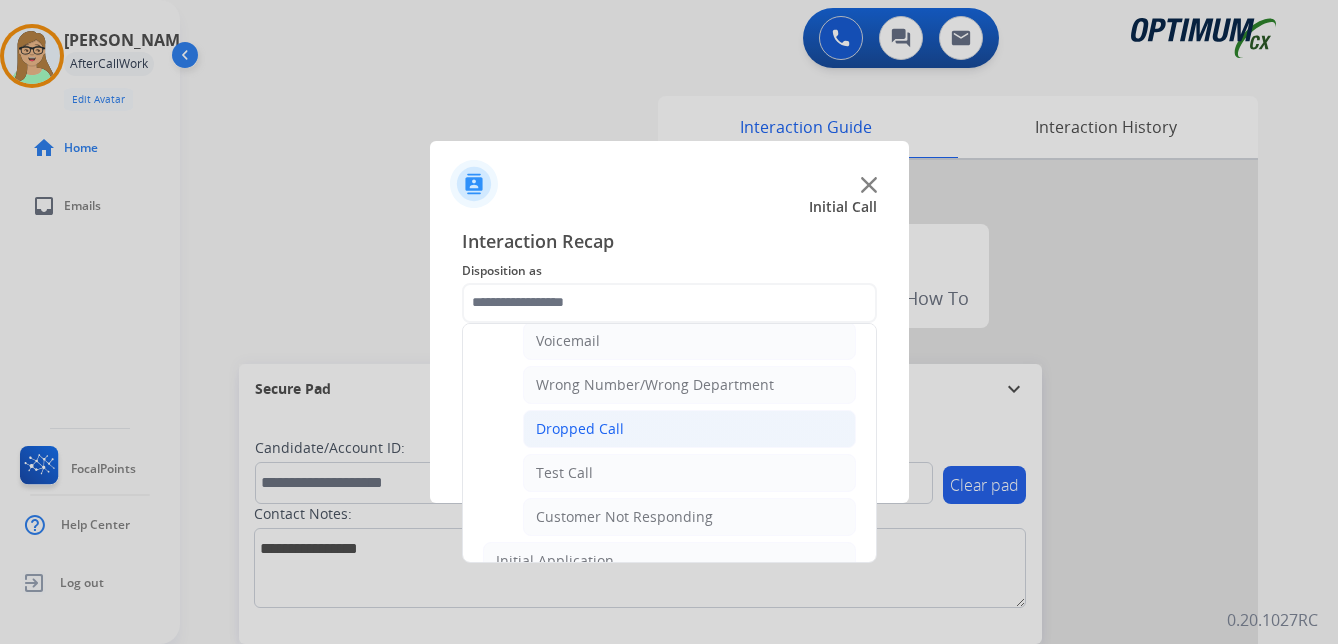 click on "Dropped Call" 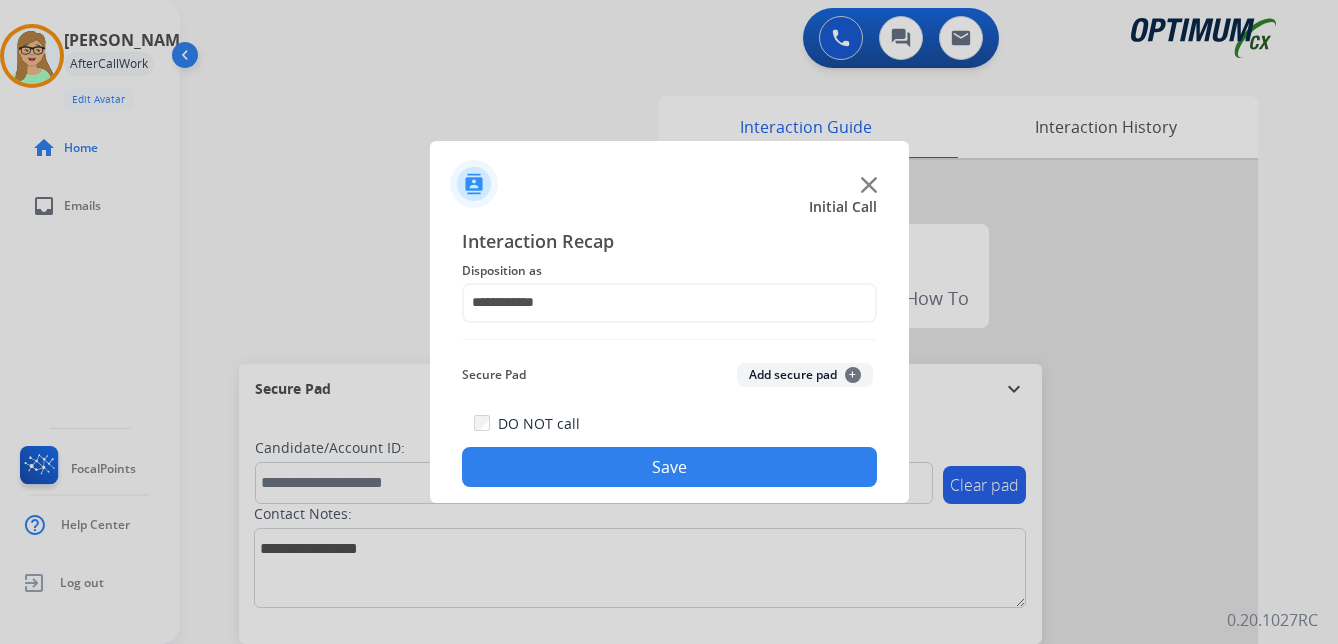 click on "Save" 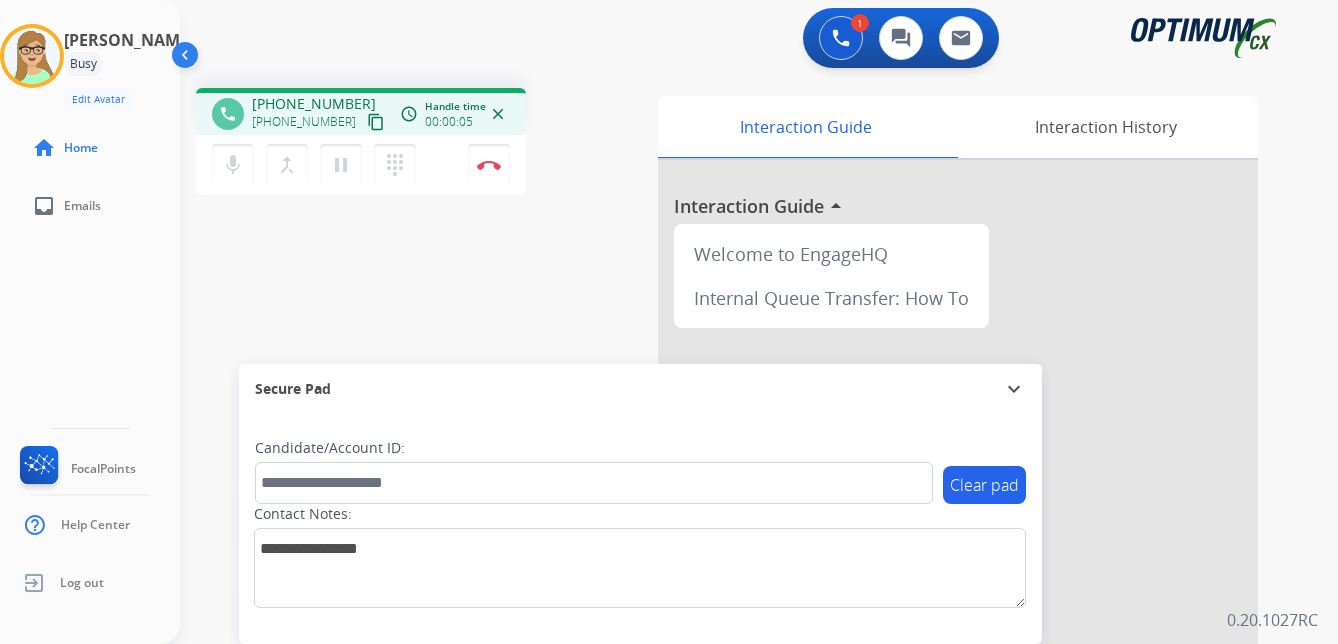 click on "content_copy" at bounding box center [376, 122] 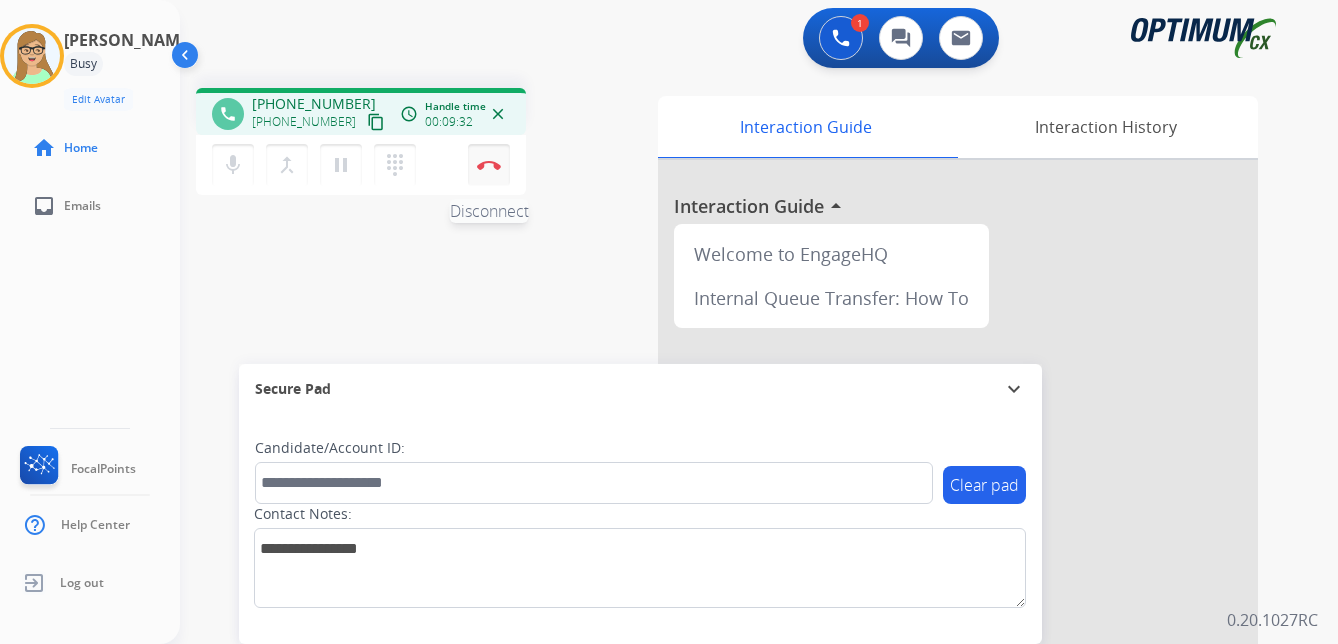 click at bounding box center [489, 165] 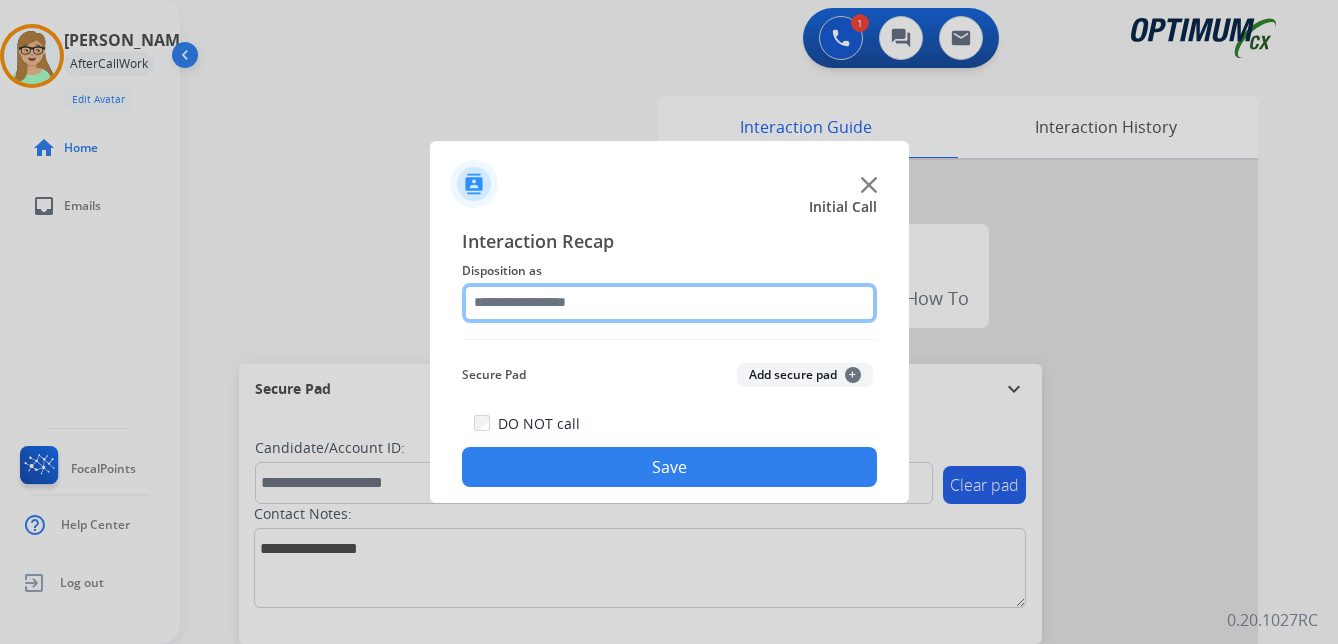click 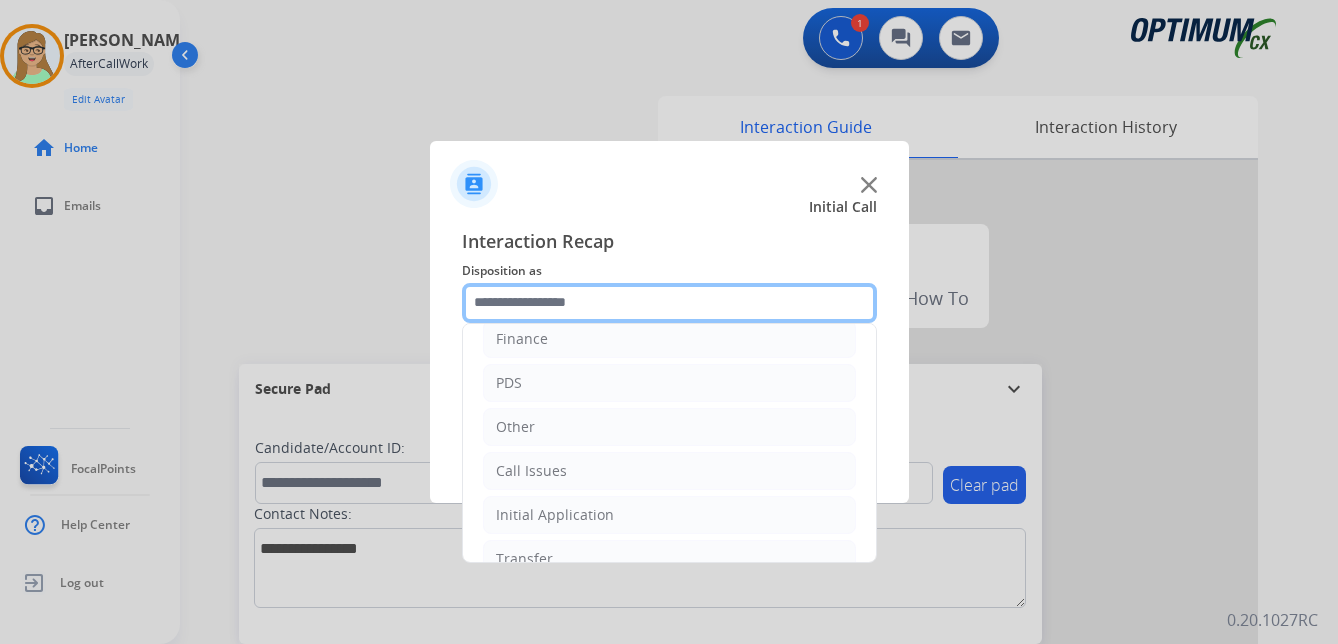scroll, scrollTop: 136, scrollLeft: 0, axis: vertical 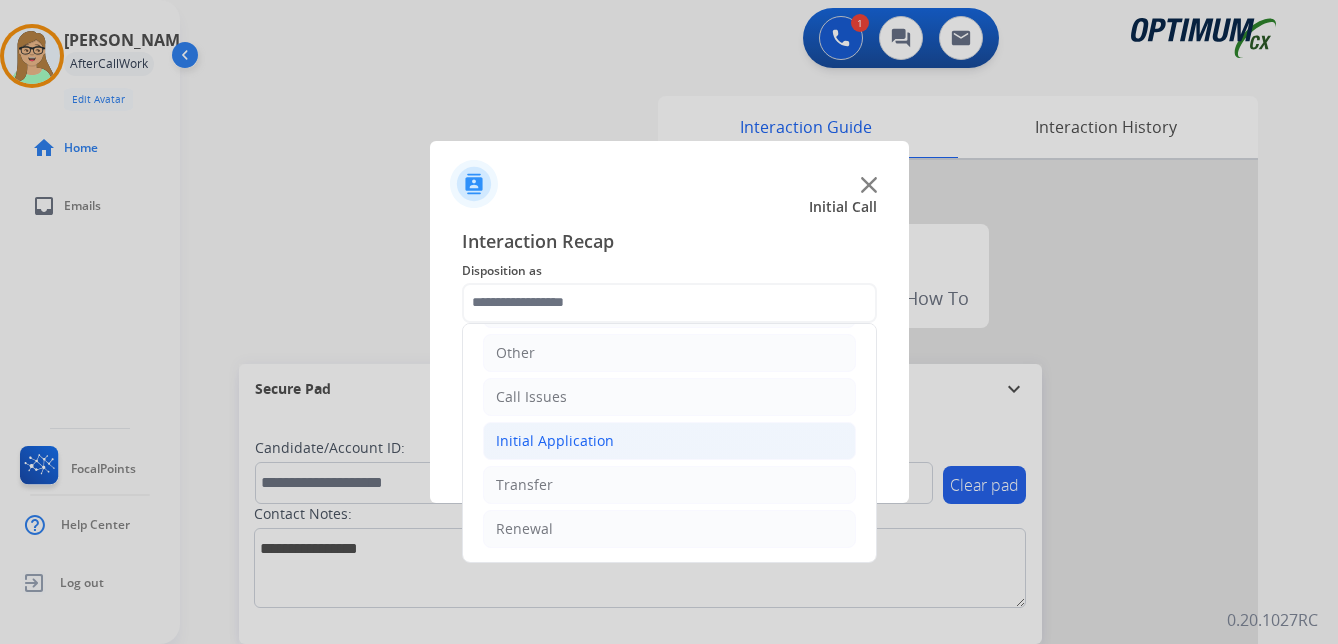 click on "Initial Application" 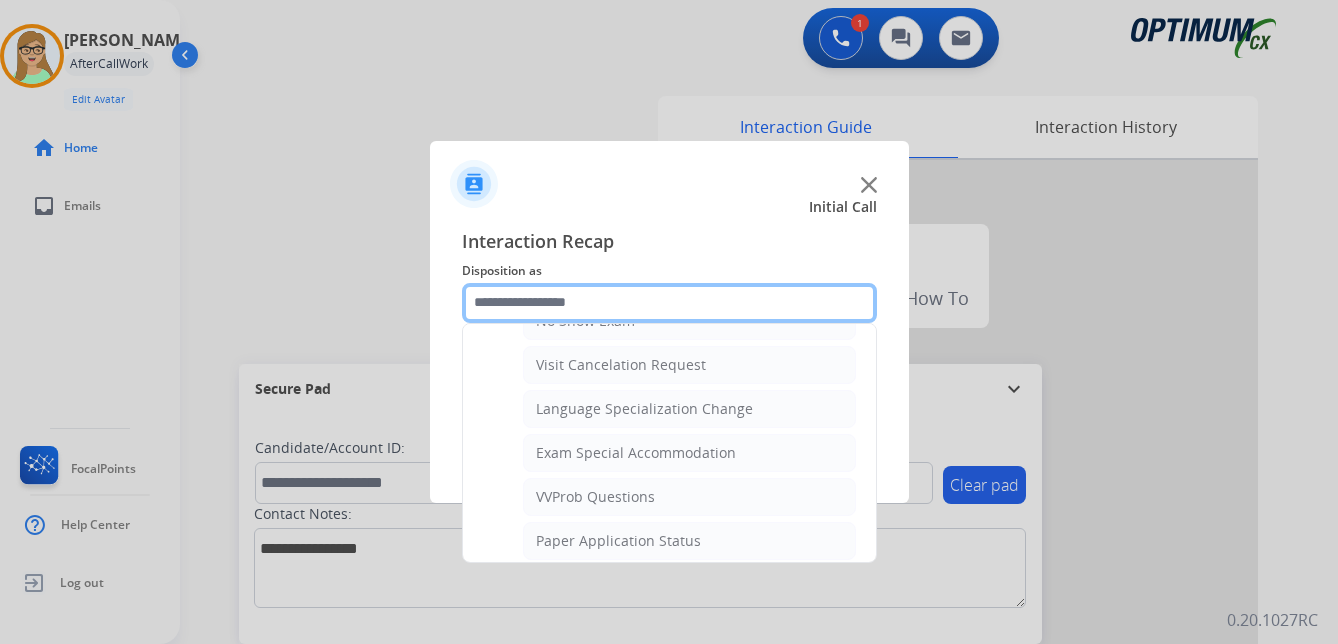 scroll, scrollTop: 1036, scrollLeft: 0, axis: vertical 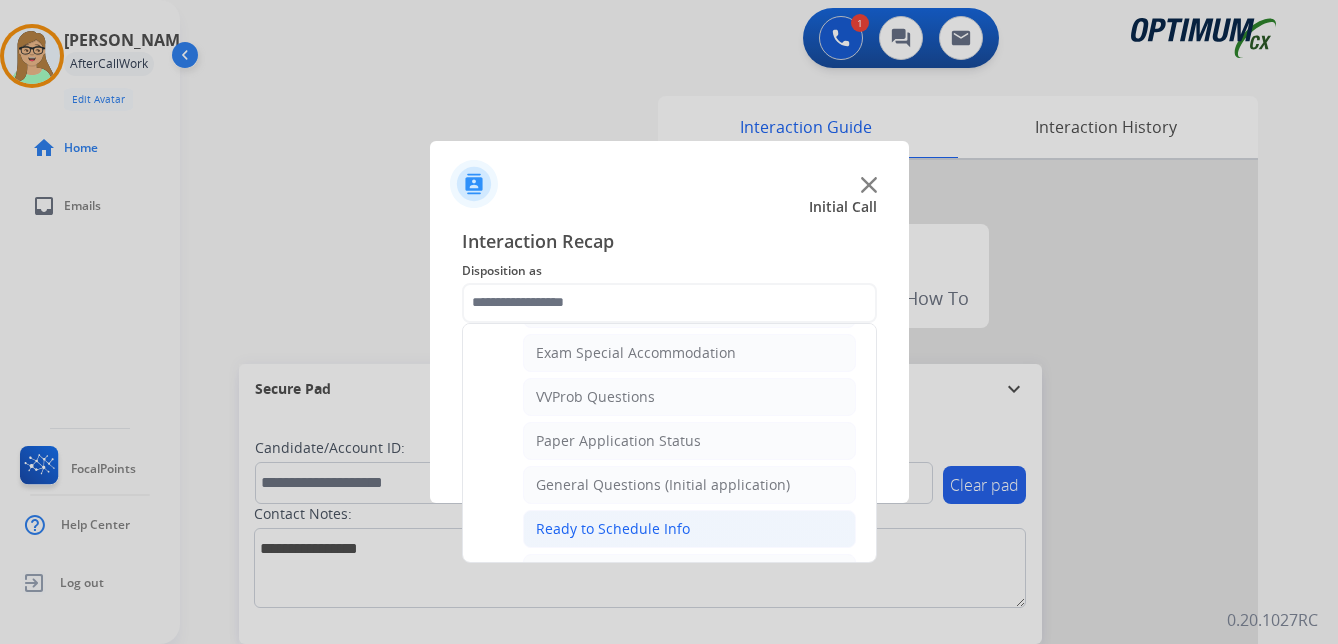 click on "Ready to Schedule Info" 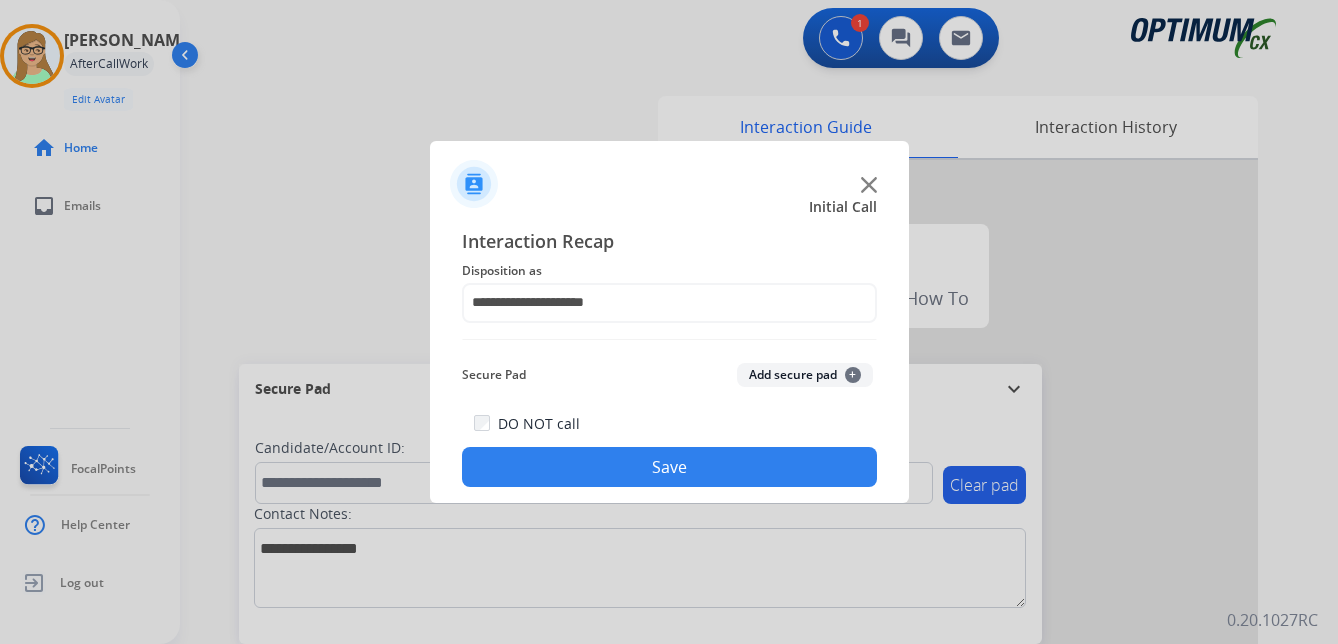 click on "Save" 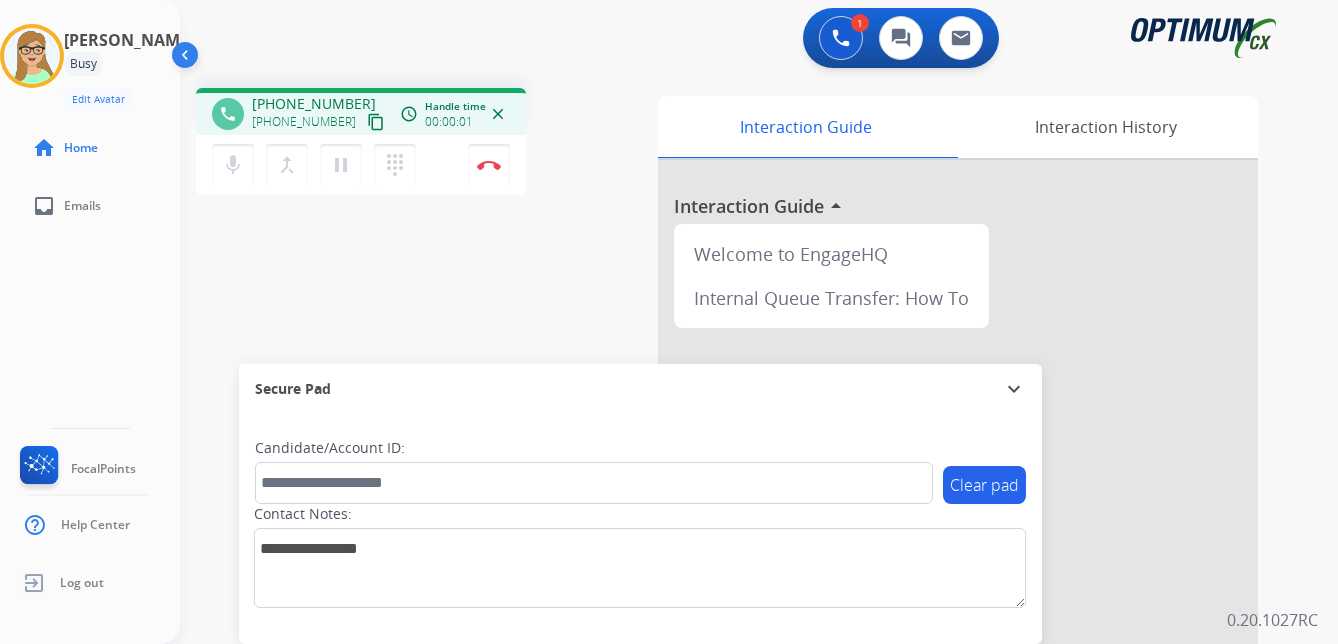 click on "content_copy" at bounding box center (376, 122) 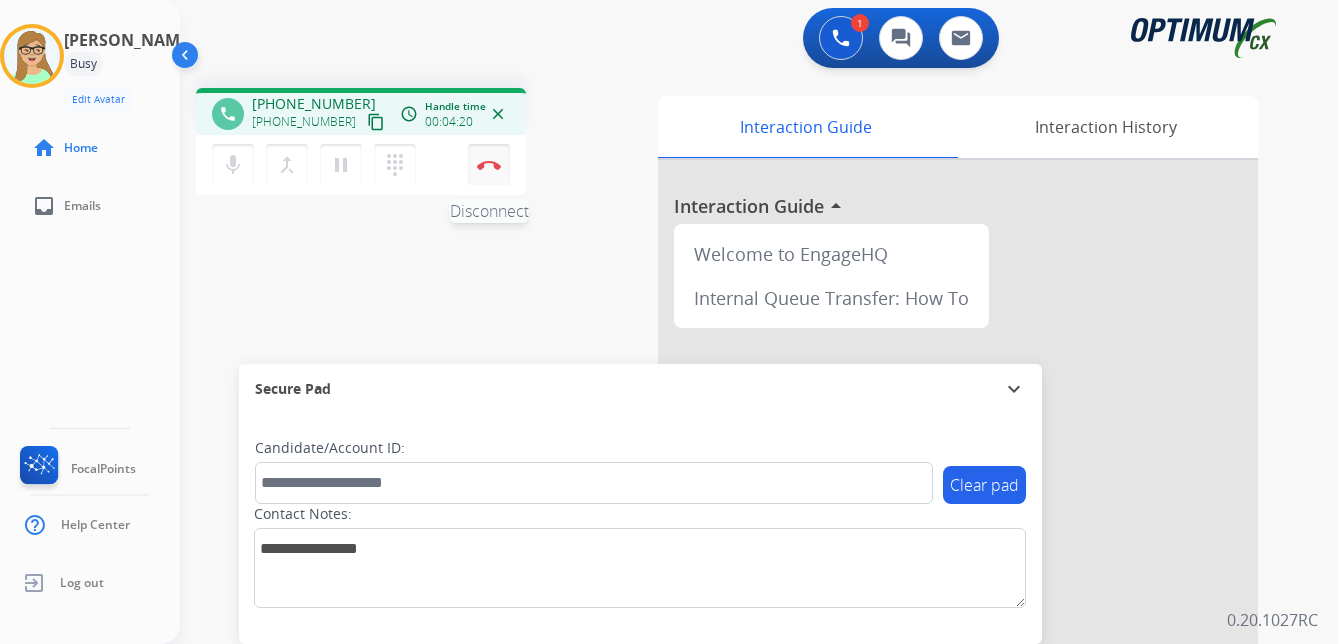 click at bounding box center (489, 165) 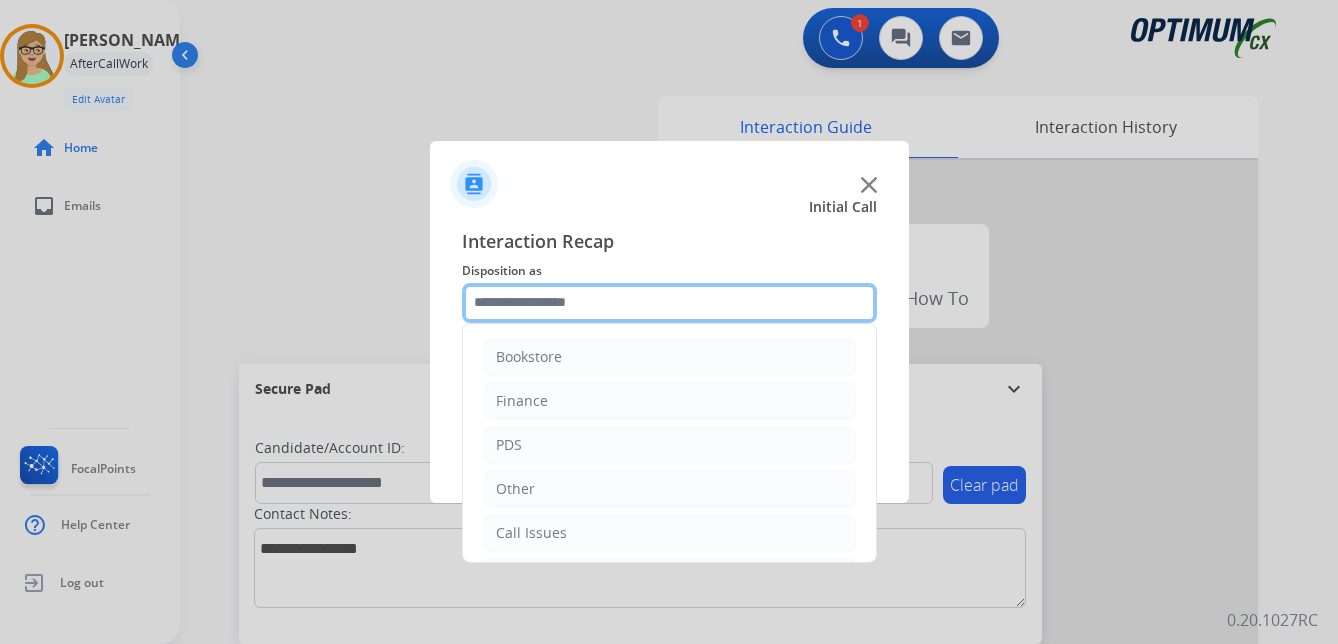 drag, startPoint x: 539, startPoint y: 309, endPoint x: 538, endPoint y: 334, distance: 25.019993 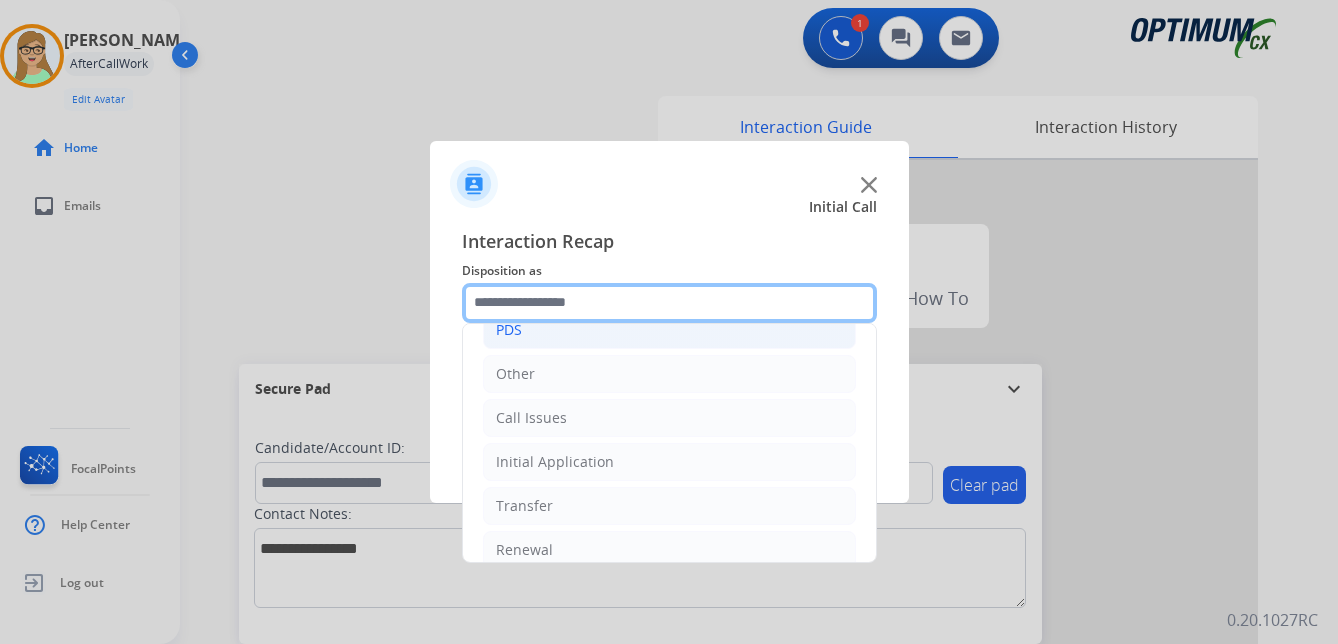 scroll, scrollTop: 136, scrollLeft: 0, axis: vertical 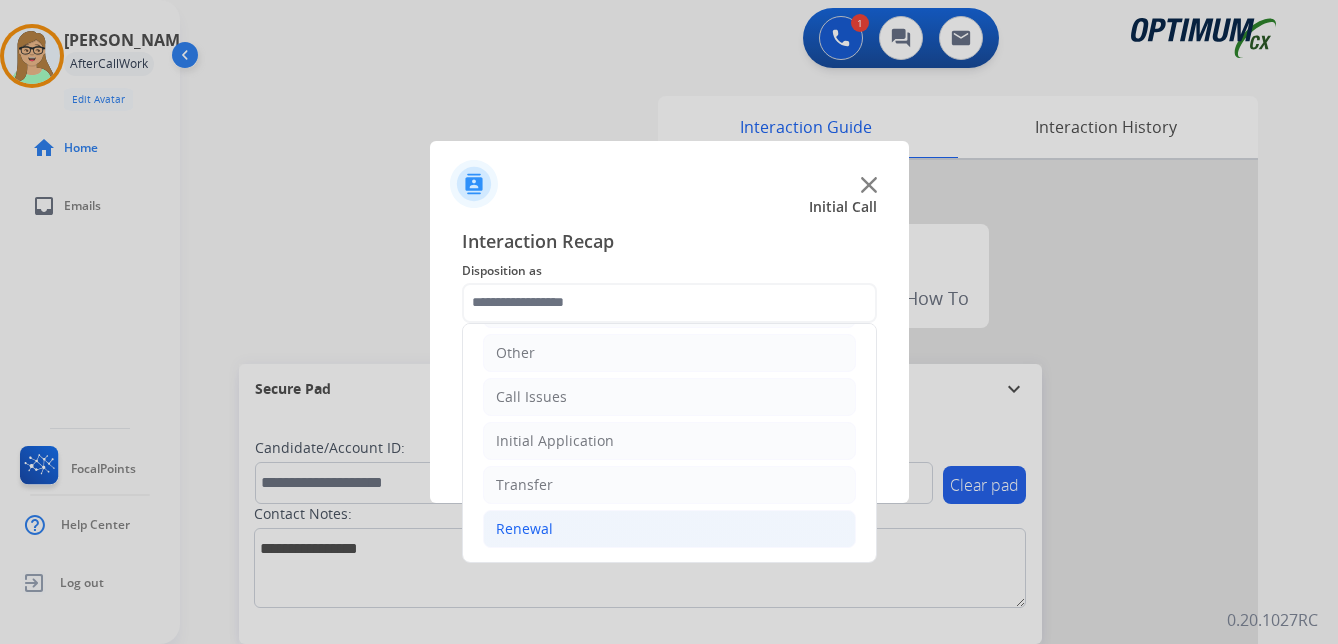 click on "Renewal" 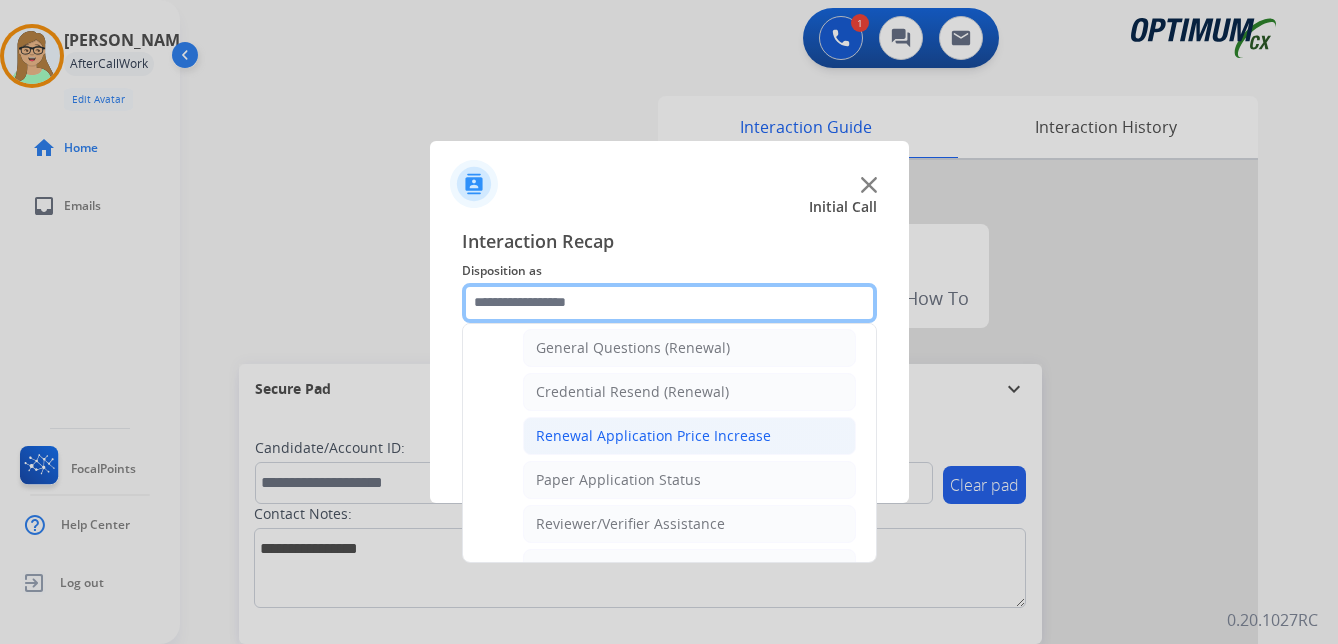 scroll, scrollTop: 636, scrollLeft: 0, axis: vertical 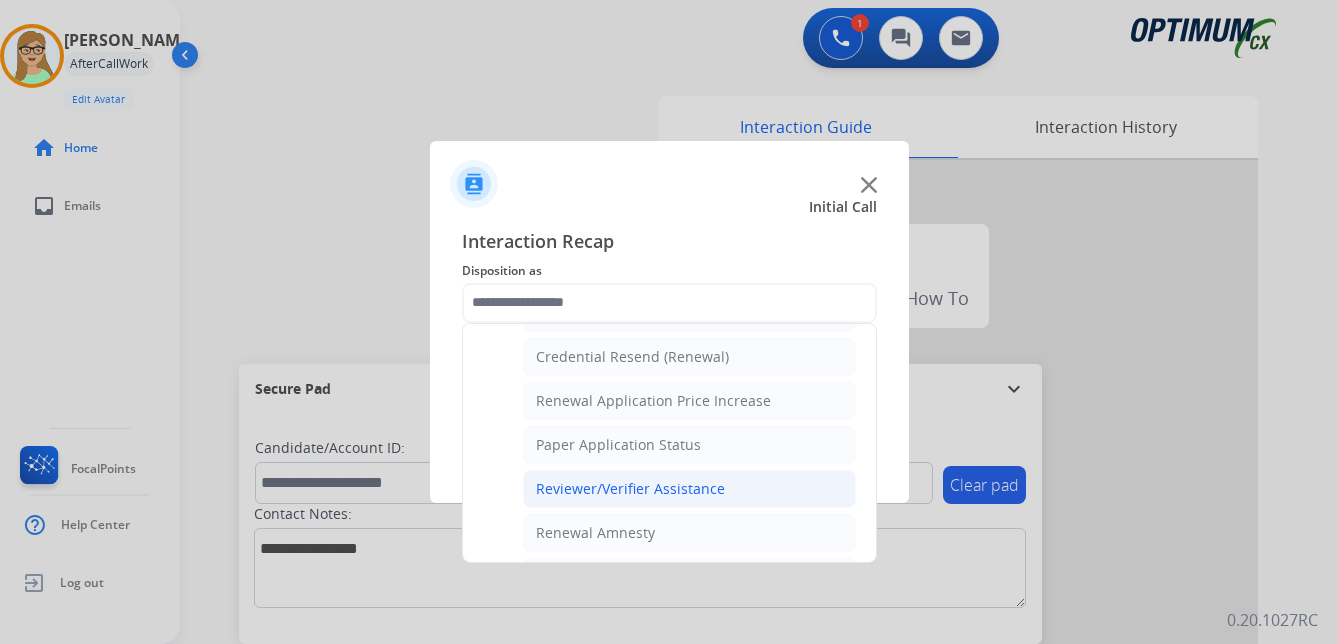 click on "Reviewer/Verifier Assistance" 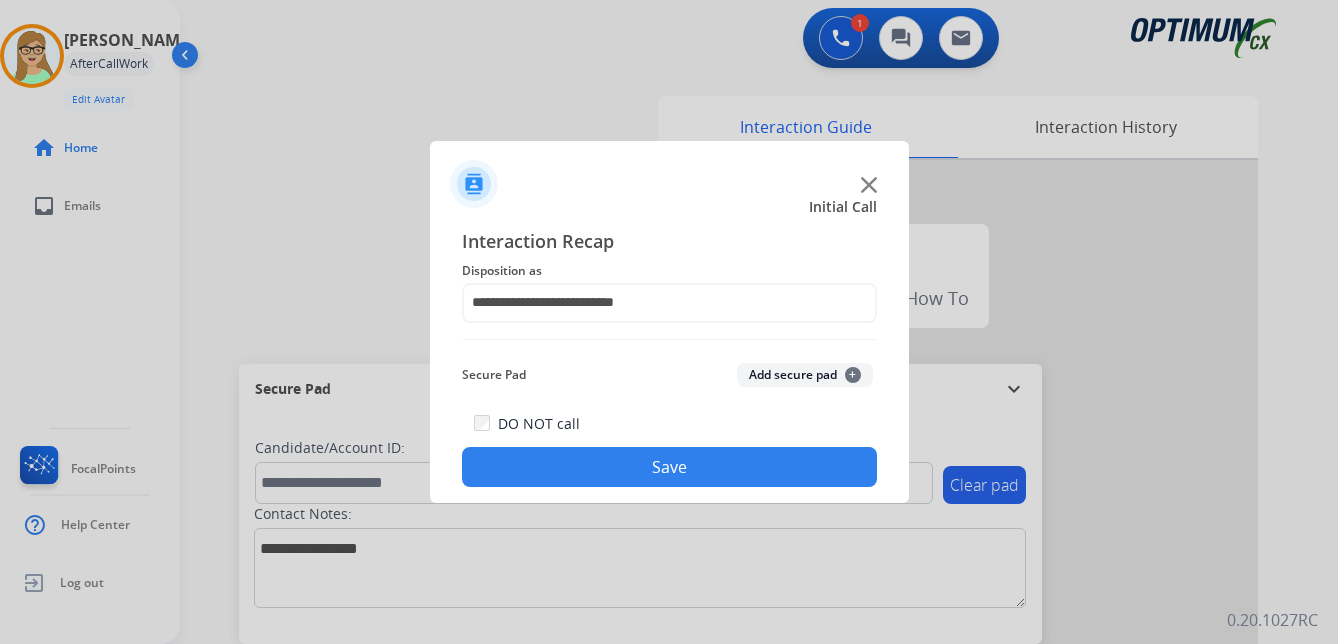 click on "Save" 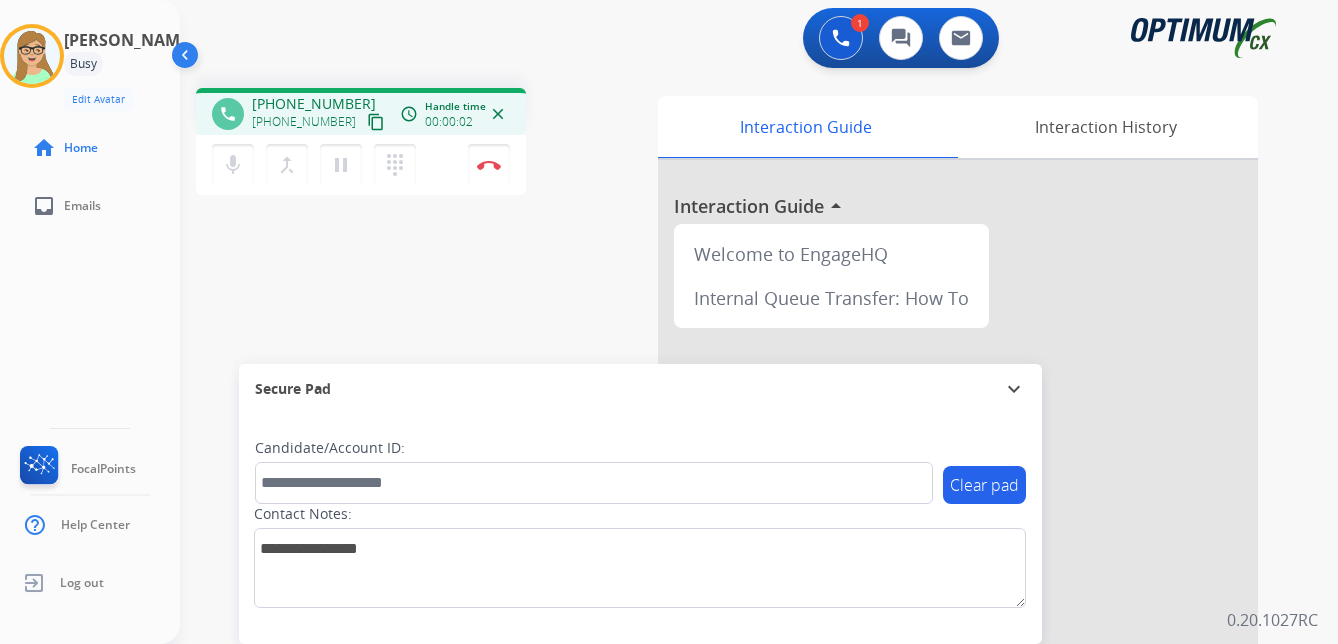 click on "content_copy" at bounding box center [376, 122] 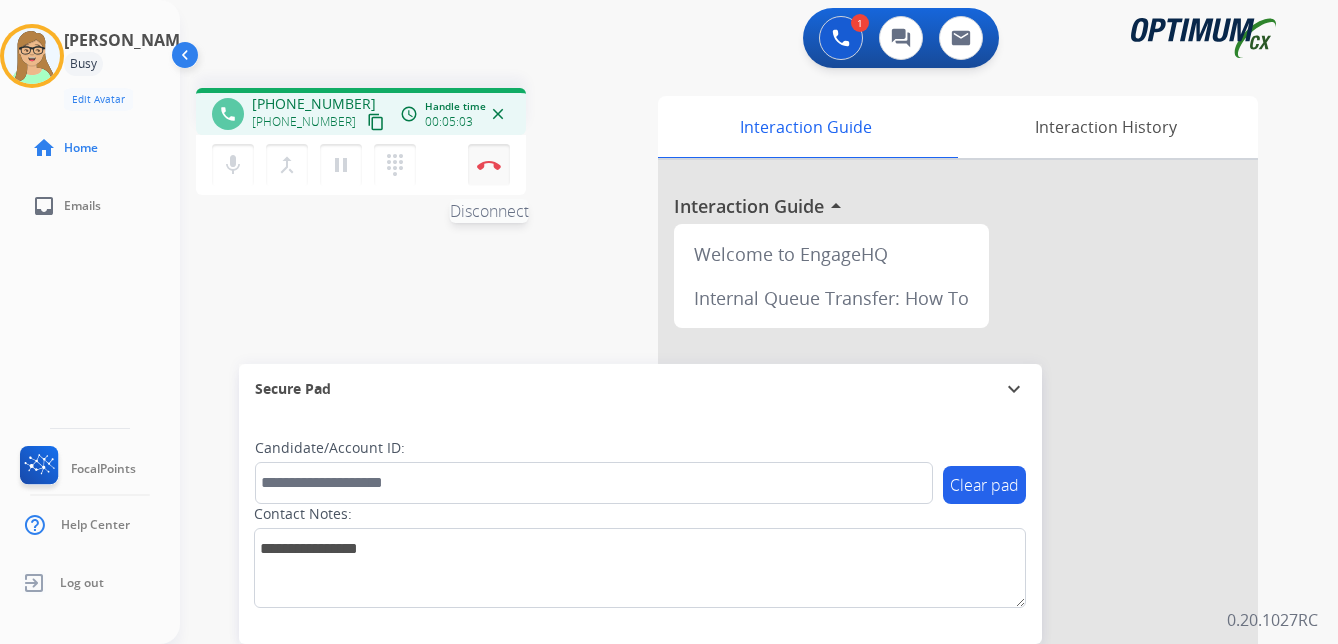 click at bounding box center (489, 165) 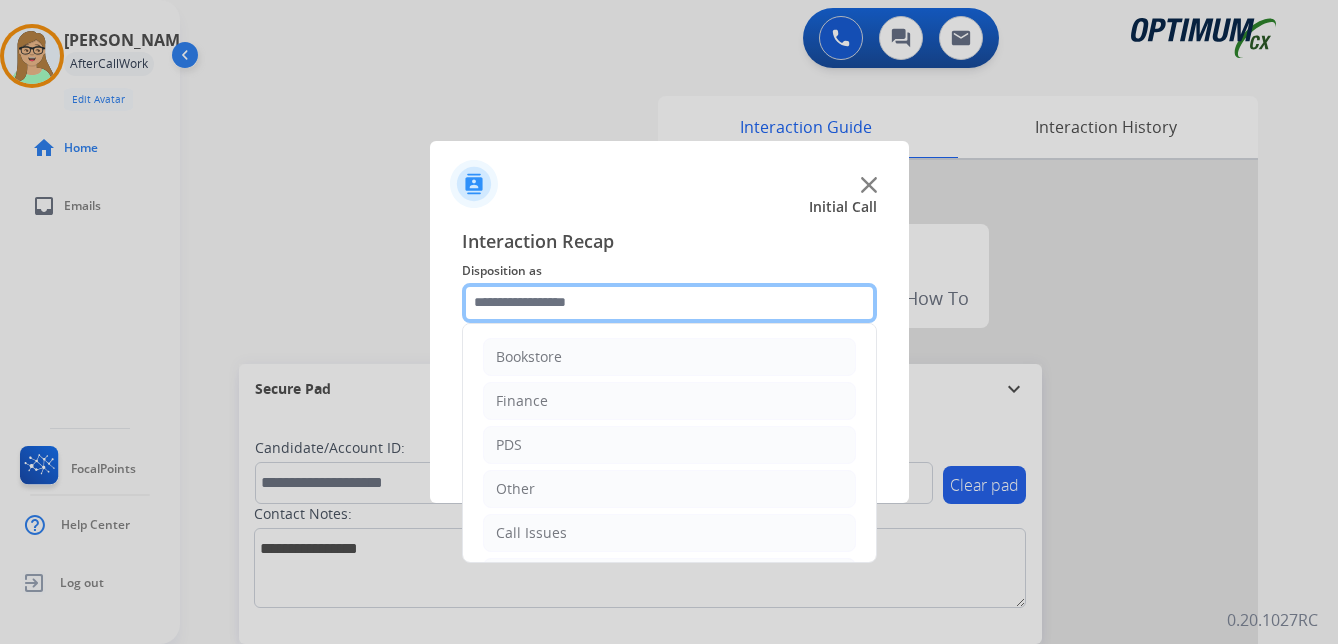 click 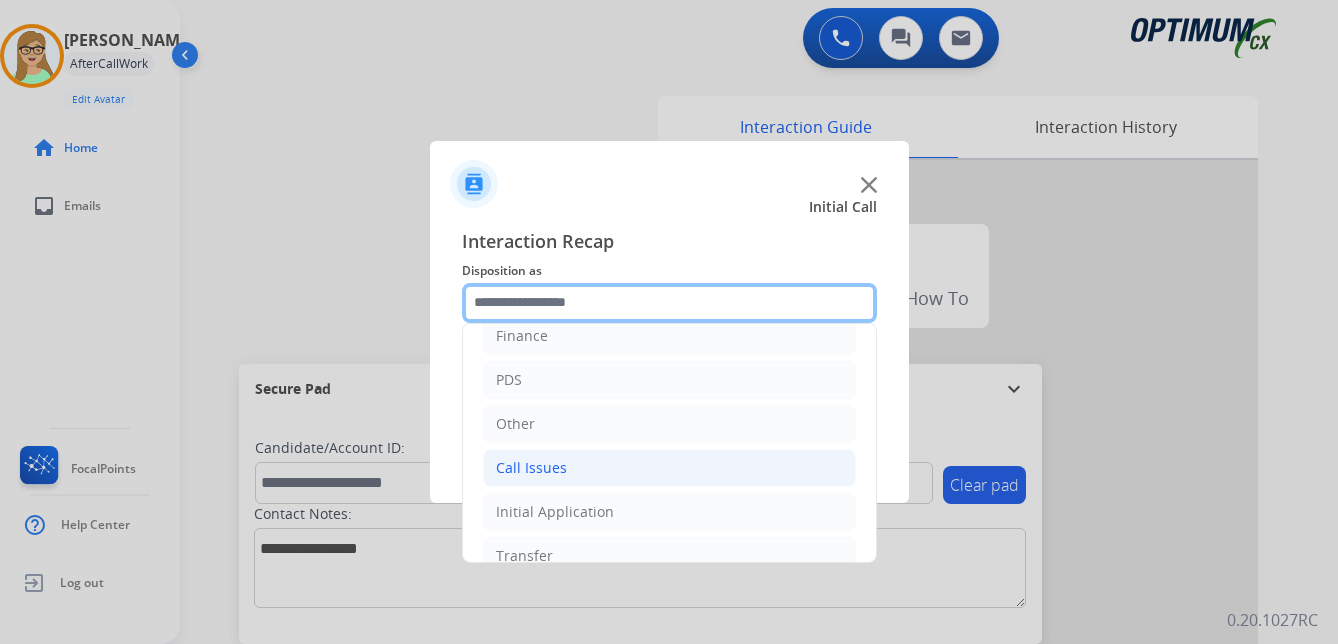 scroll, scrollTop: 136, scrollLeft: 0, axis: vertical 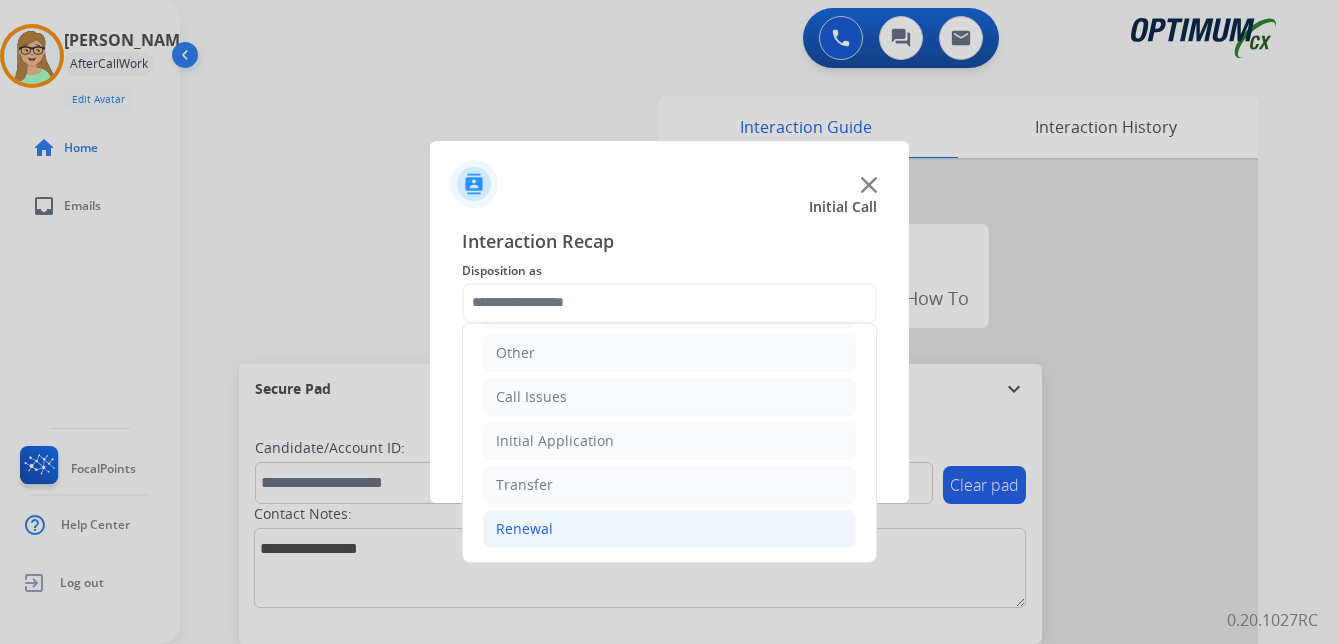 click on "Renewal" 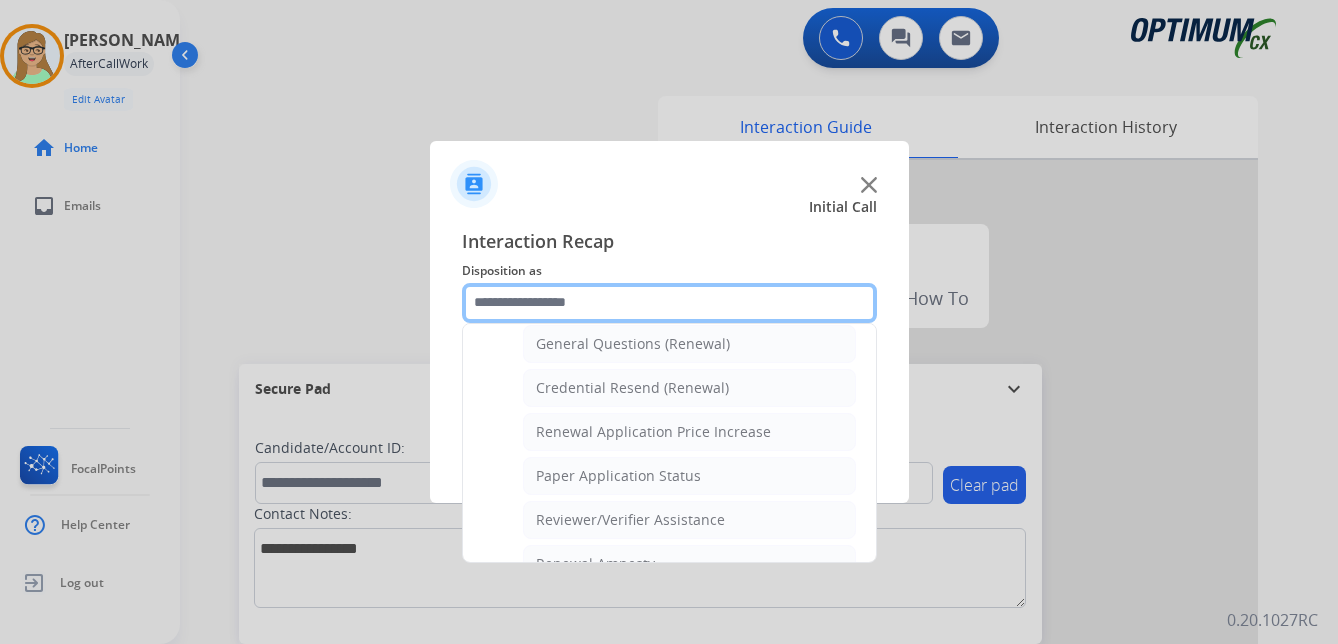 scroll, scrollTop: 636, scrollLeft: 0, axis: vertical 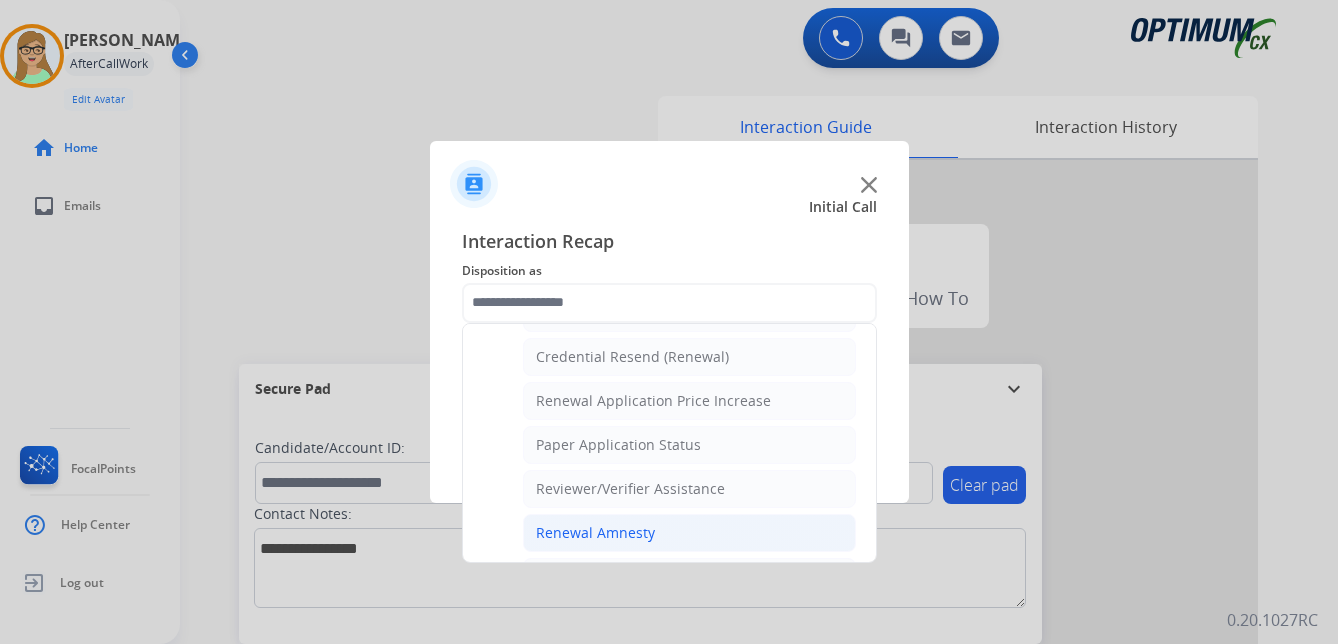 click on "Renewal Amnesty" 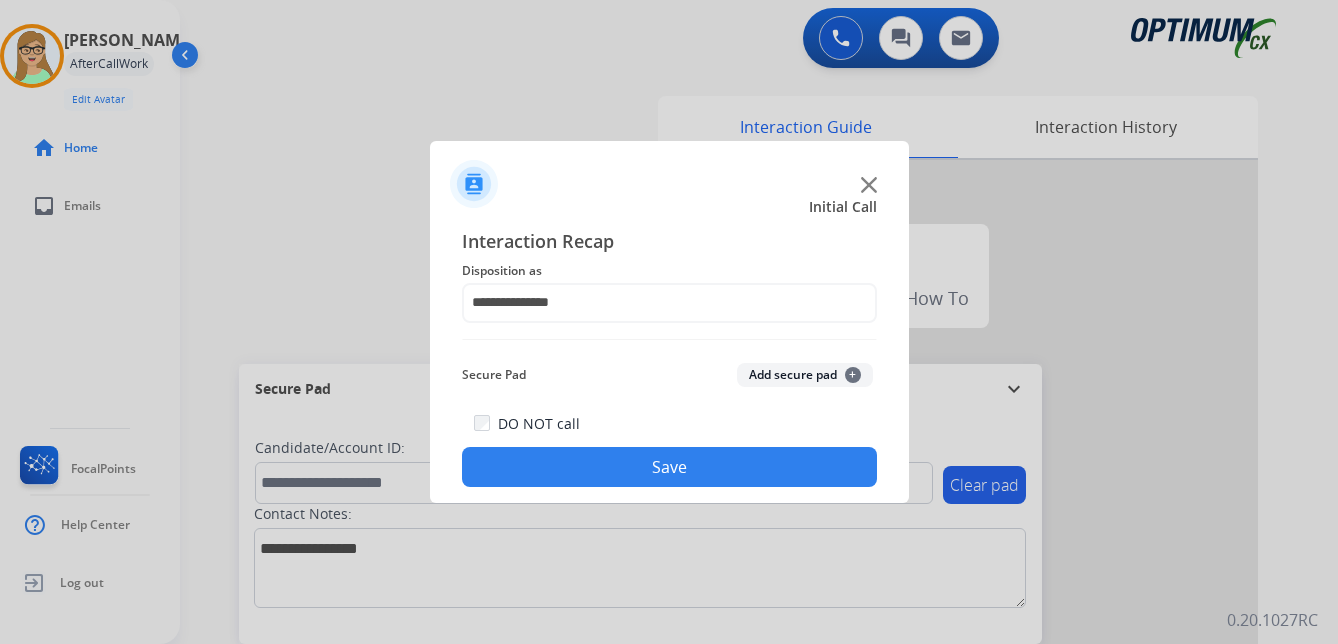 click on "Save" 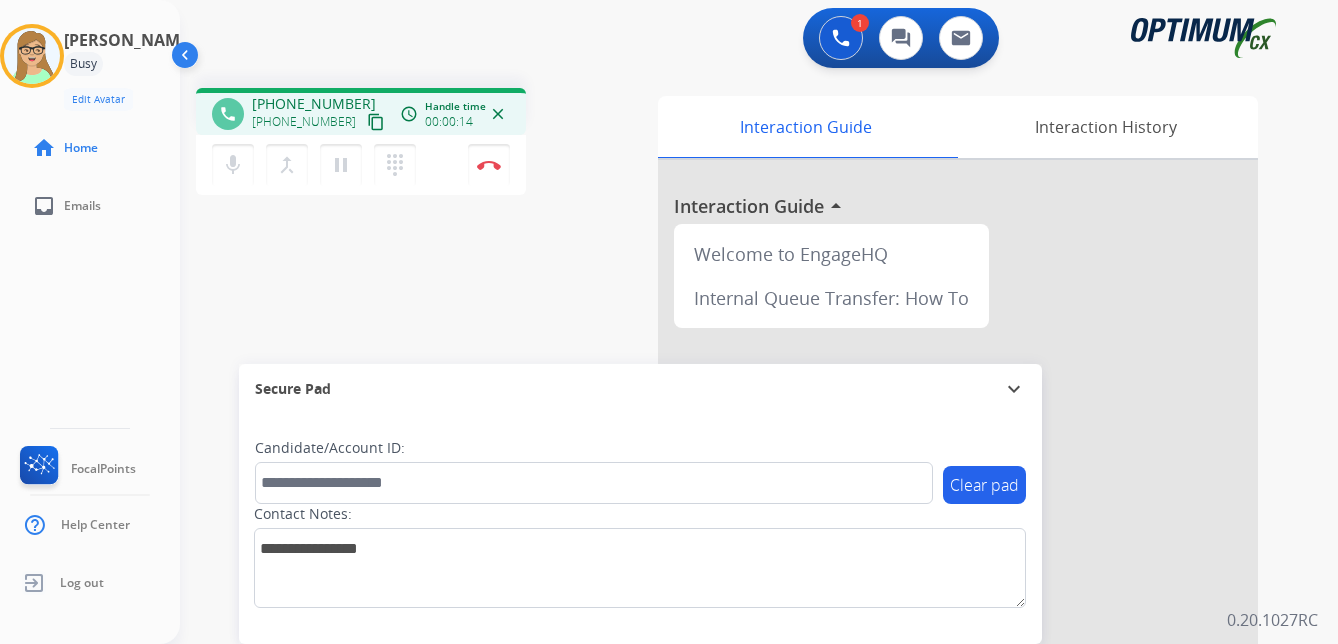 click on "mic Mute merge_type Bridge pause Hold dialpad Dialpad Disconnect" at bounding box center [361, 165] 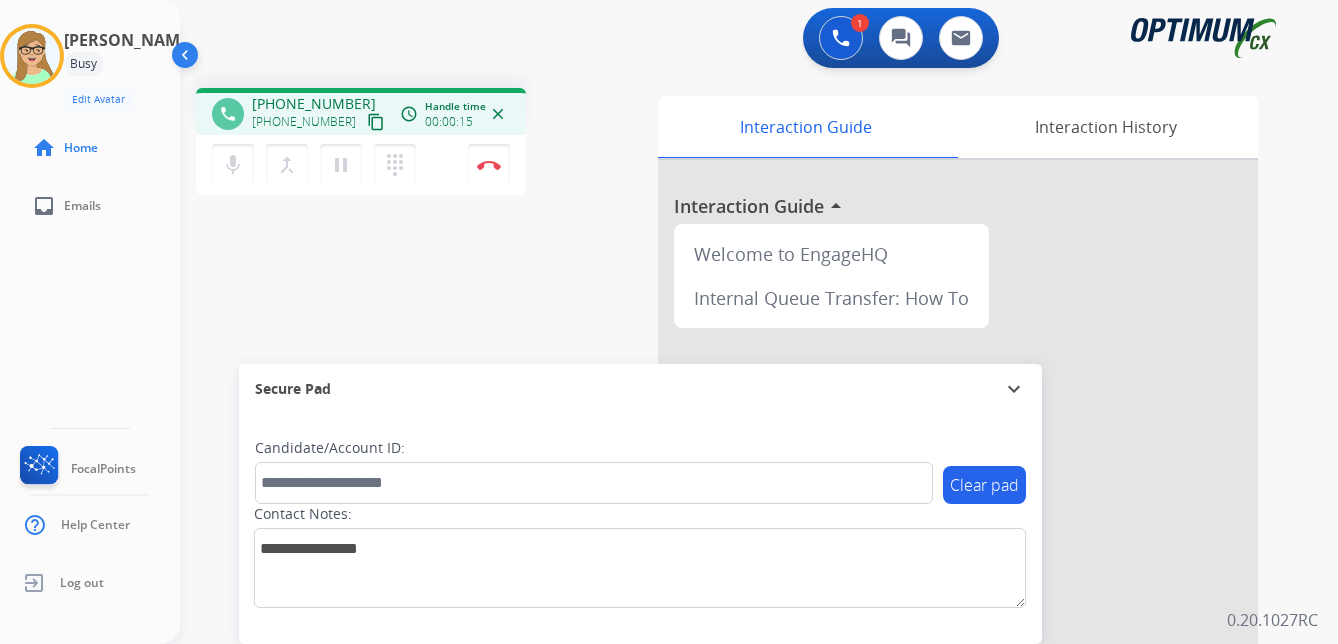 click on "content_copy" at bounding box center (376, 122) 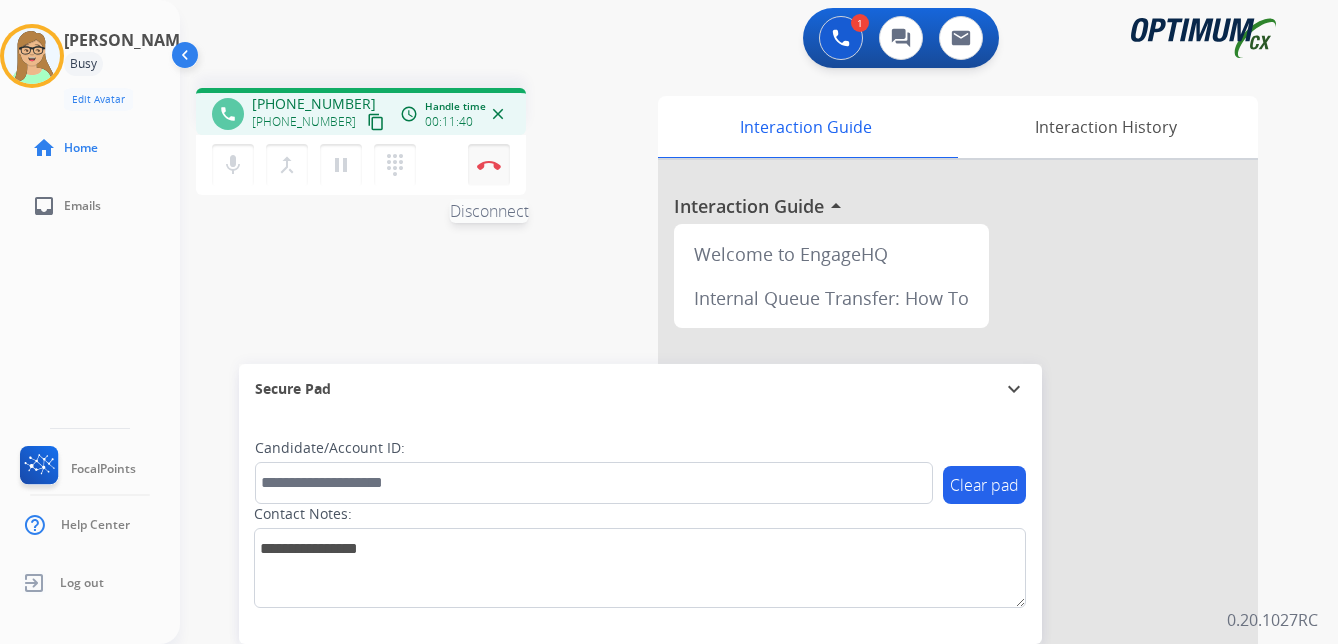 click at bounding box center (489, 165) 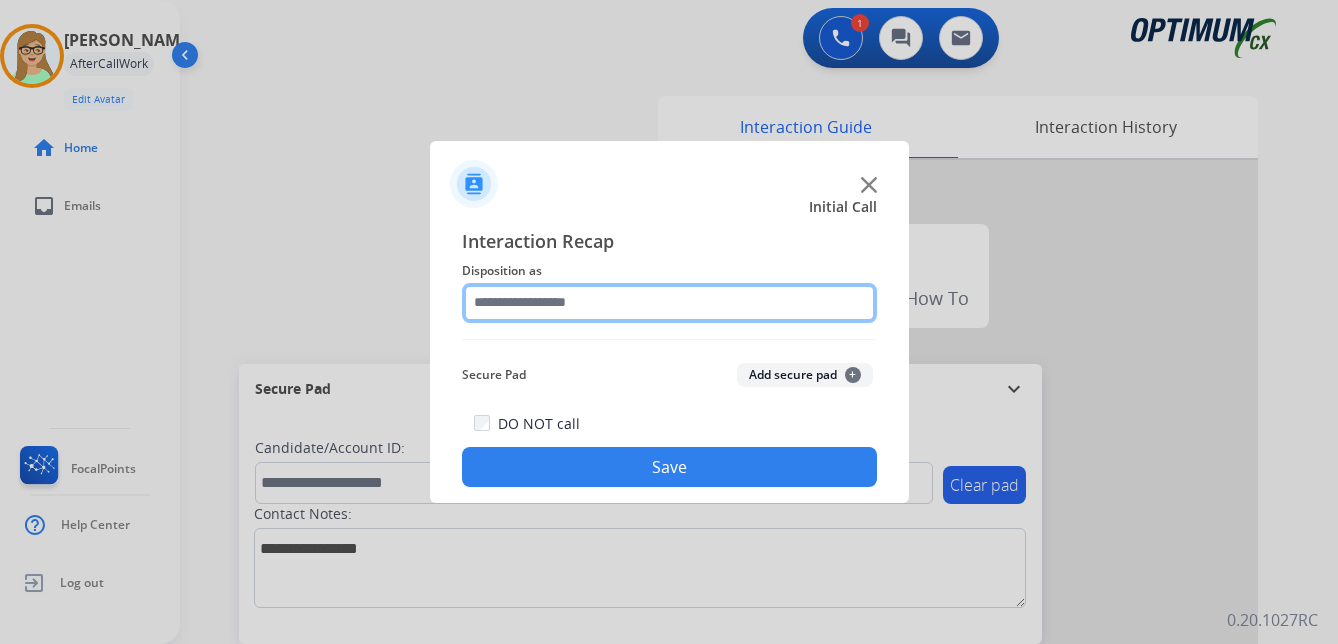 click 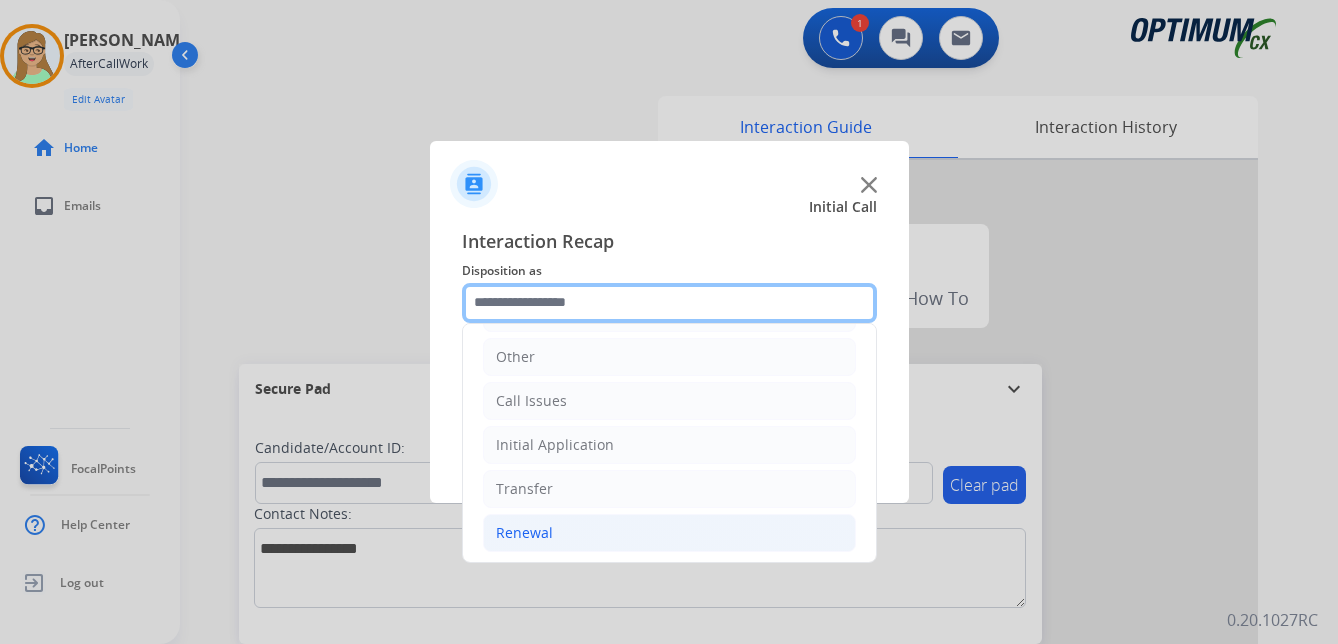 scroll, scrollTop: 136, scrollLeft: 0, axis: vertical 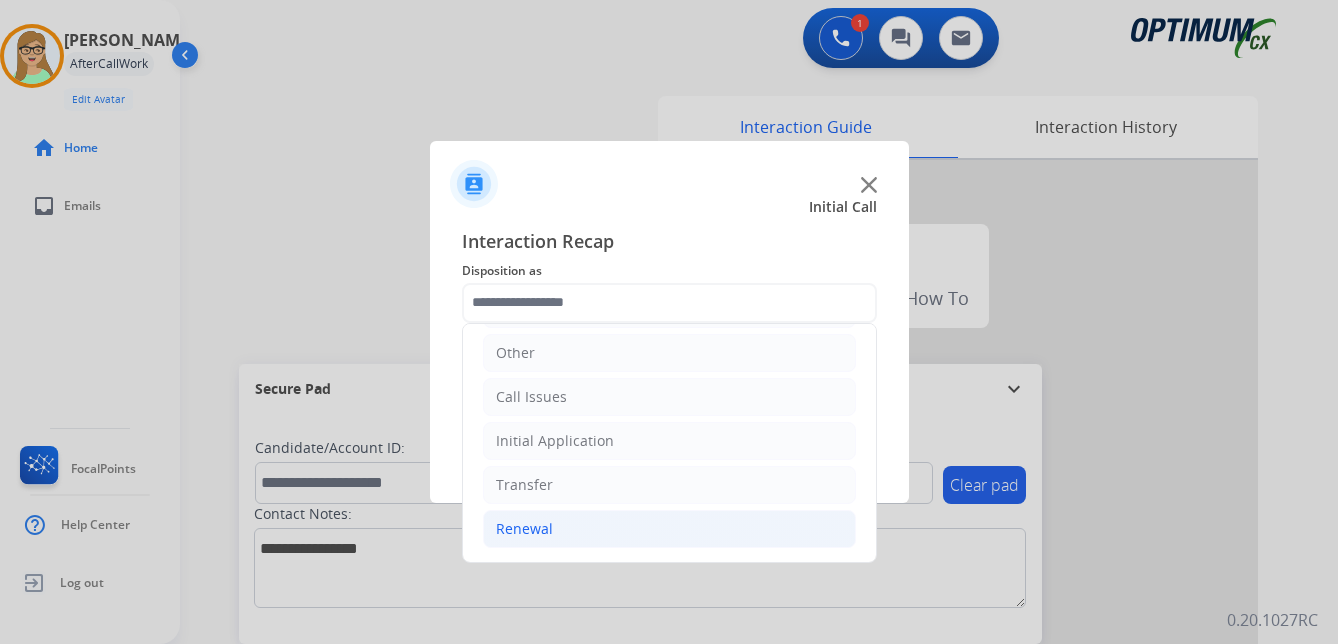 click on "Renewal" 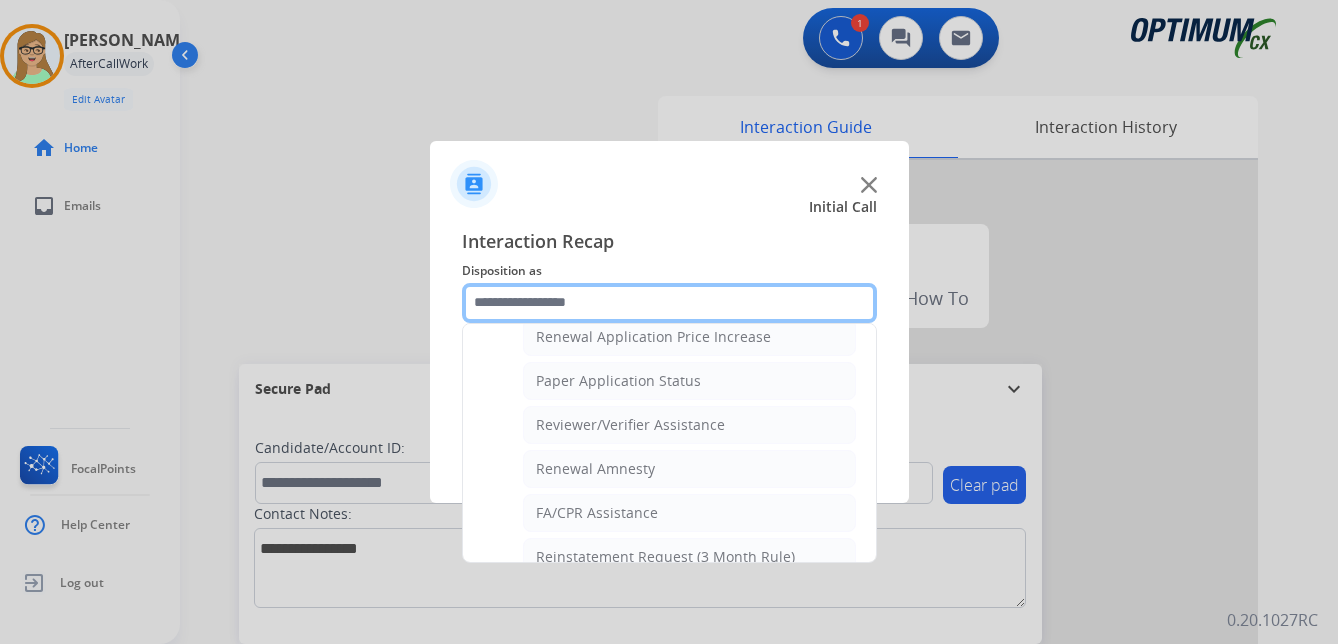 scroll, scrollTop: 736, scrollLeft: 0, axis: vertical 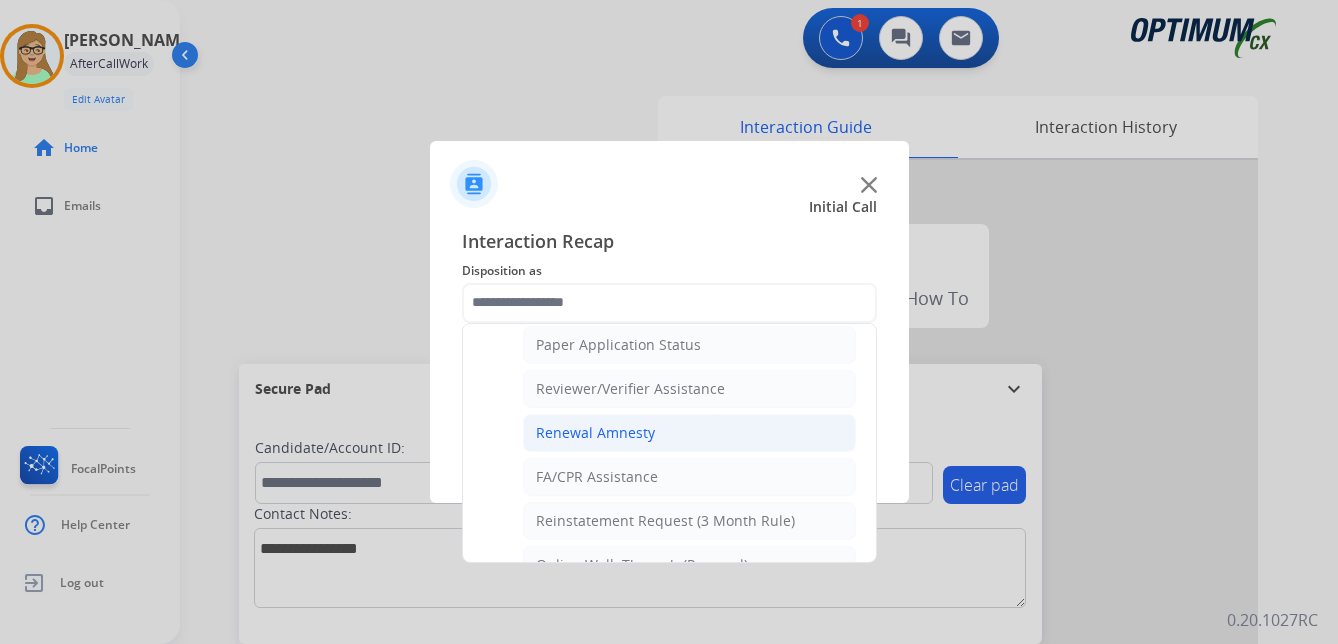 click on "Renewal Amnesty" 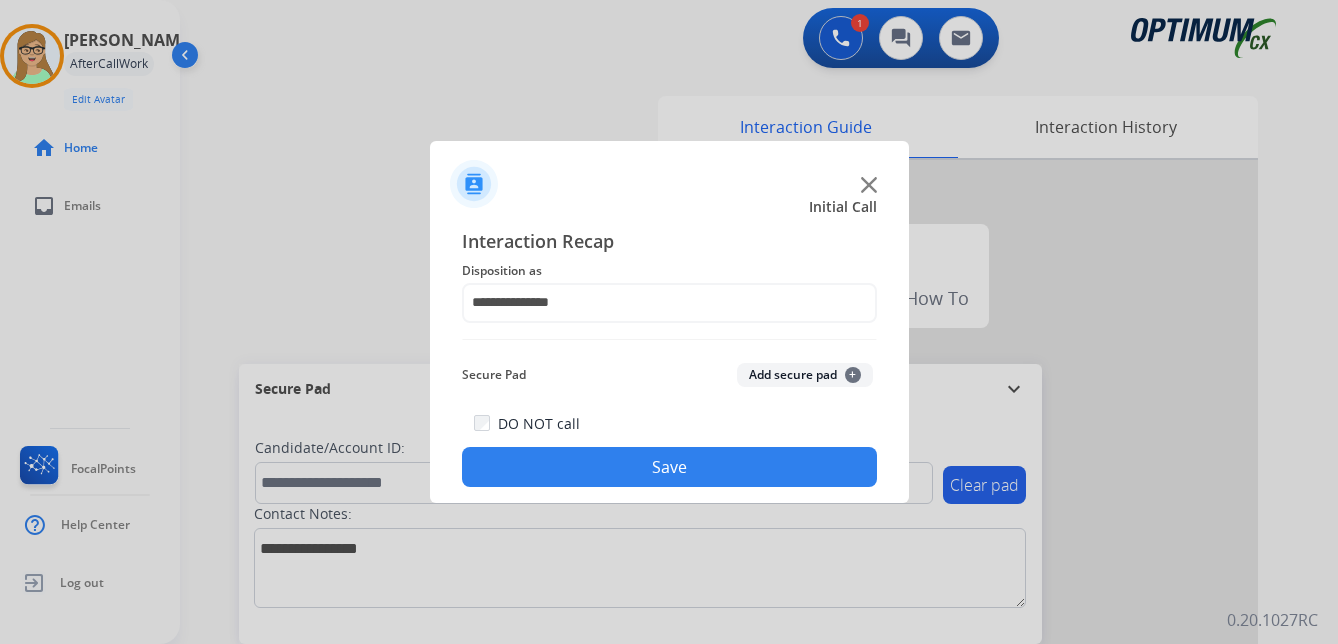 drag, startPoint x: 592, startPoint y: 463, endPoint x: 376, endPoint y: 451, distance: 216.33308 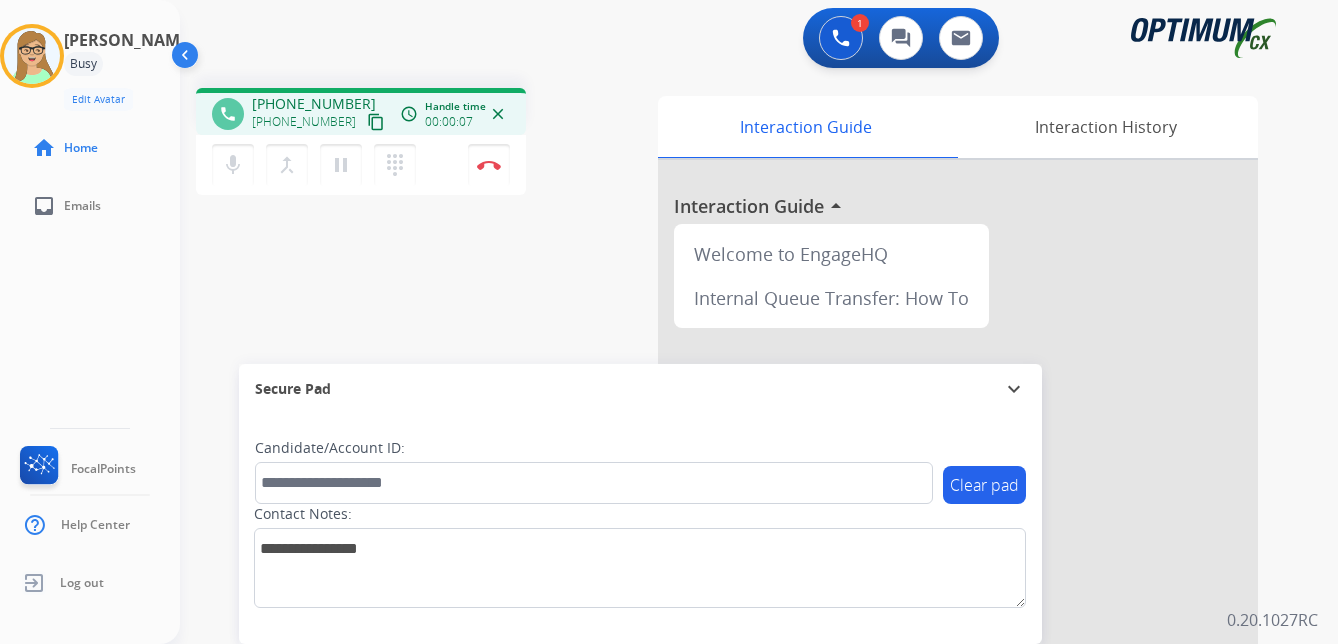click on "content_copy" at bounding box center (376, 122) 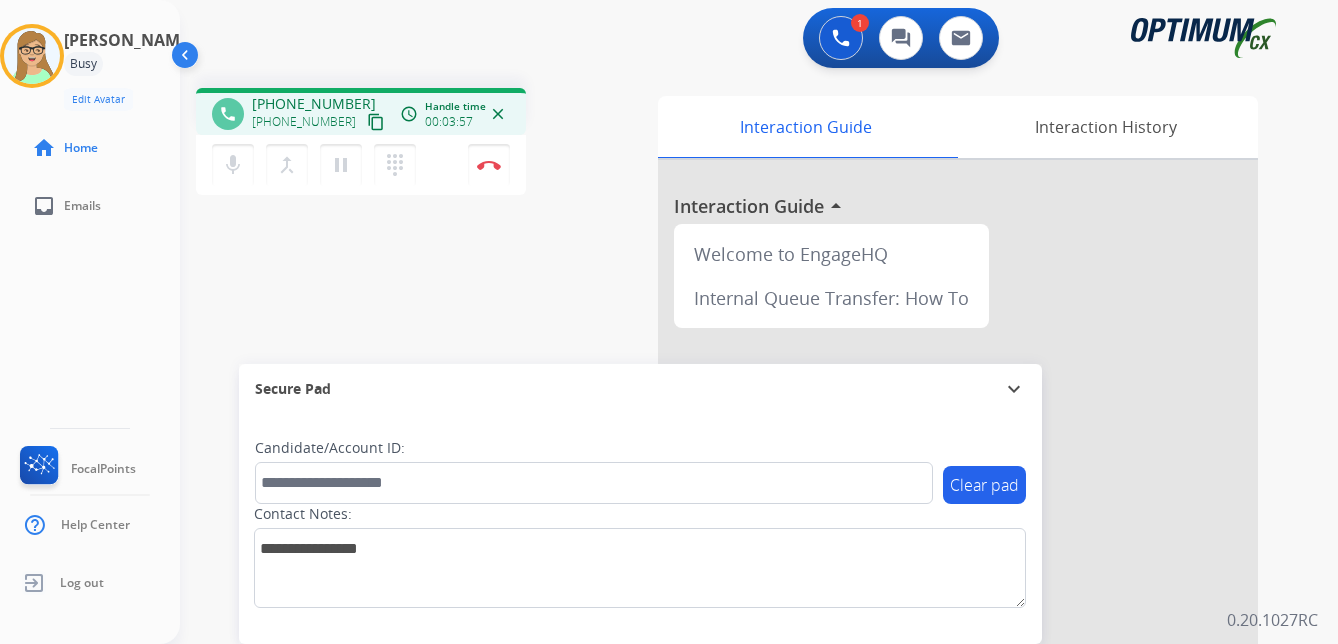 click on "content_copy" at bounding box center (376, 122) 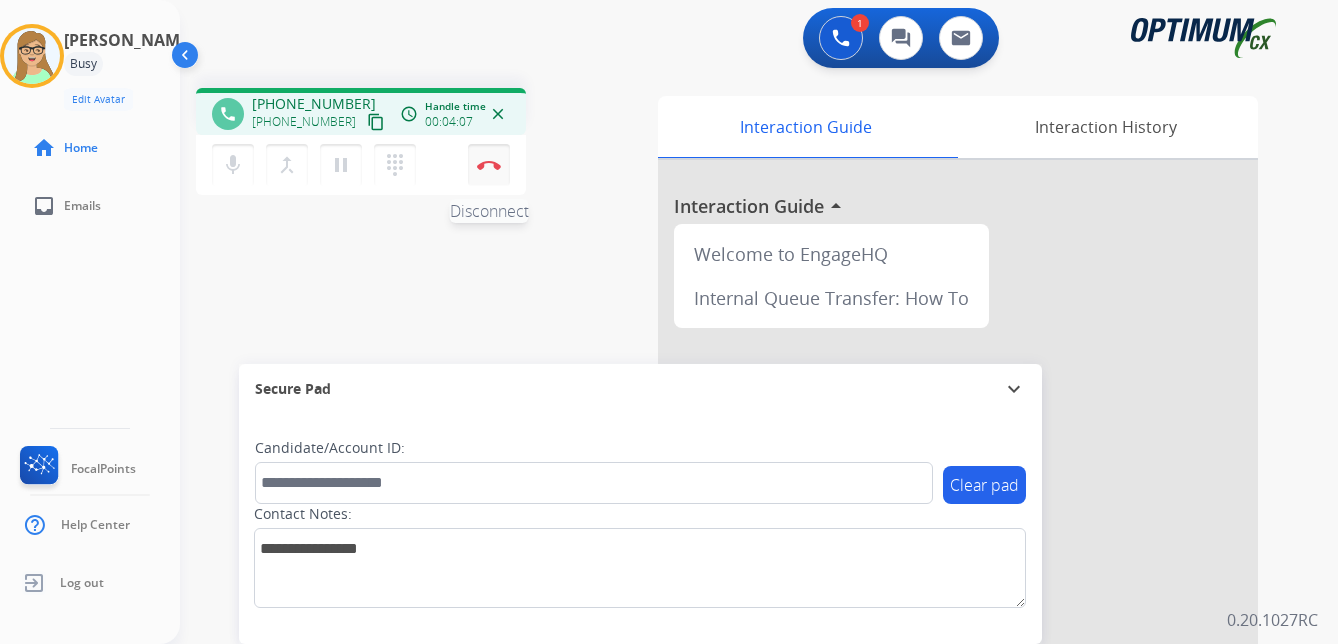 click at bounding box center [489, 165] 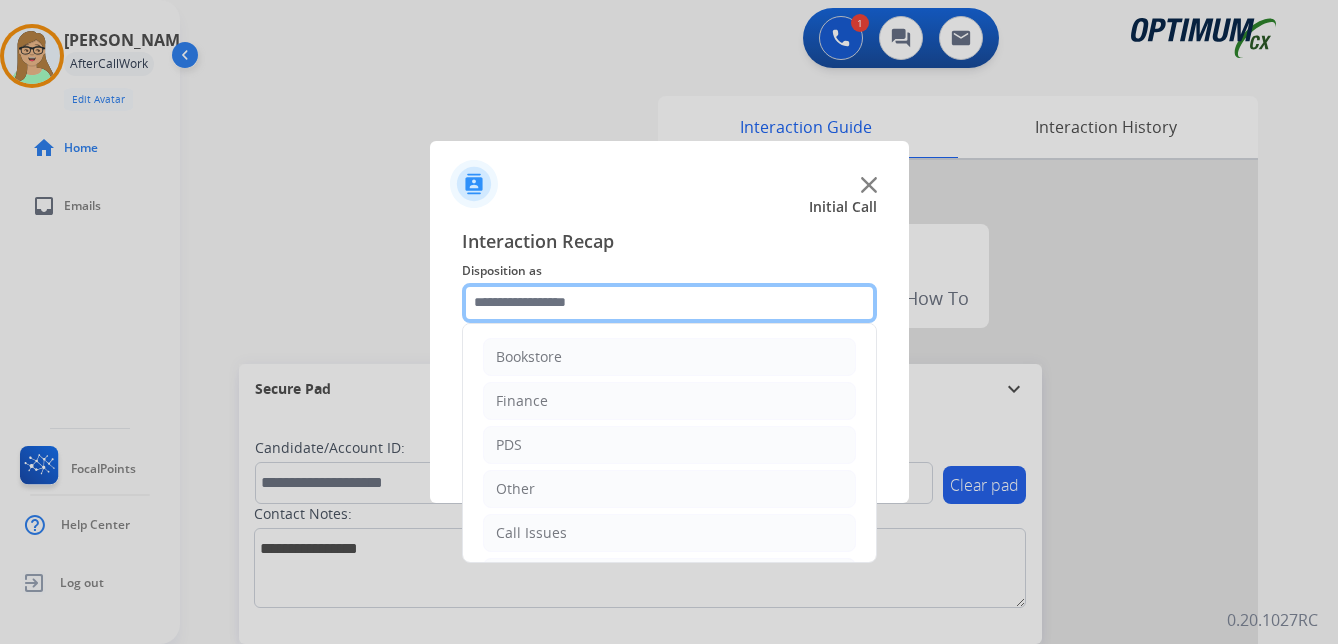 click 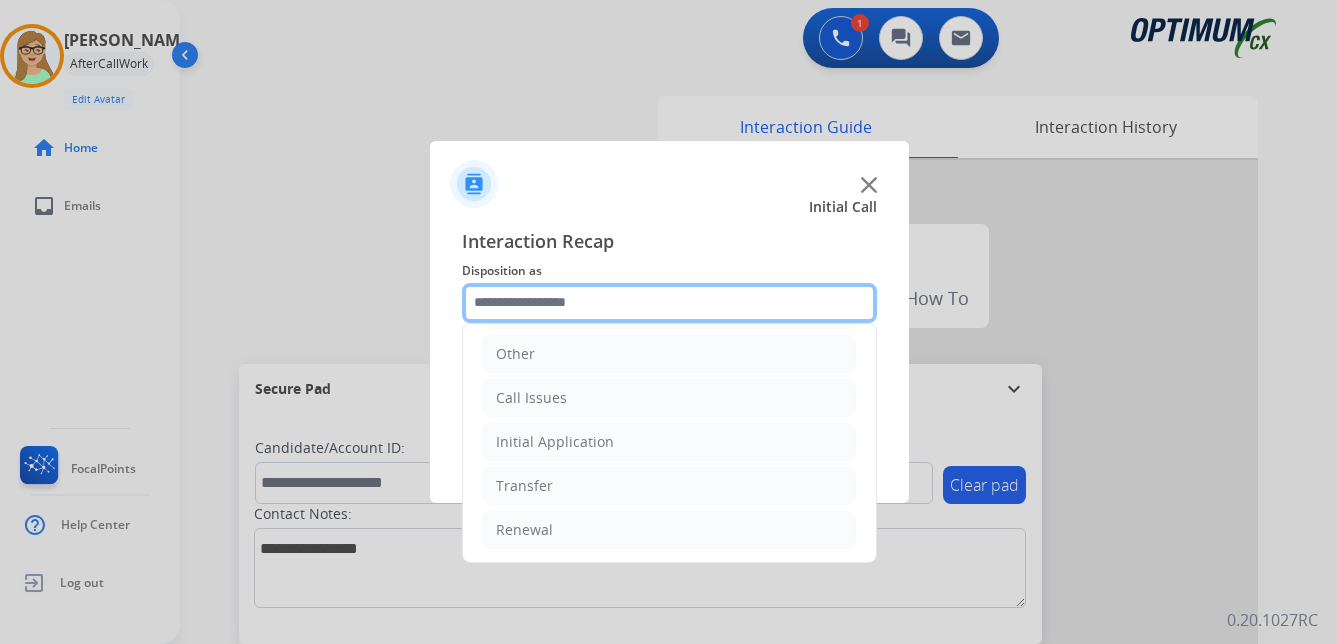 scroll, scrollTop: 136, scrollLeft: 0, axis: vertical 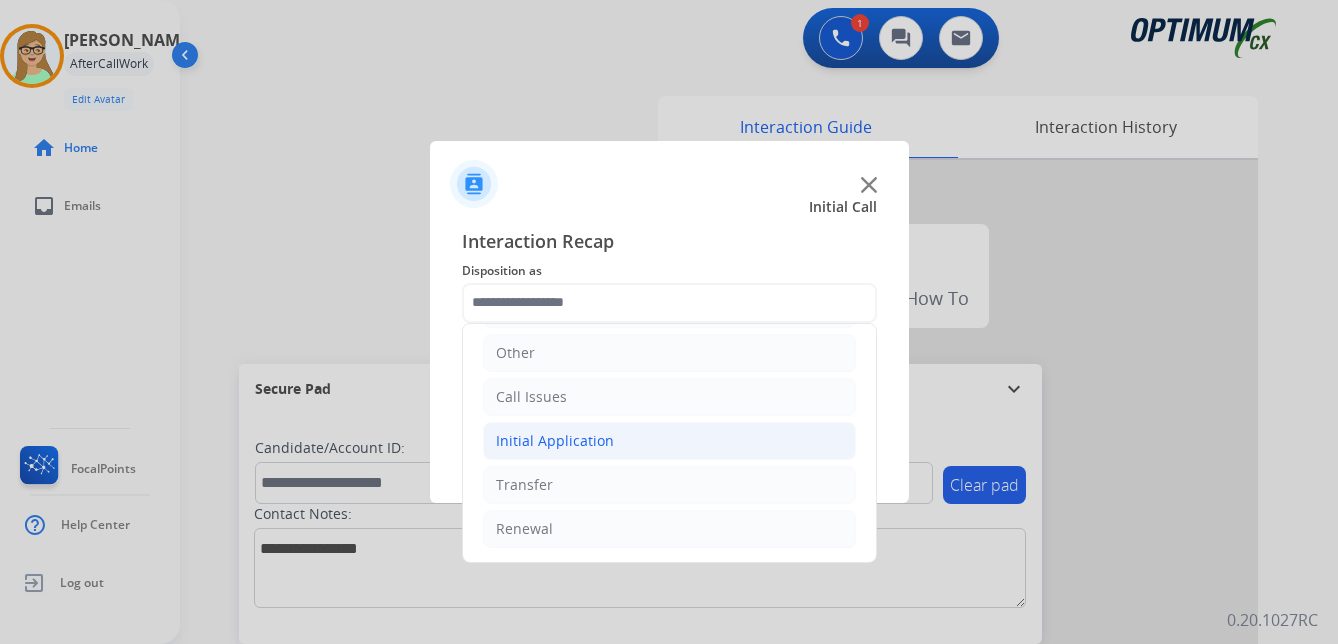 click on "Initial Application" 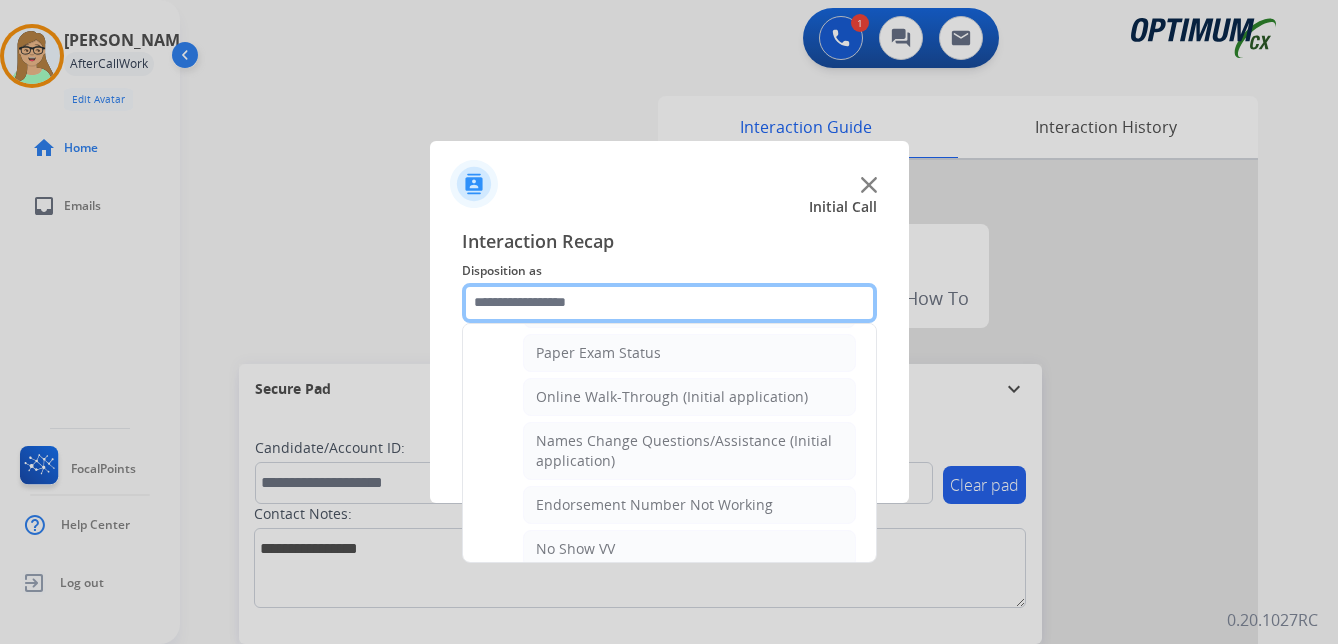 scroll, scrollTop: 436, scrollLeft: 0, axis: vertical 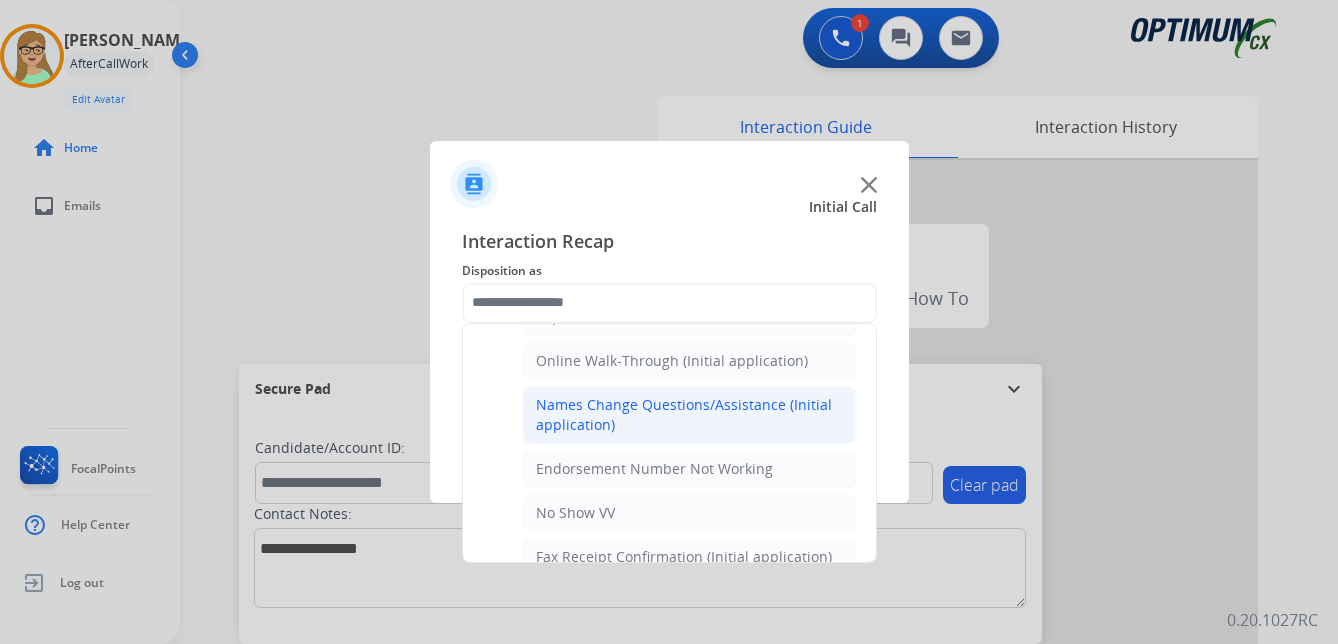 click on "Names Change Questions/Assistance (Initial application)" 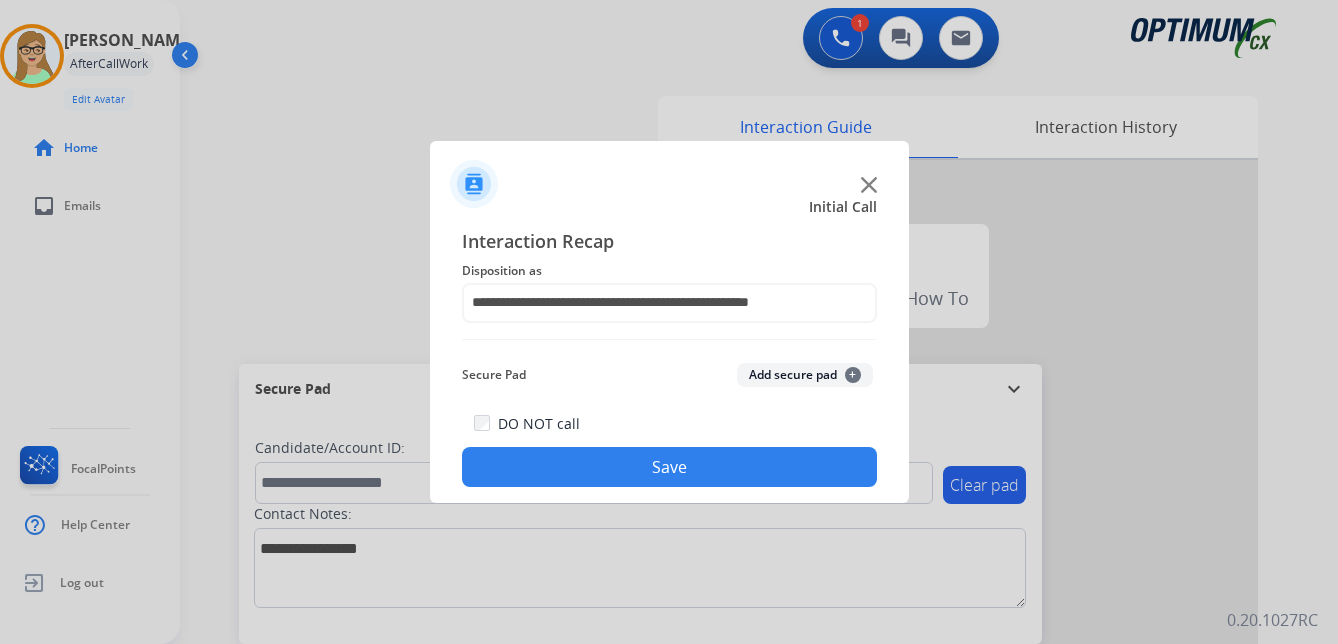 click on "Save" 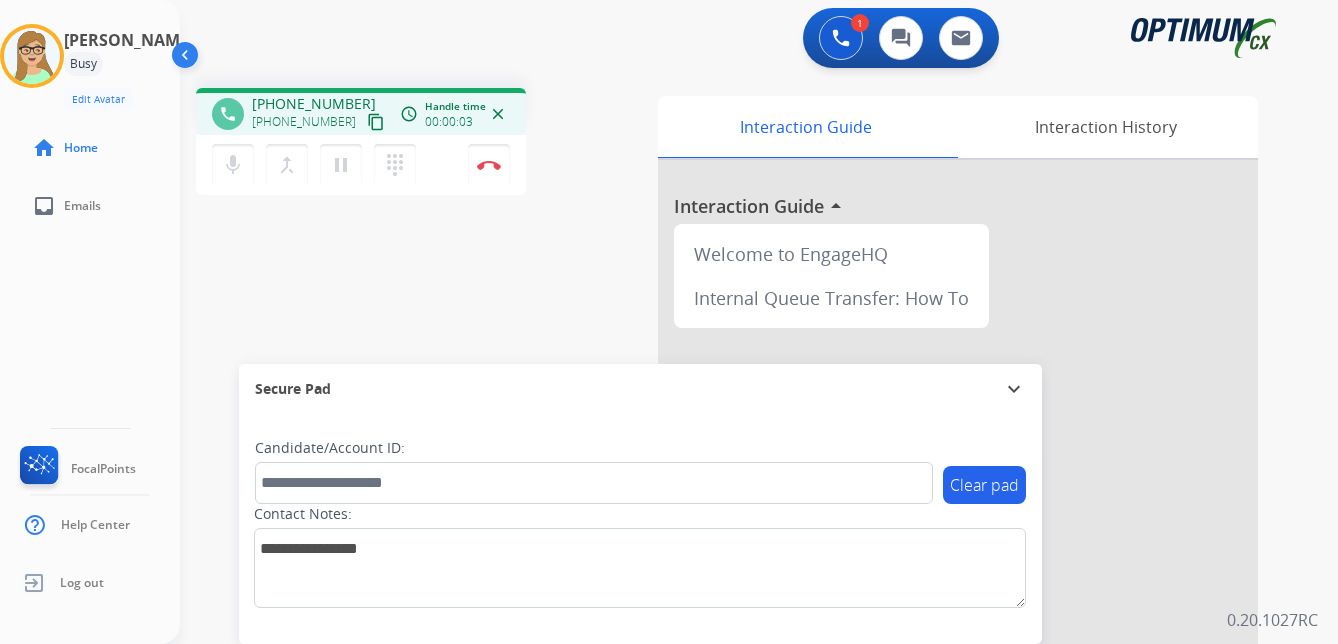 click on "[PERSON_NAME]  Edit Avatar  Agent:   [PERSON_NAME] Profile:  OCX Training home  Home  inbox  Emails   FocalPoints   Help Center   Log out" 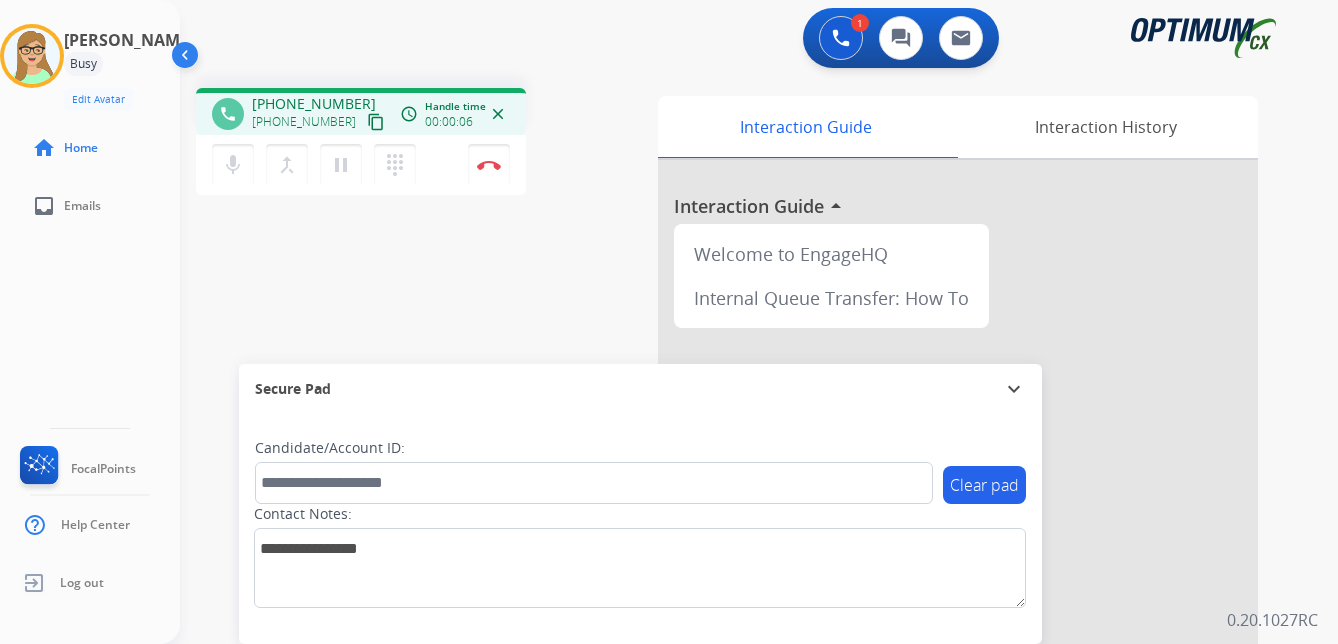 click on "content_copy" at bounding box center (376, 122) 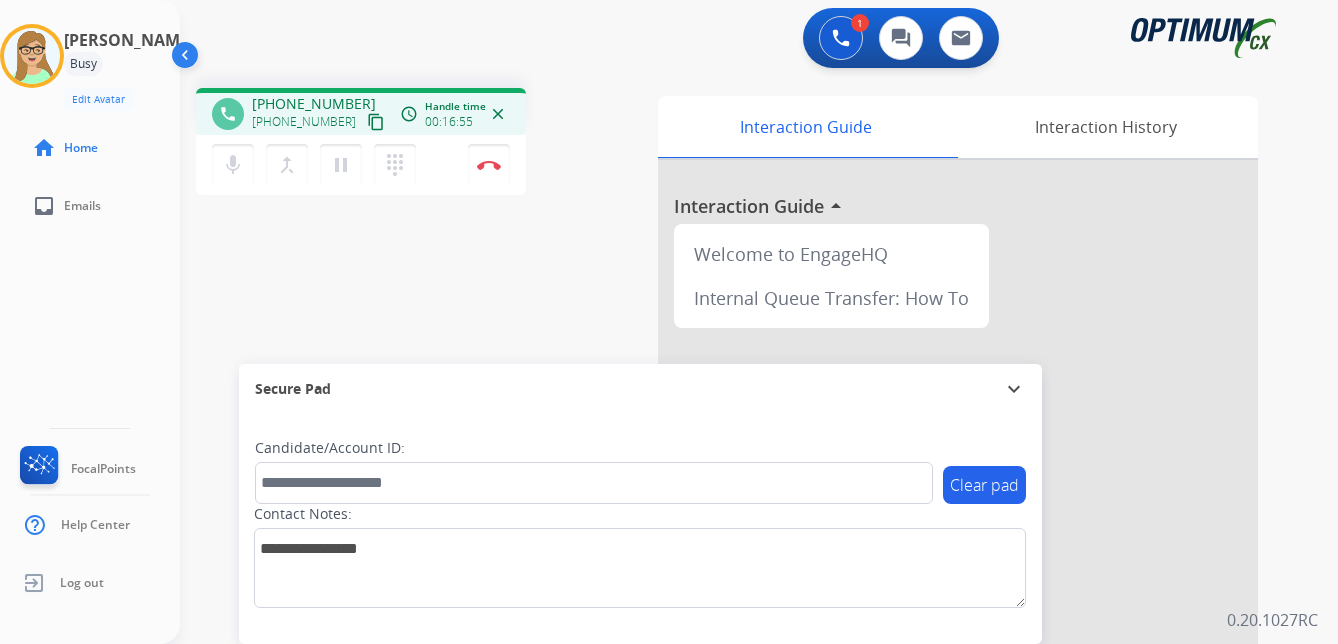 click on "[PERSON_NAME]  Edit Avatar  Agent:   [PERSON_NAME] Profile:  OCX Training home  Home  inbox  Emails   FocalPoints   Help Center   Log out" 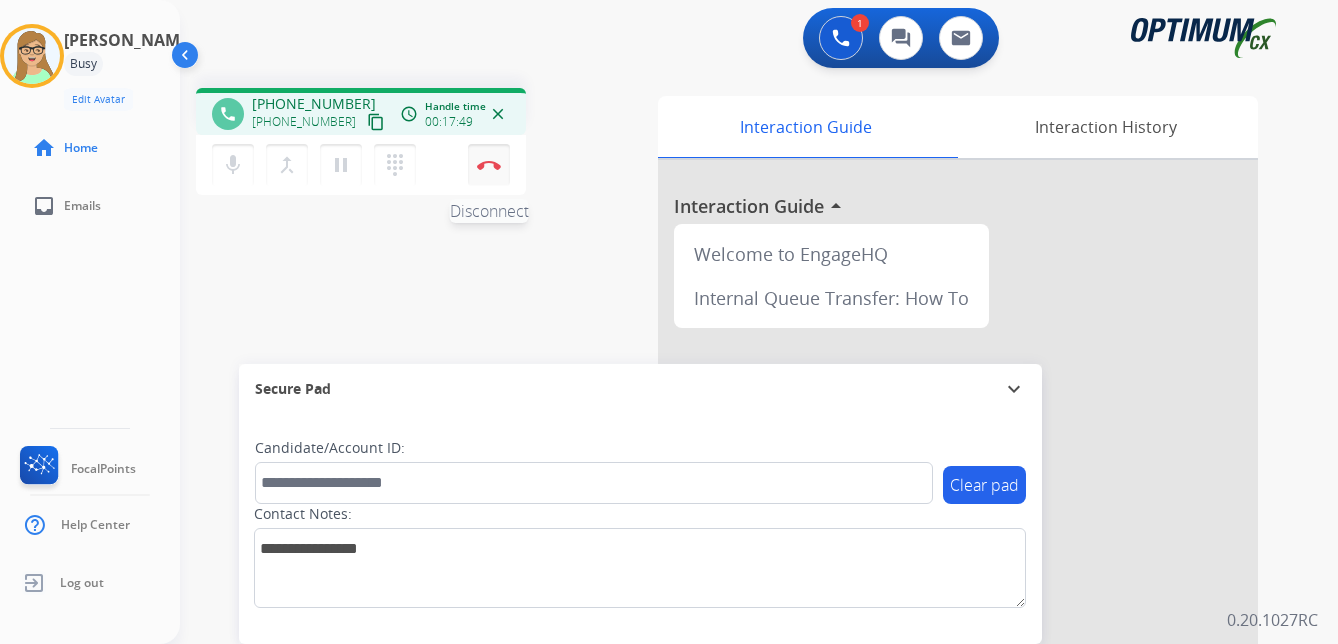 click at bounding box center [489, 165] 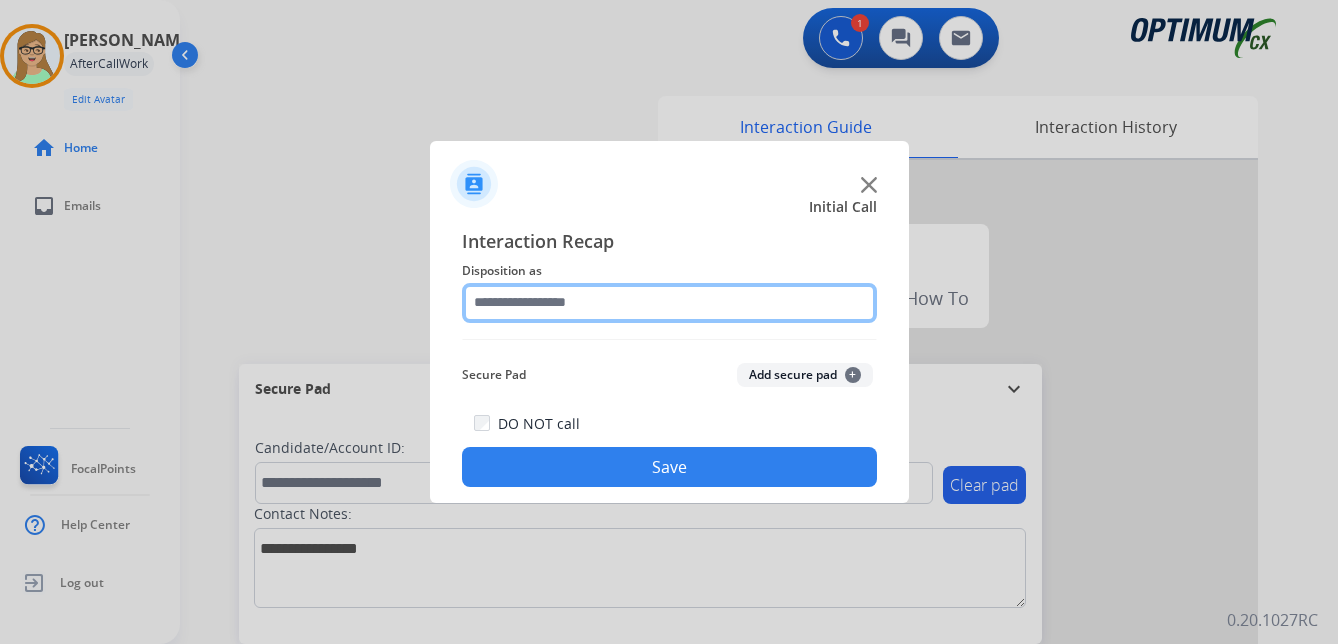 click 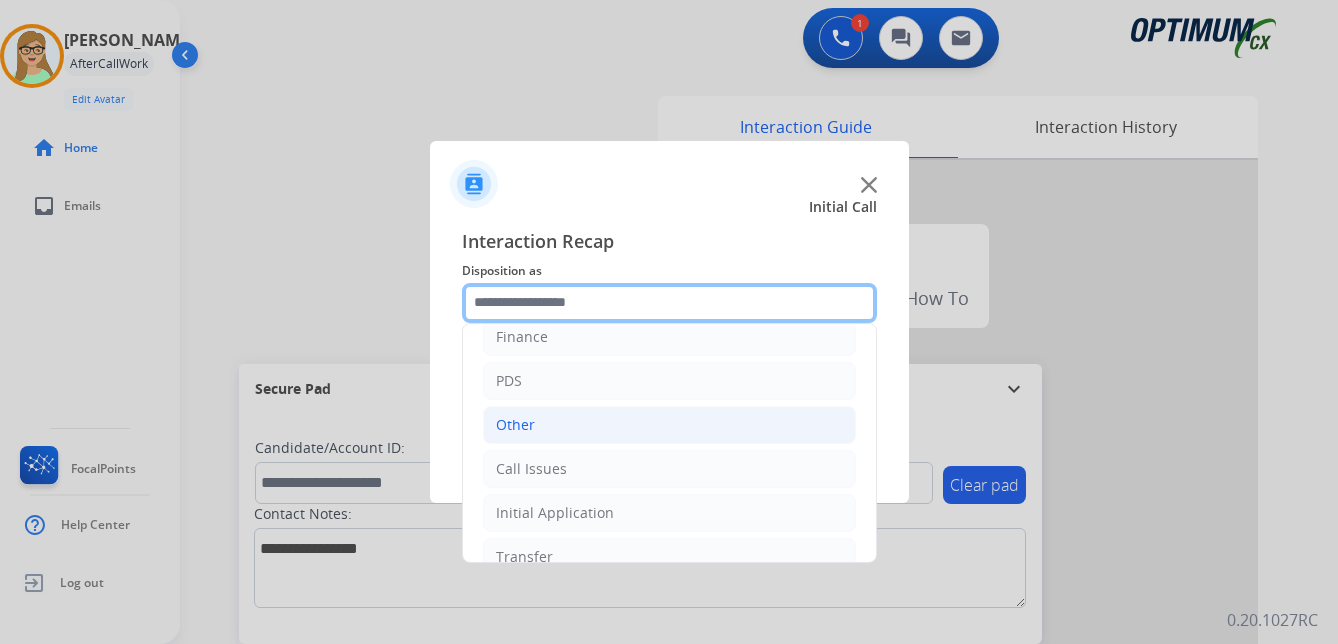 scroll, scrollTop: 136, scrollLeft: 0, axis: vertical 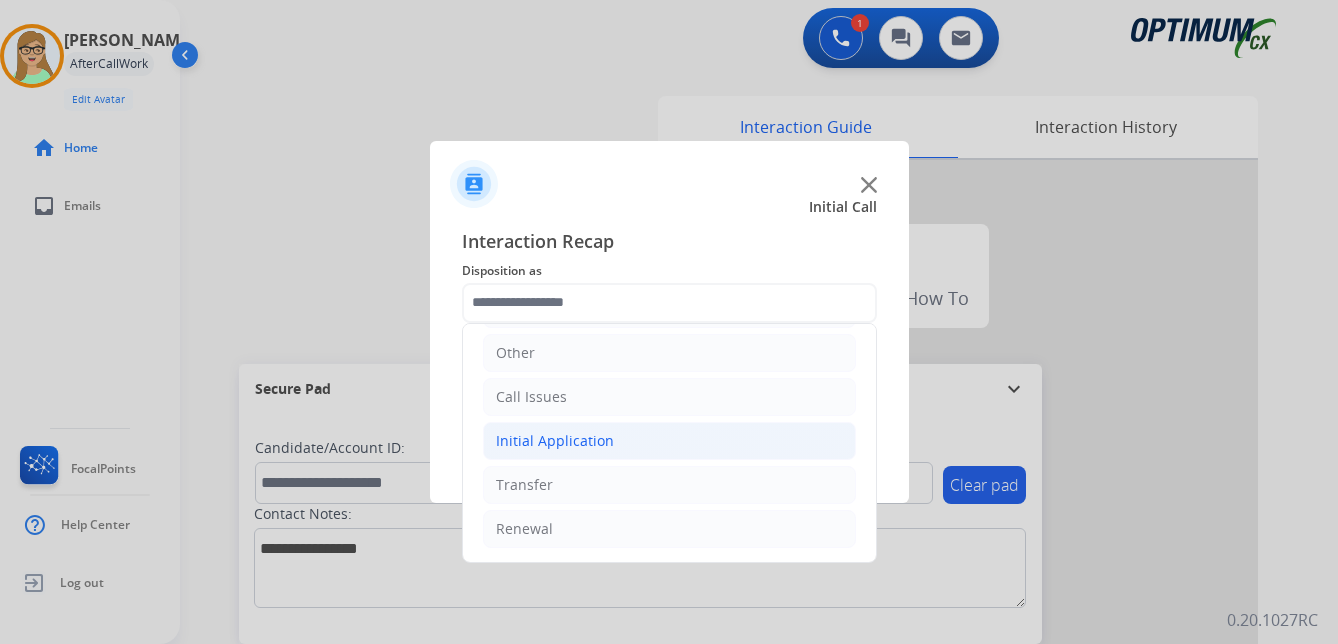 drag, startPoint x: 577, startPoint y: 443, endPoint x: 603, endPoint y: 458, distance: 30.016663 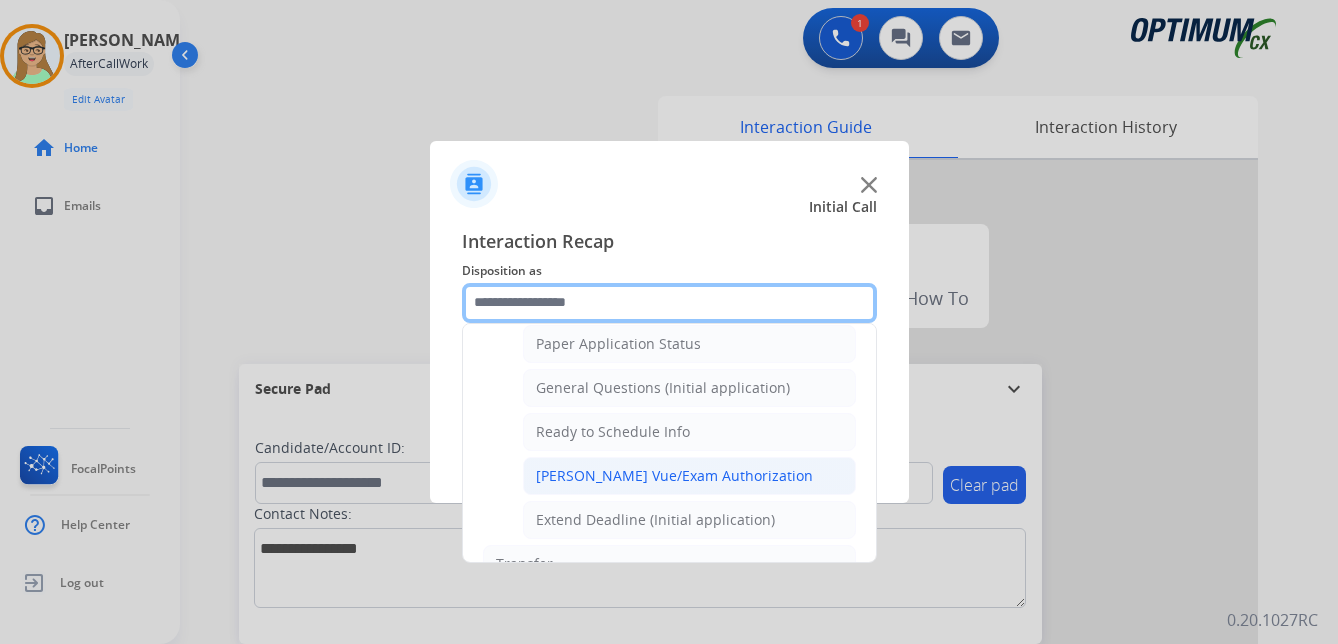 scroll, scrollTop: 1136, scrollLeft: 0, axis: vertical 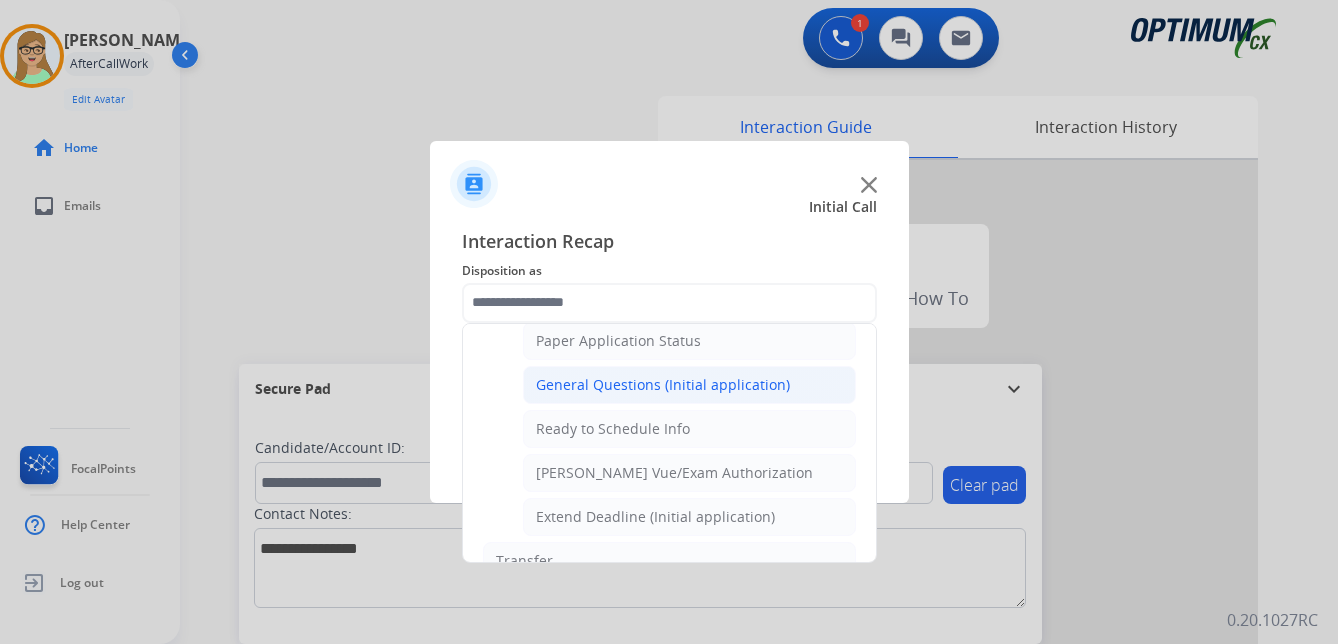 click on "General Questions (Initial application)" 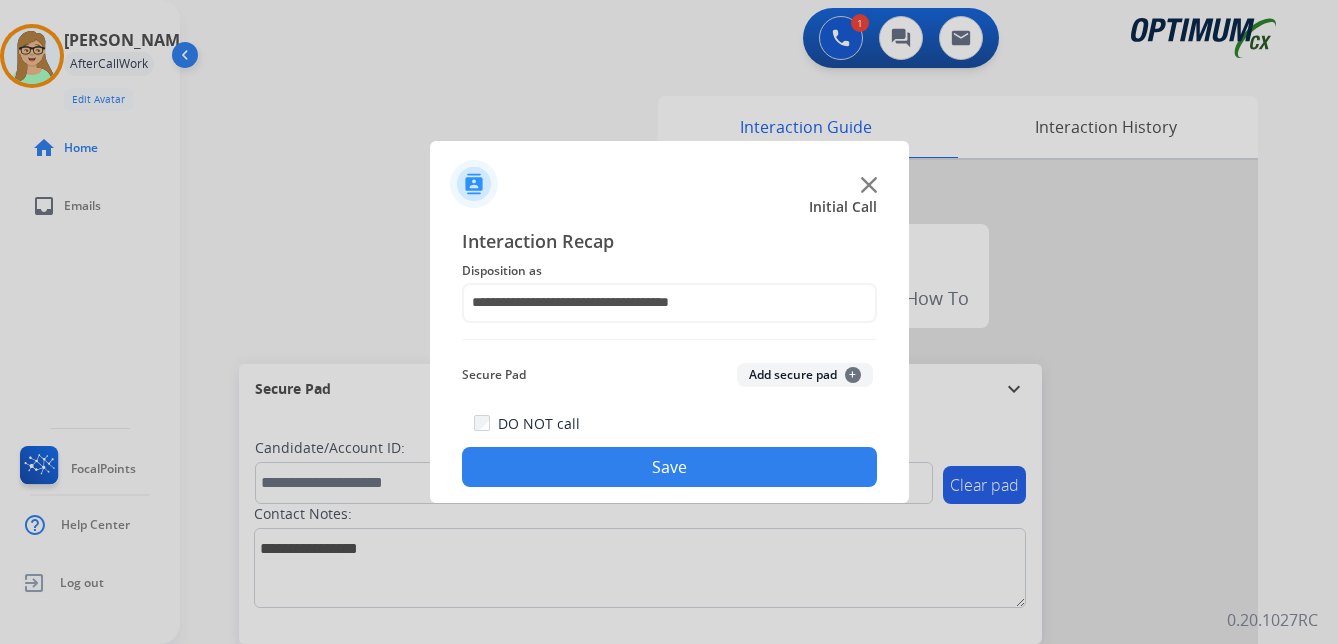click on "Save" 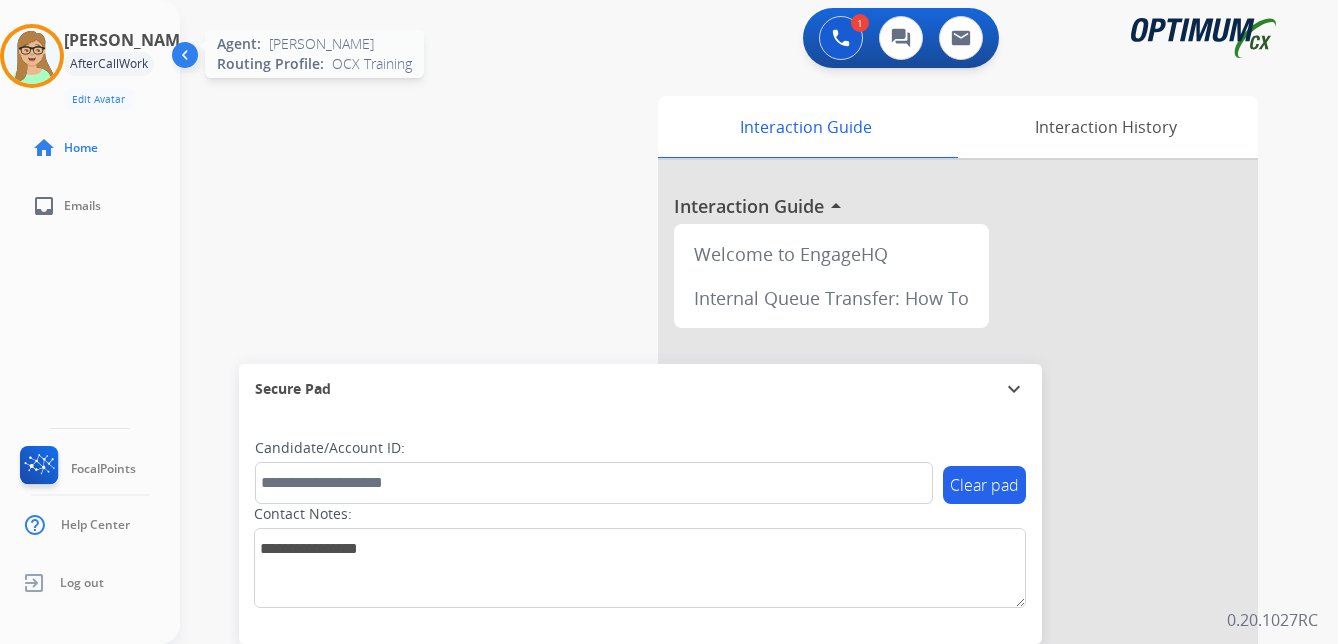 click at bounding box center [32, 56] 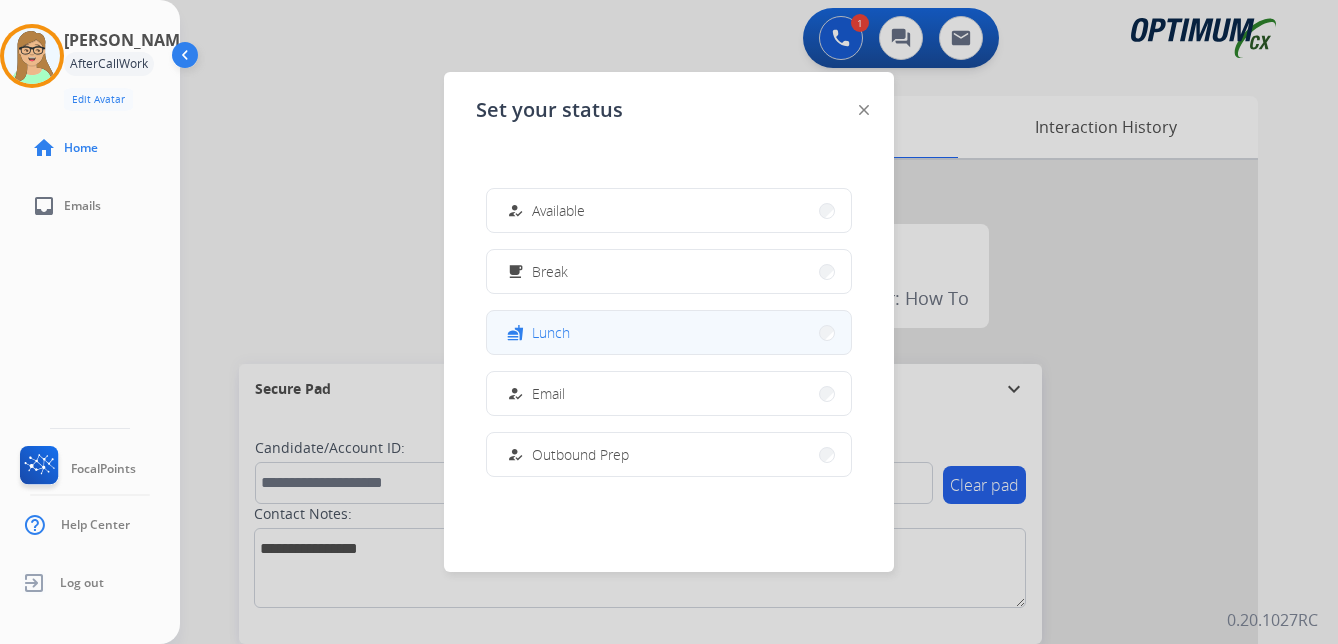 click on "Lunch" at bounding box center [551, 332] 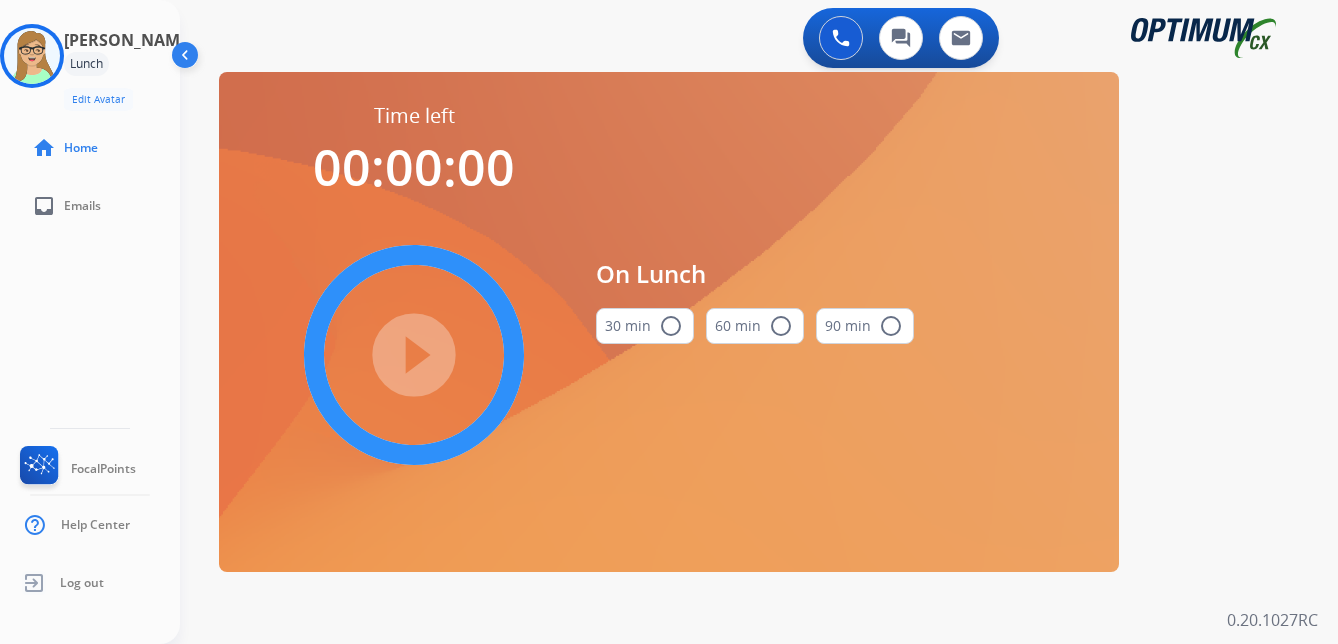 click on "radio_button_unchecked" at bounding box center (671, 326) 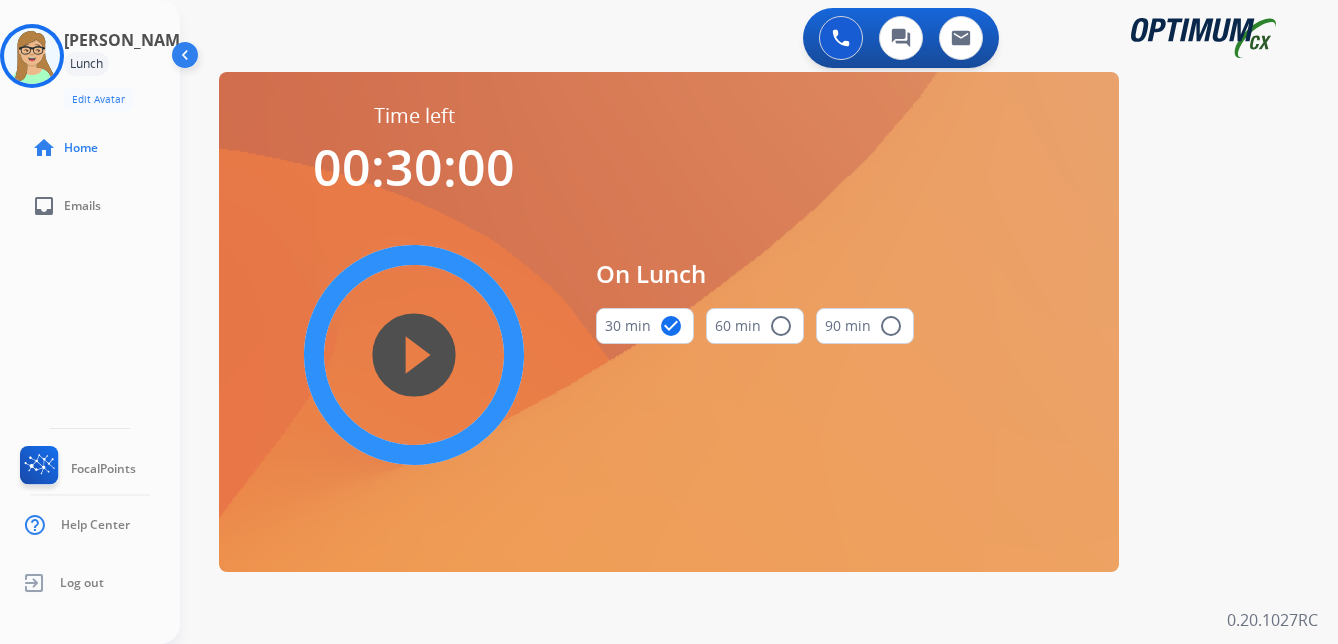click on "play_circle_filled" at bounding box center (414, 355) 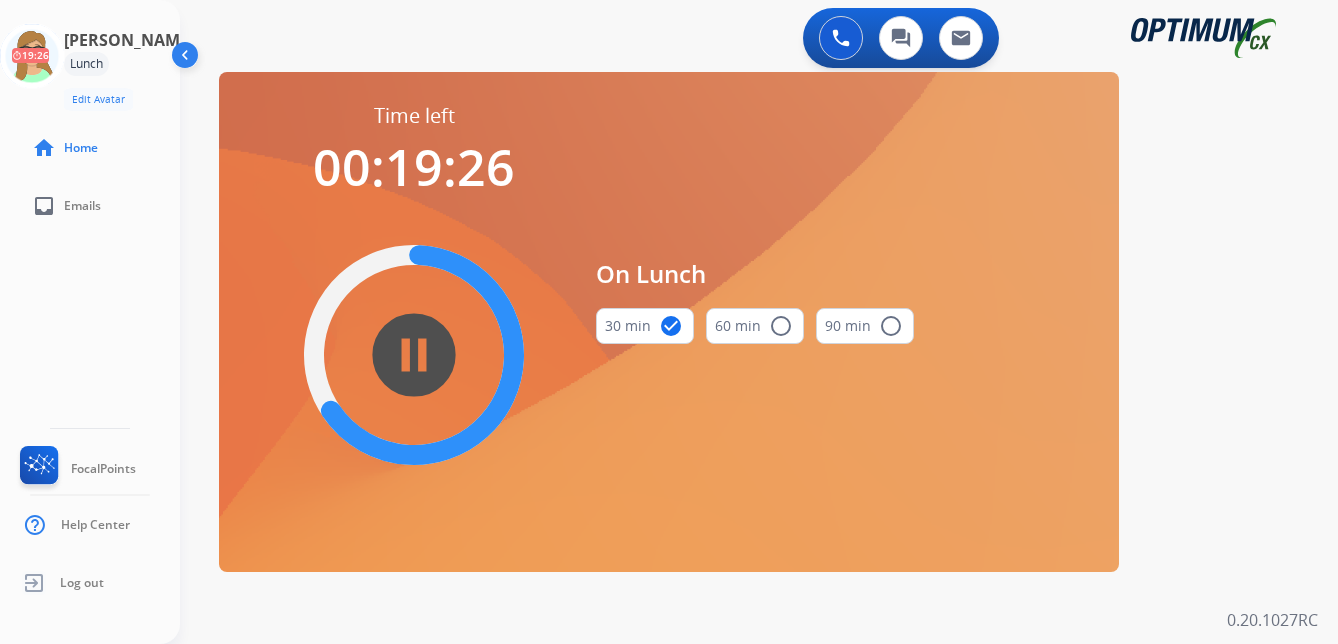 click on "[PERSON_NAME]  Edit Avatar  19:26   Agent:   [PERSON_NAME] Profile:  OCX Training home  Home  inbox  Emails   FocalPoints   Help Center   Log out" 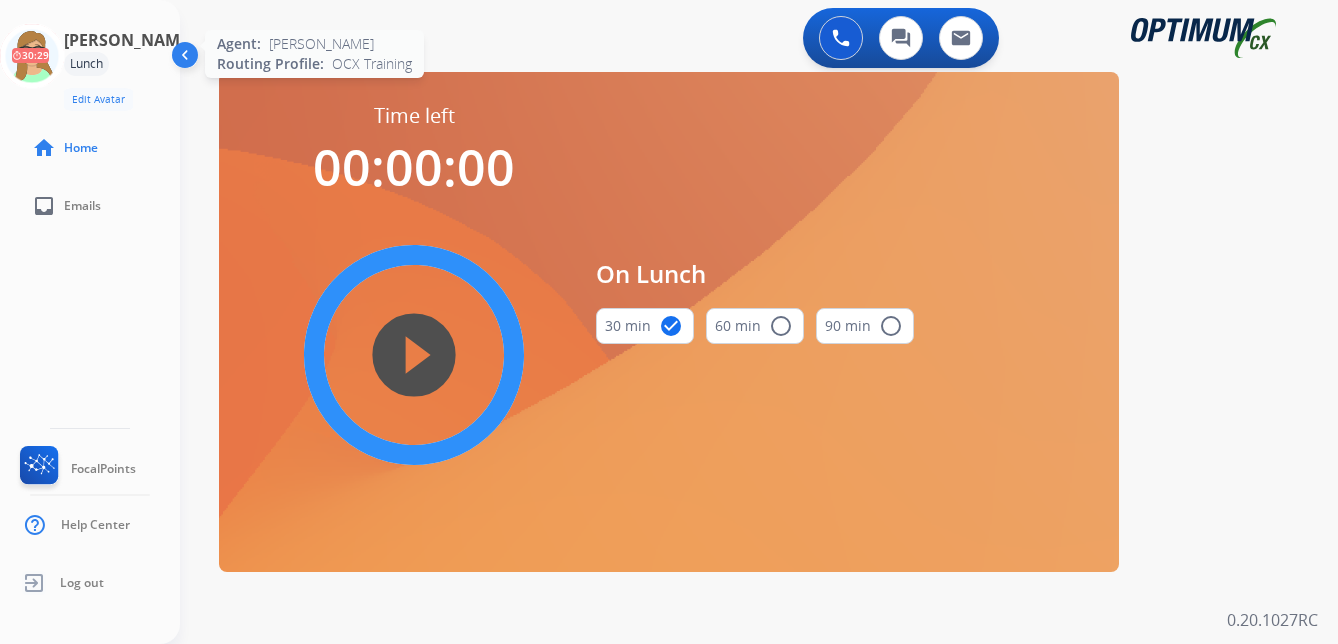 click 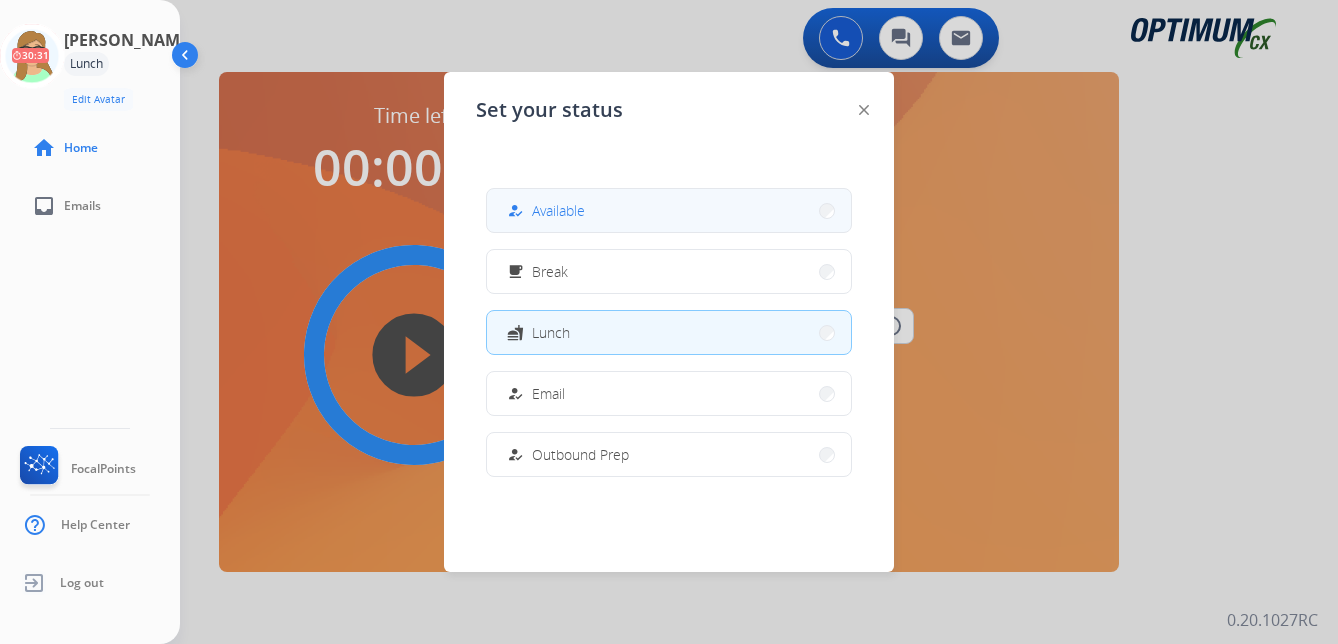 click on "Available" at bounding box center [558, 210] 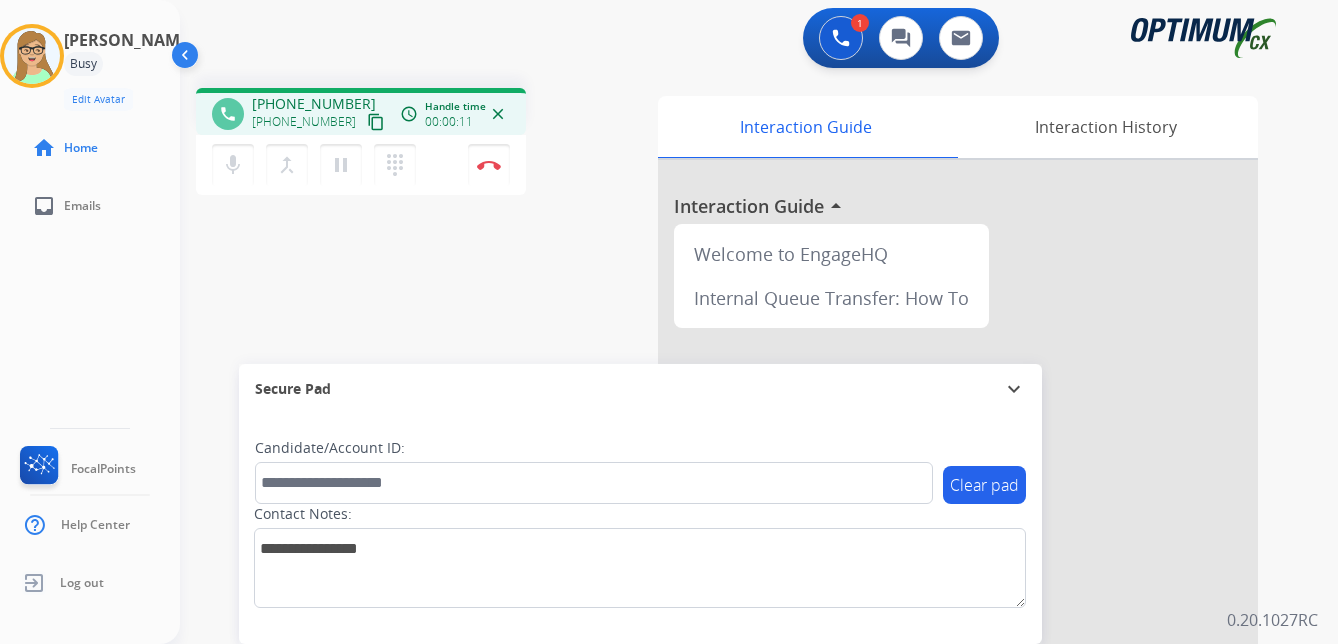 click on "content_copy" at bounding box center [376, 122] 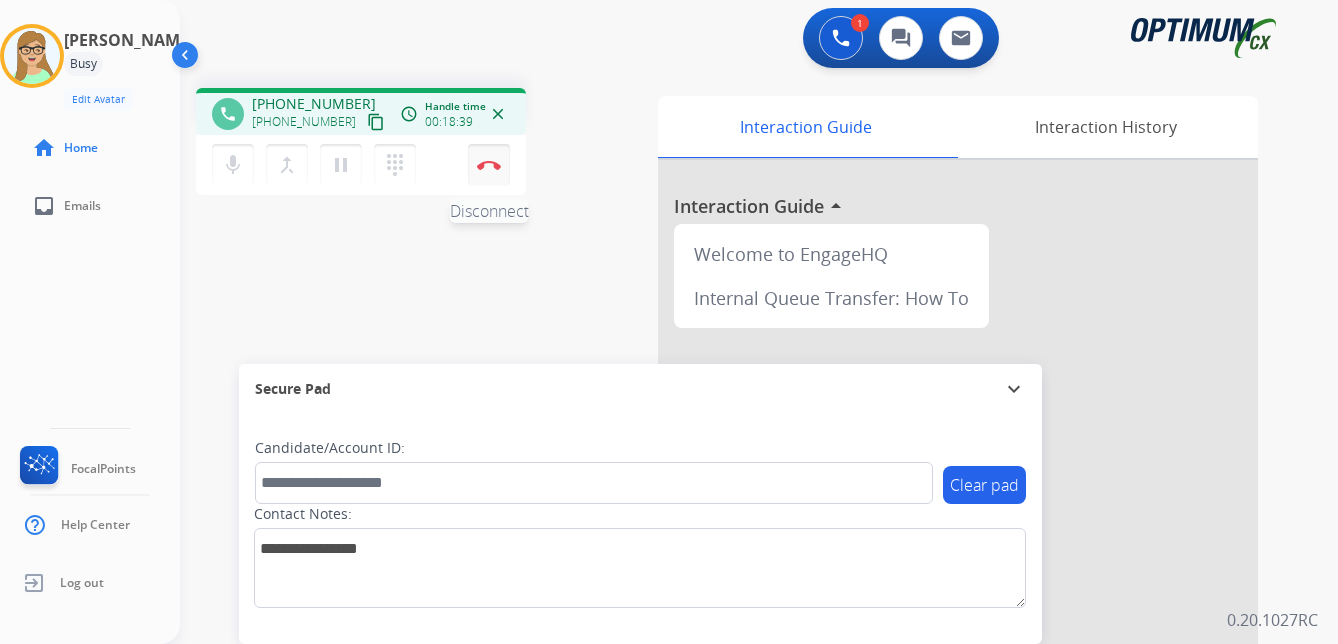 click at bounding box center (489, 165) 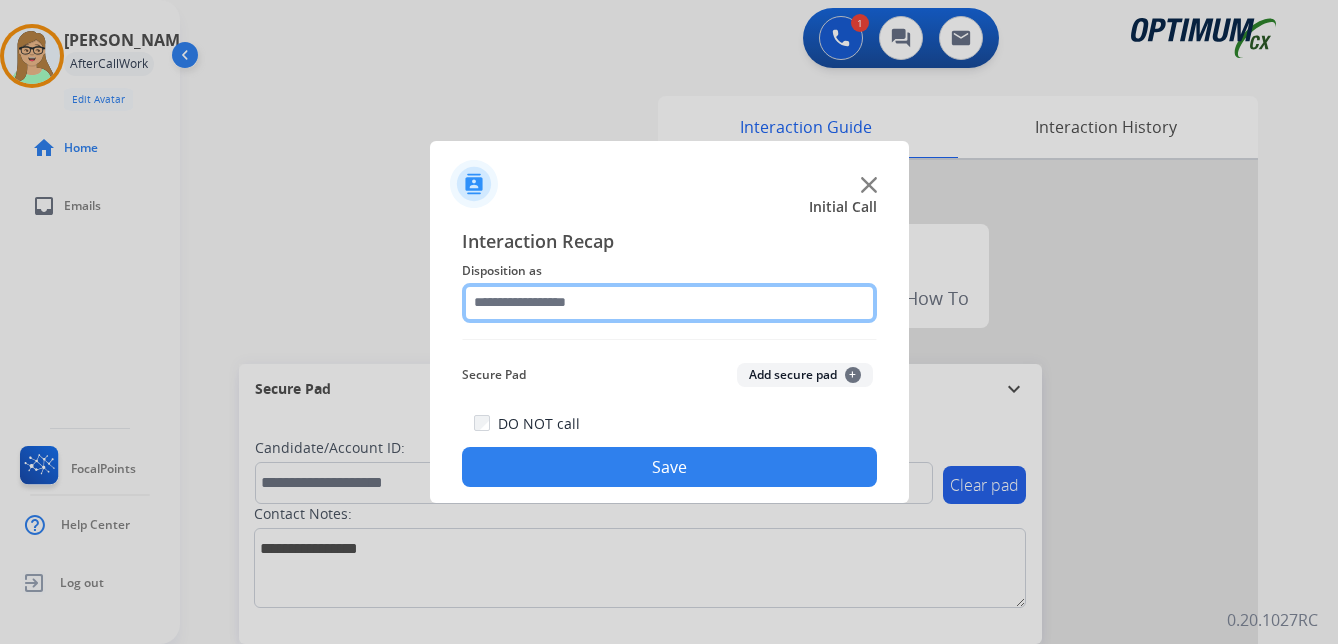 click 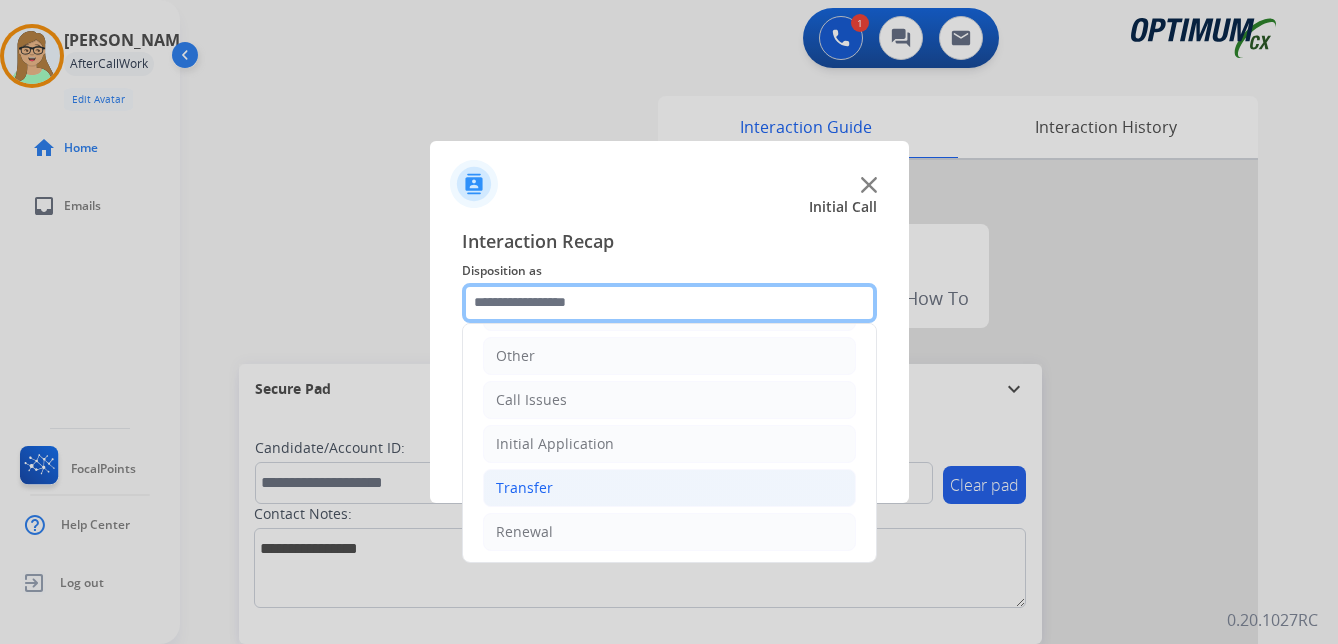 scroll, scrollTop: 136, scrollLeft: 0, axis: vertical 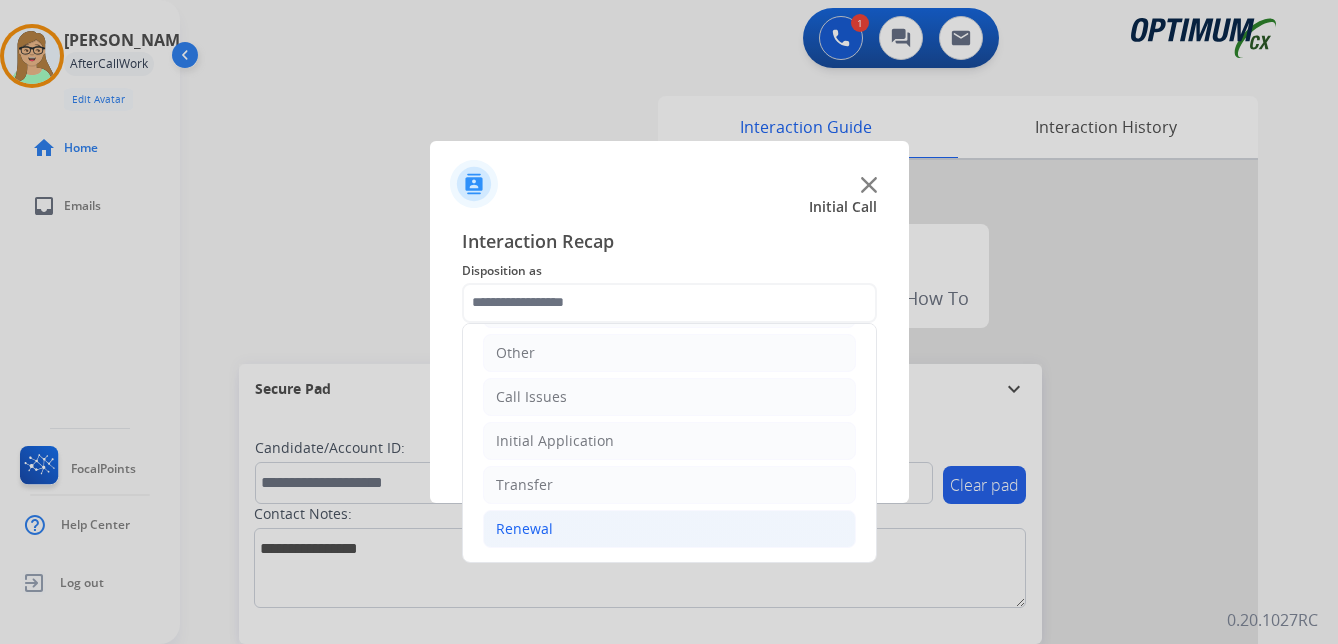 click on "Renewal" 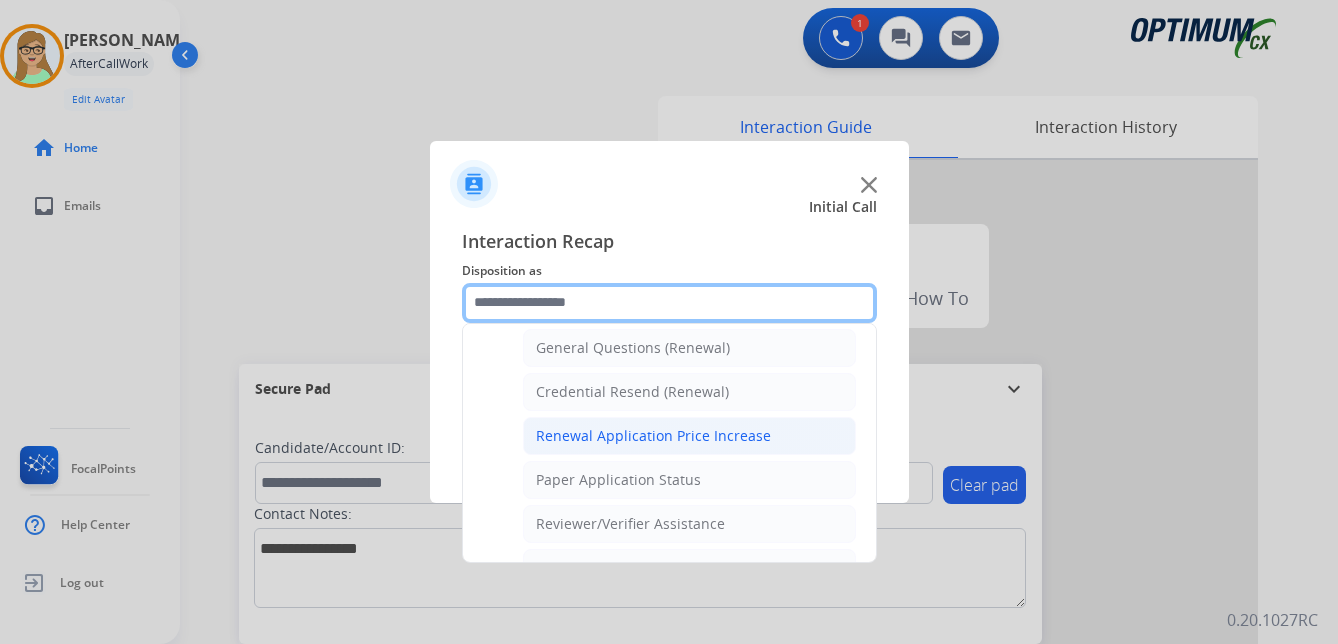 scroll, scrollTop: 636, scrollLeft: 0, axis: vertical 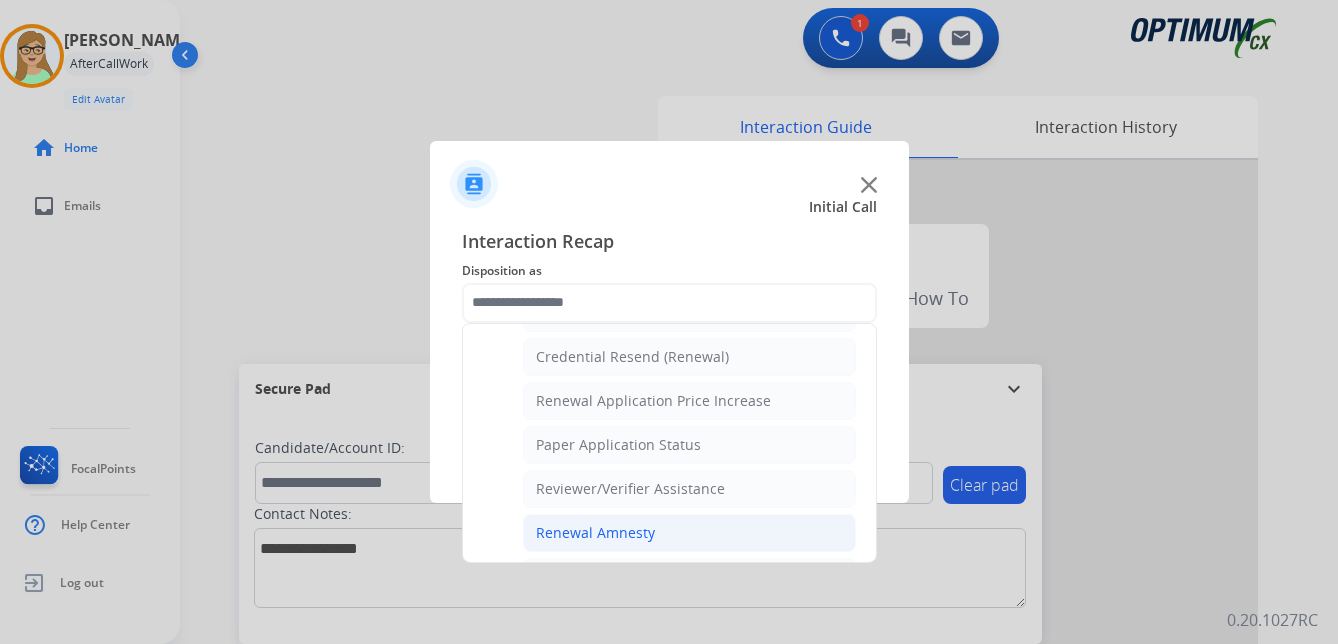 click on "Renewal Amnesty" 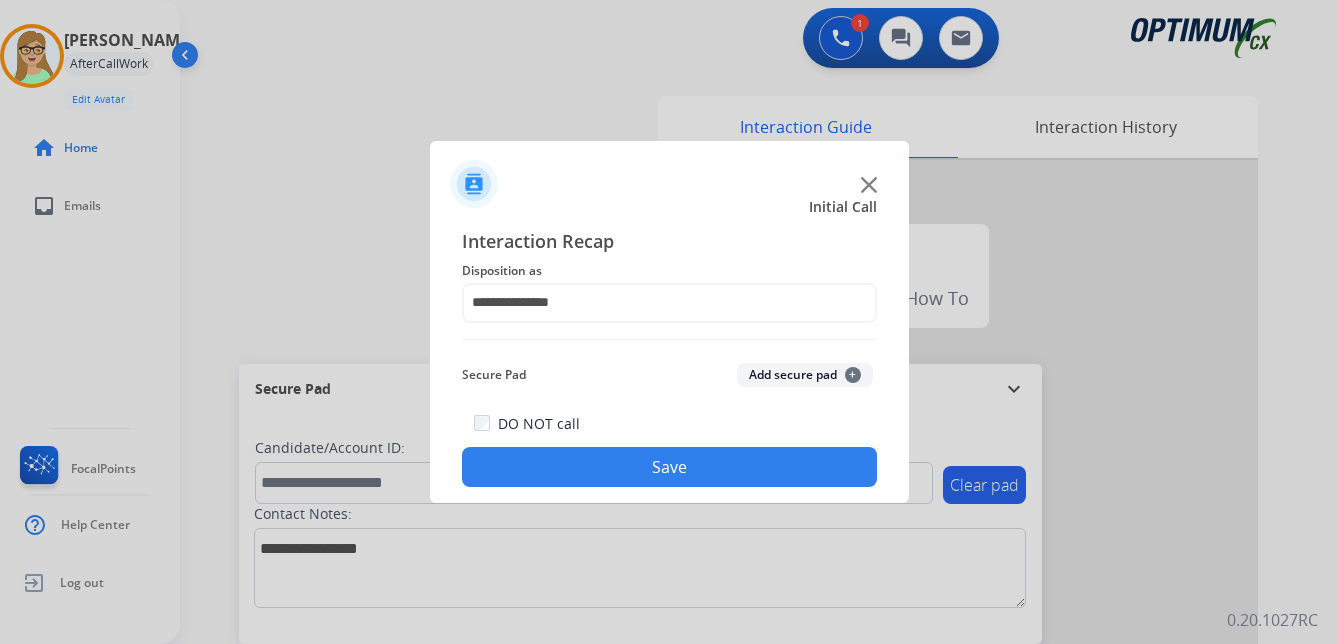 click on "Save" 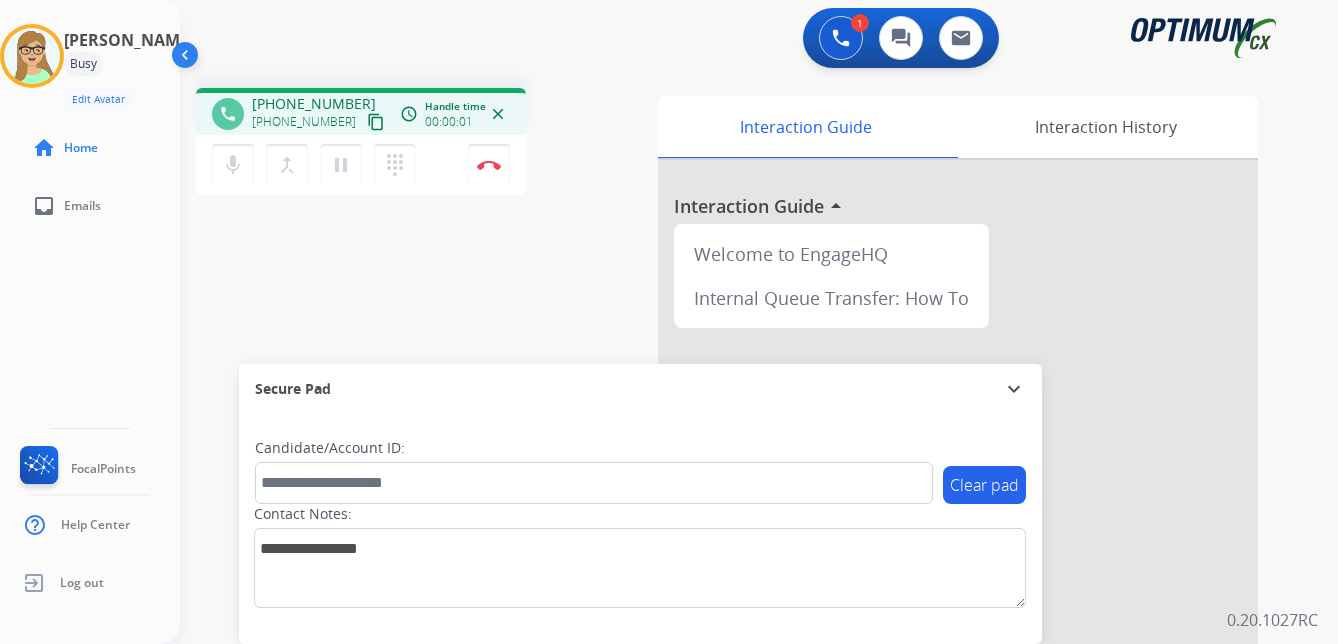 click on "content_copy" at bounding box center [376, 122] 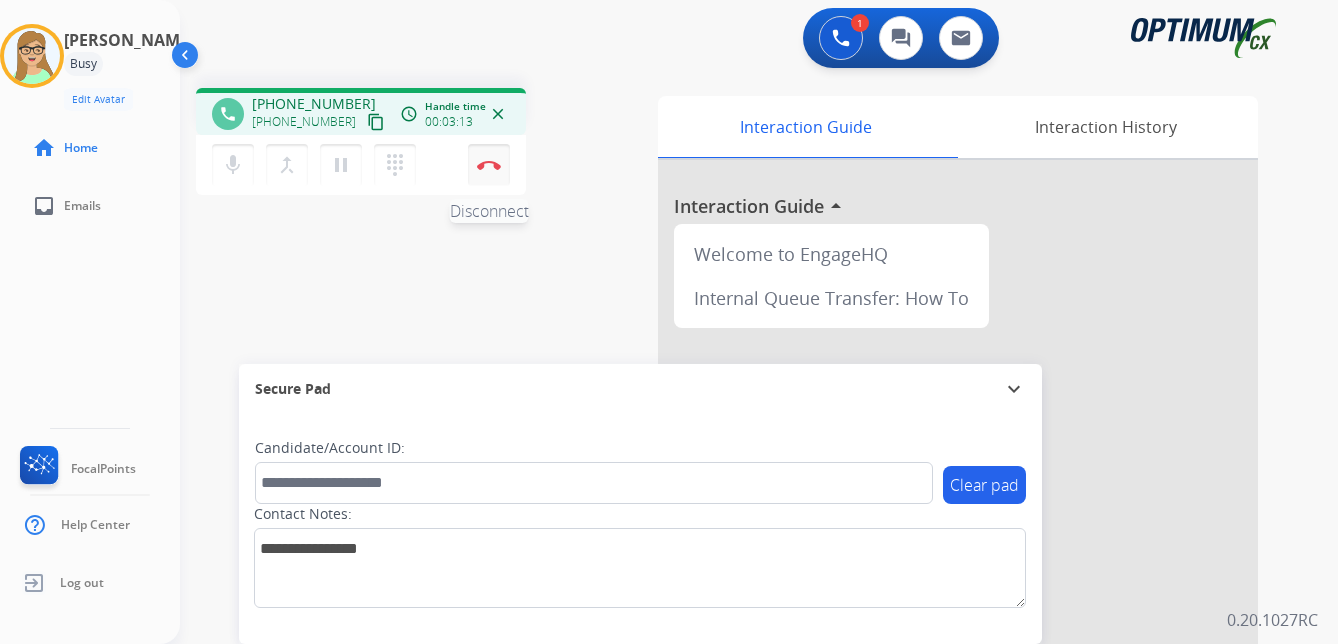 click on "Disconnect" at bounding box center (489, 165) 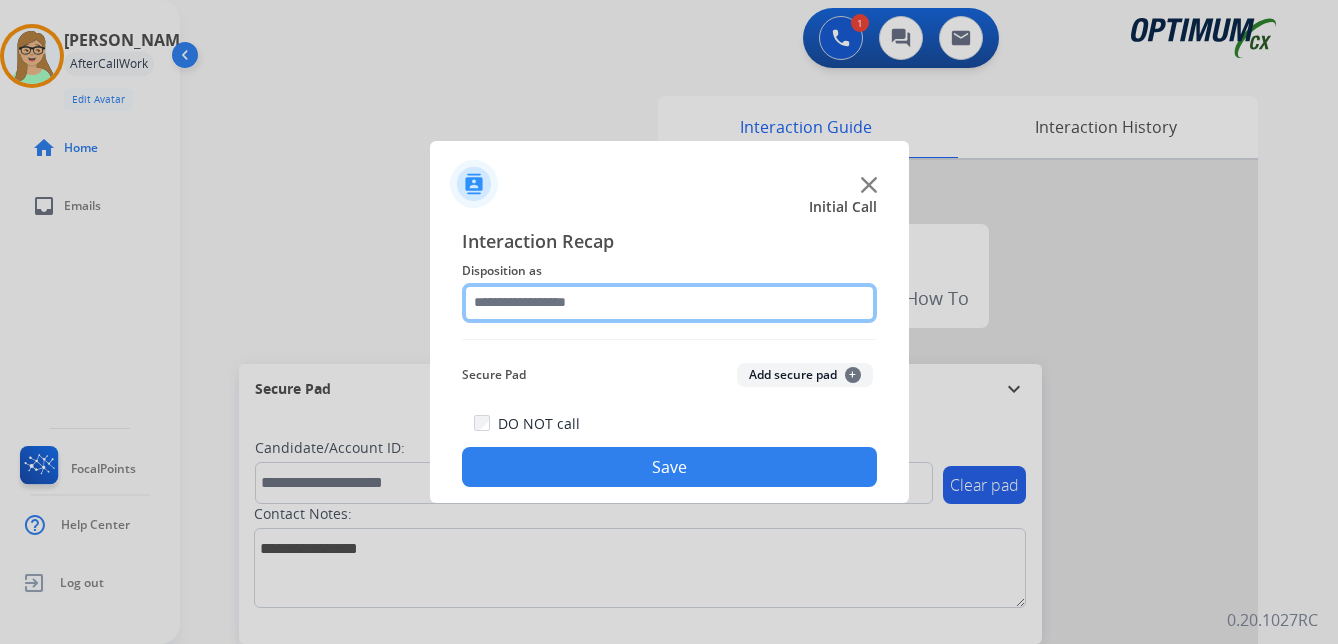 click 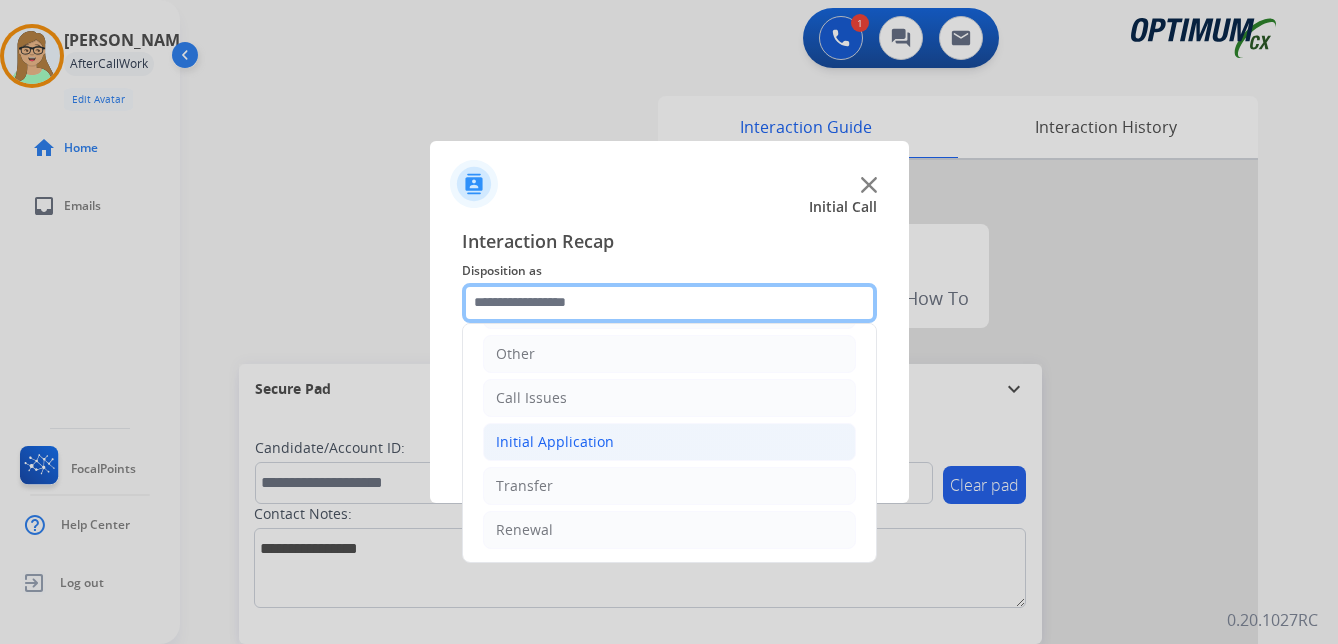 scroll, scrollTop: 136, scrollLeft: 0, axis: vertical 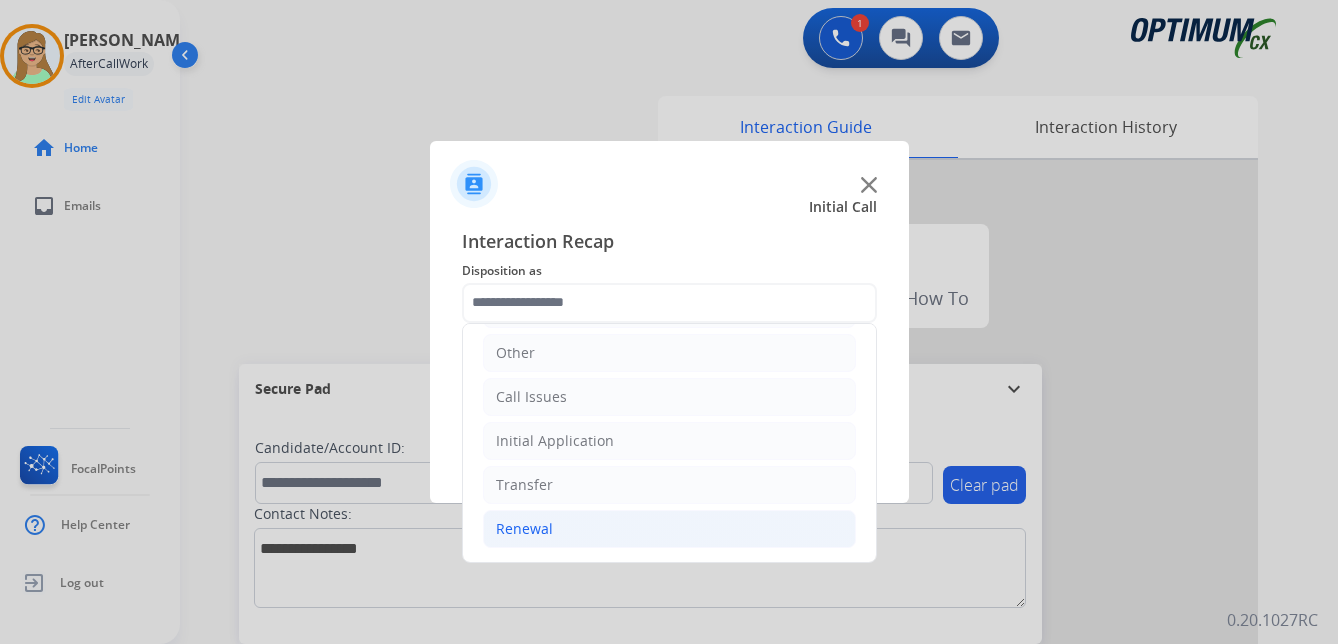 click on "Renewal" 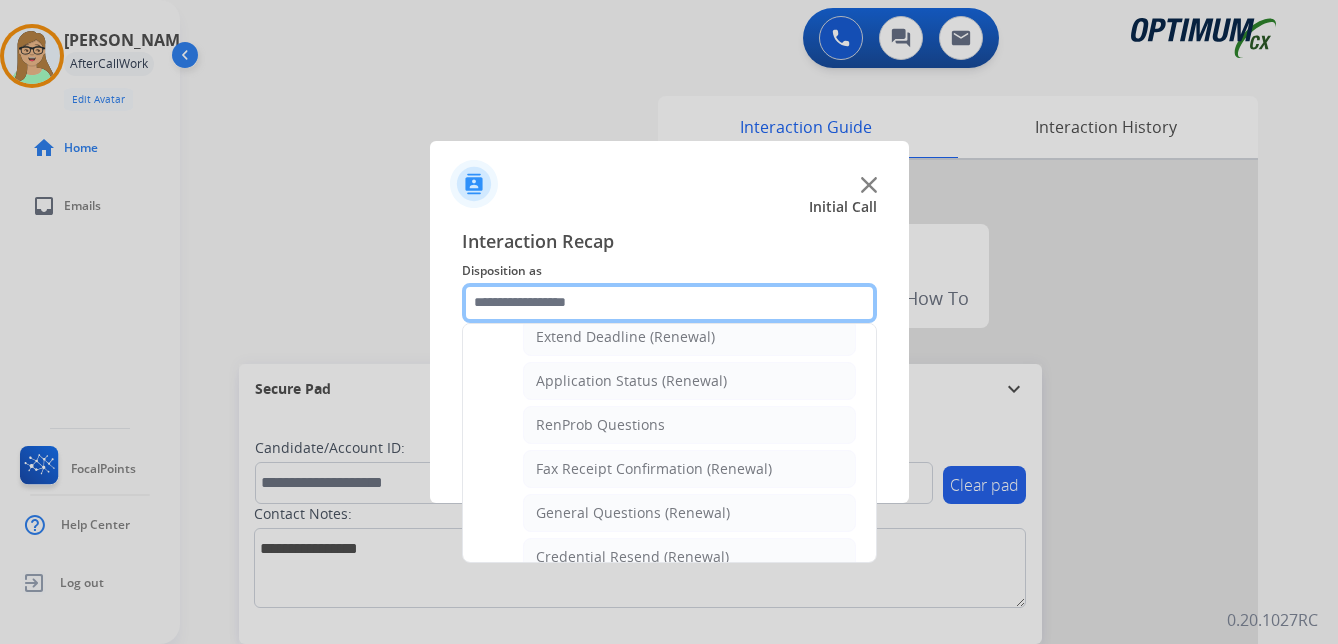 scroll, scrollTop: 536, scrollLeft: 0, axis: vertical 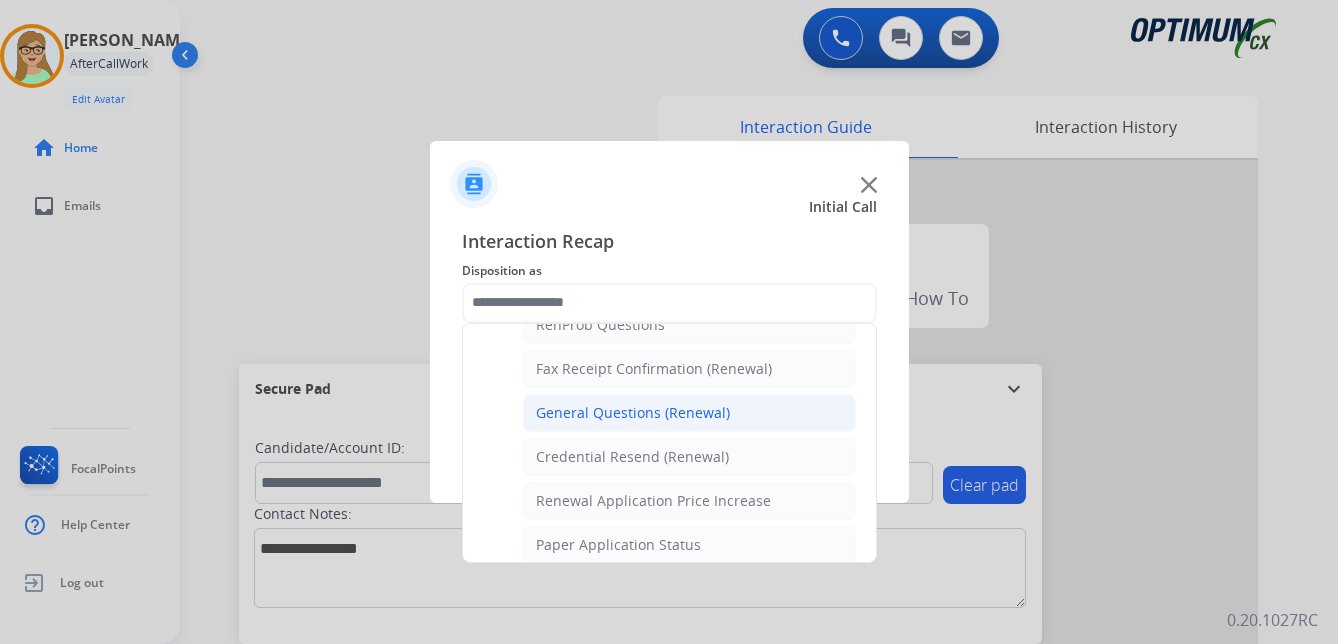 click on "General Questions (Renewal)" 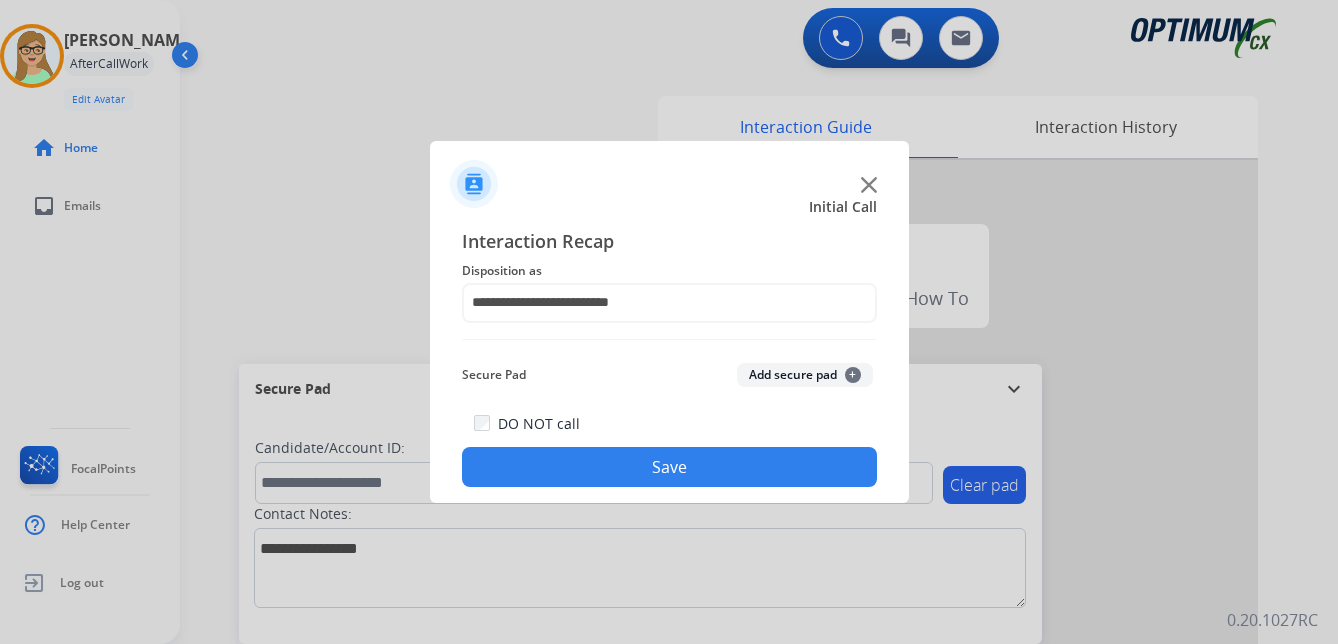 click on "Save" 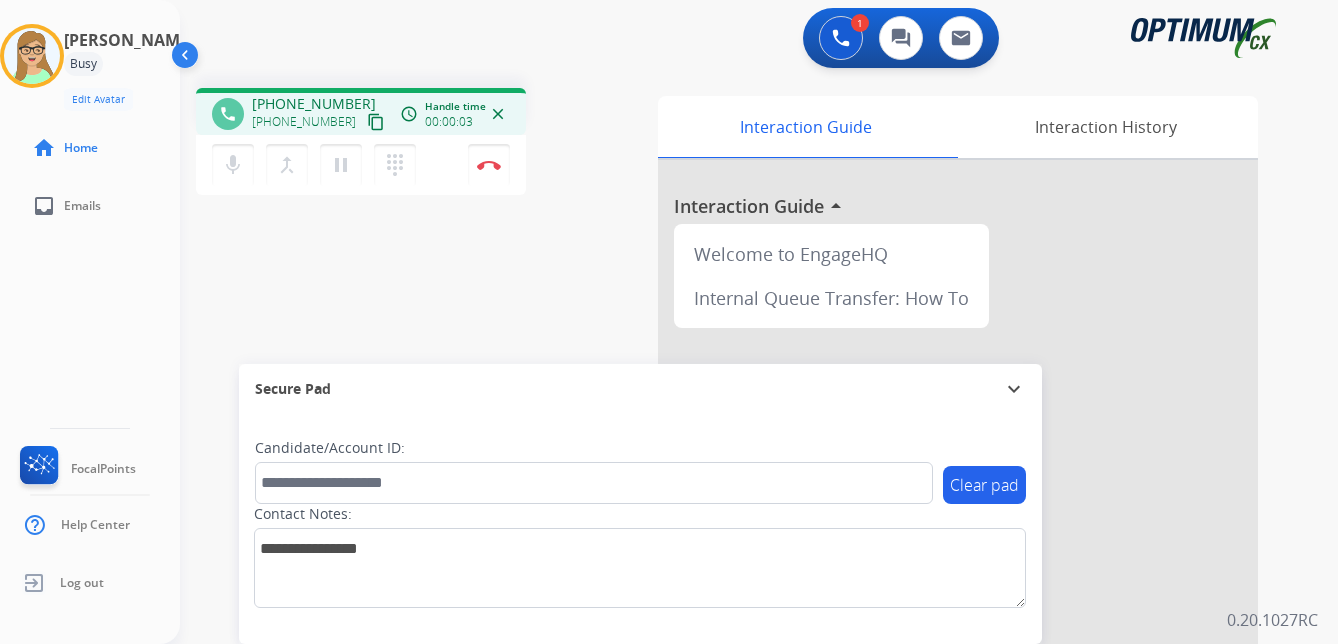 click on "content_copy" at bounding box center (376, 122) 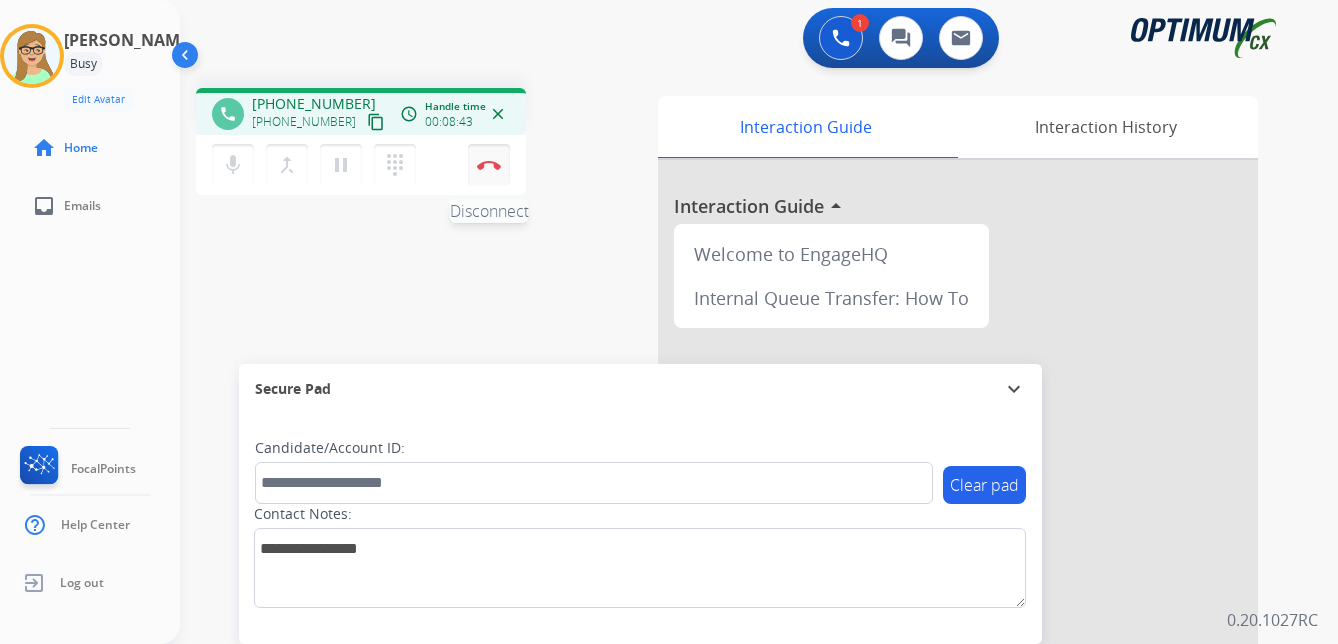 click at bounding box center [489, 165] 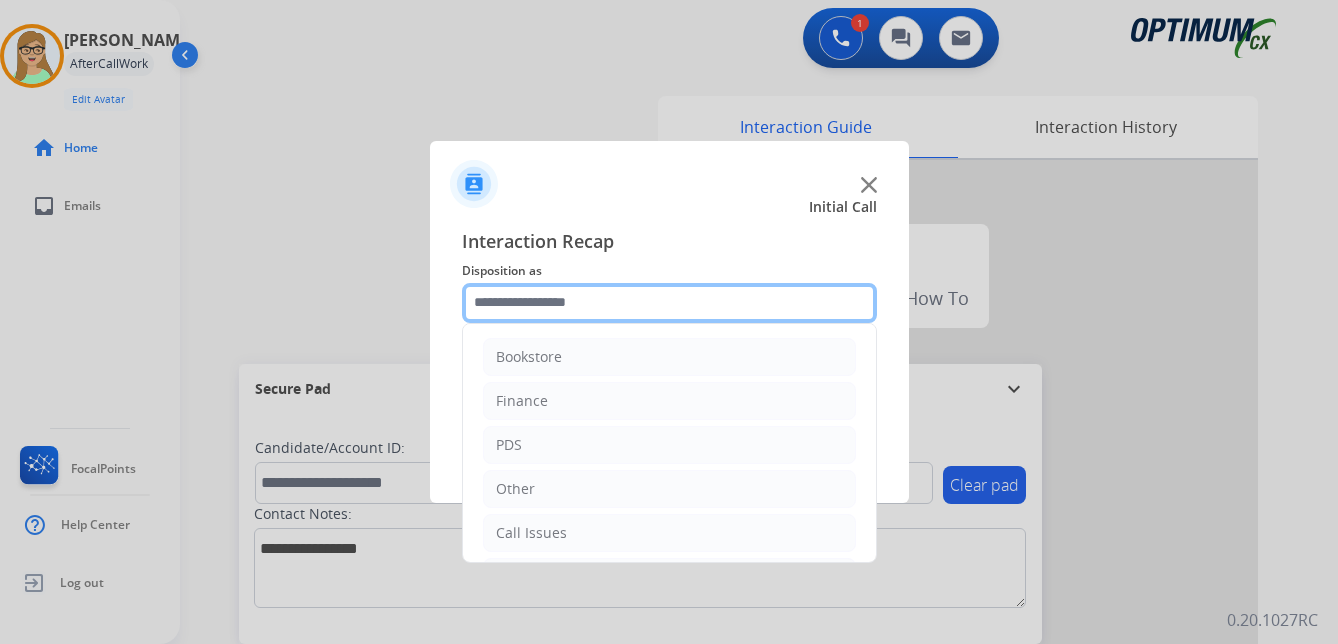 click 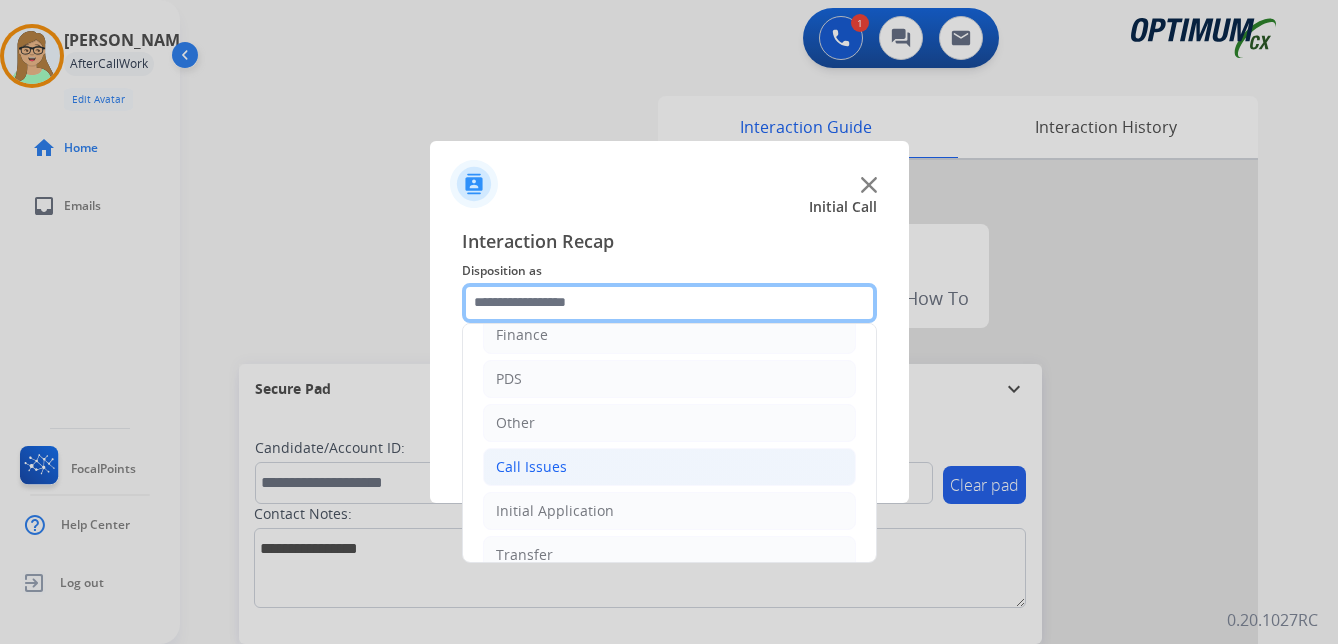 scroll, scrollTop: 136, scrollLeft: 0, axis: vertical 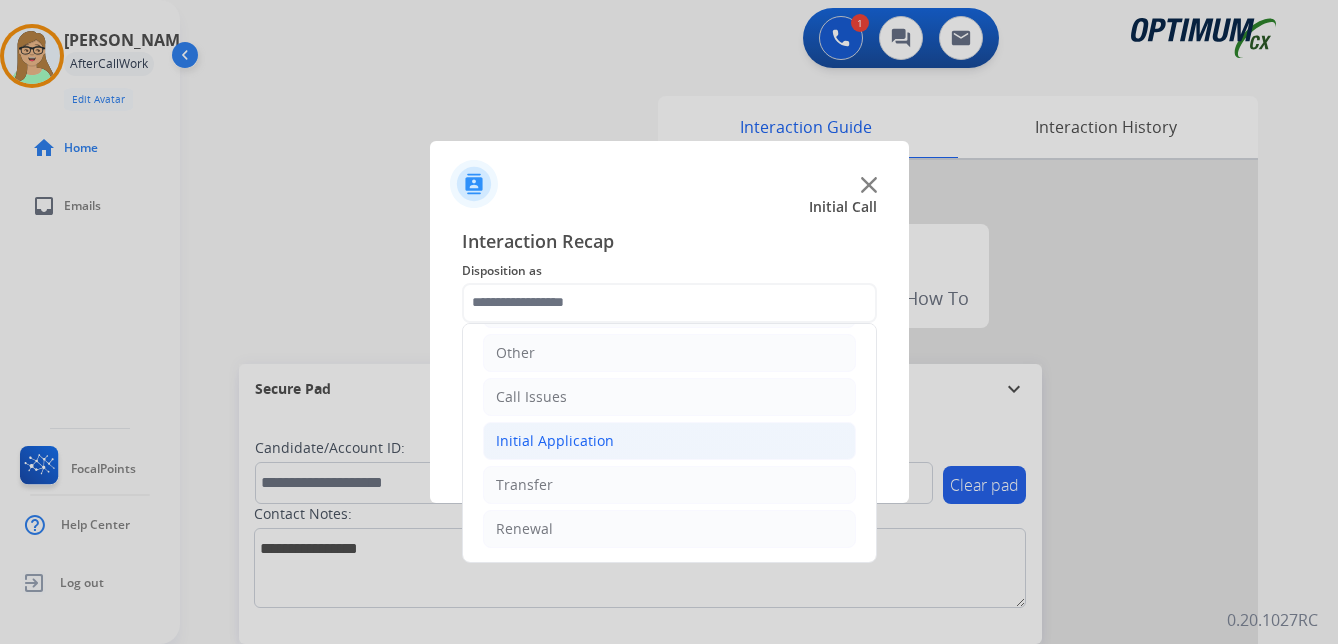 click on "Initial Application" 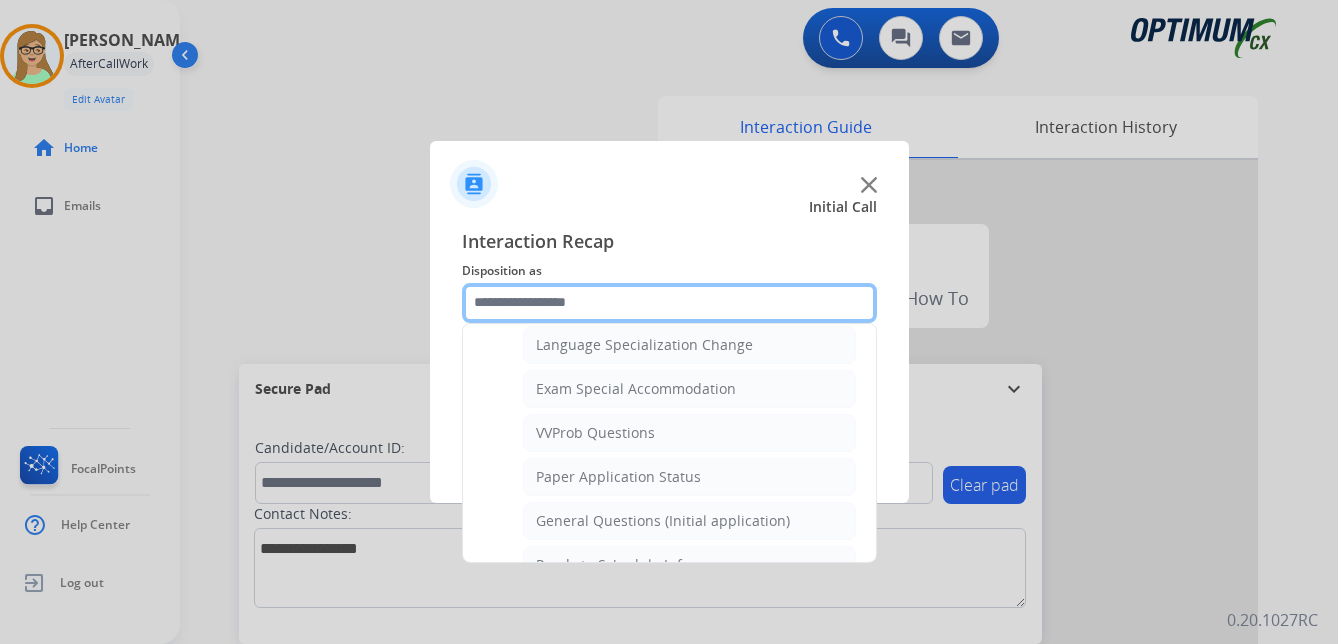 scroll, scrollTop: 1036, scrollLeft: 0, axis: vertical 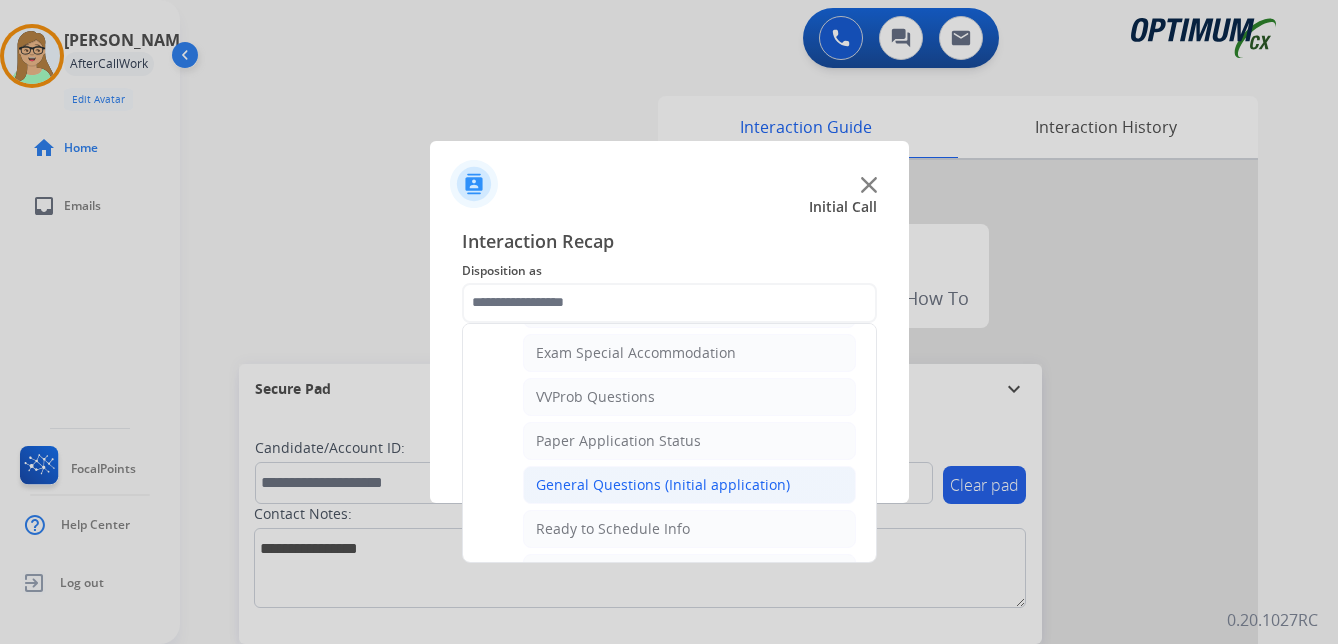 click on "General Questions (Initial application)" 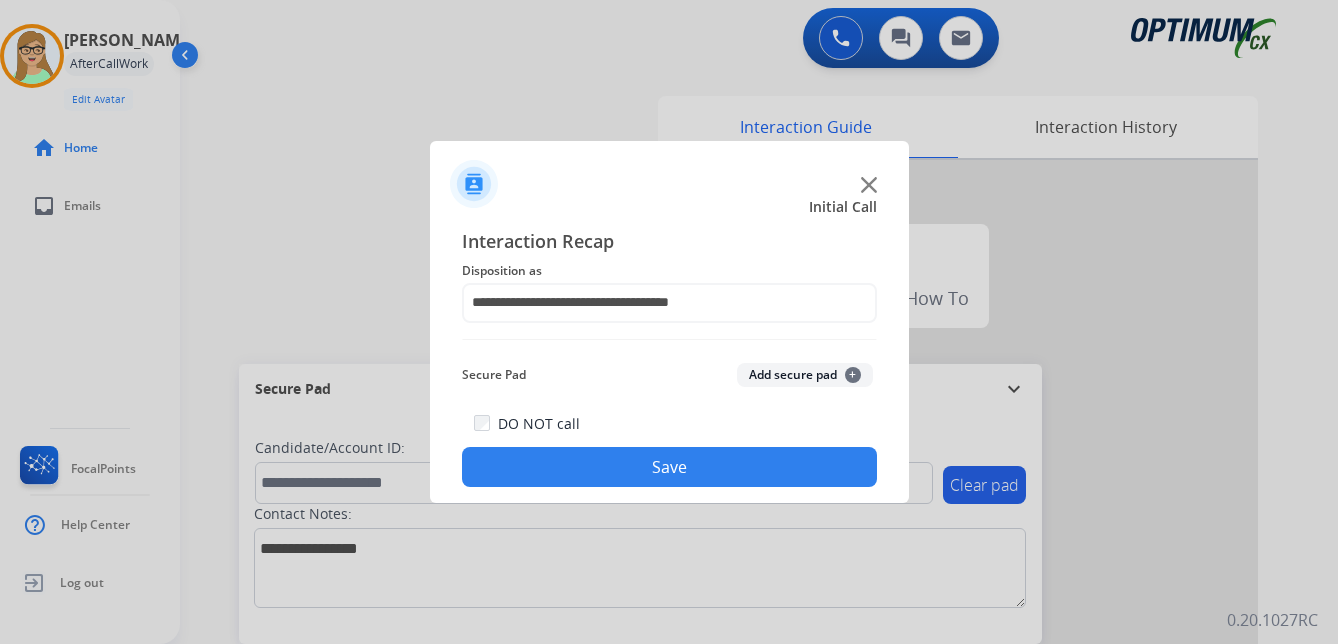 click on "Save" 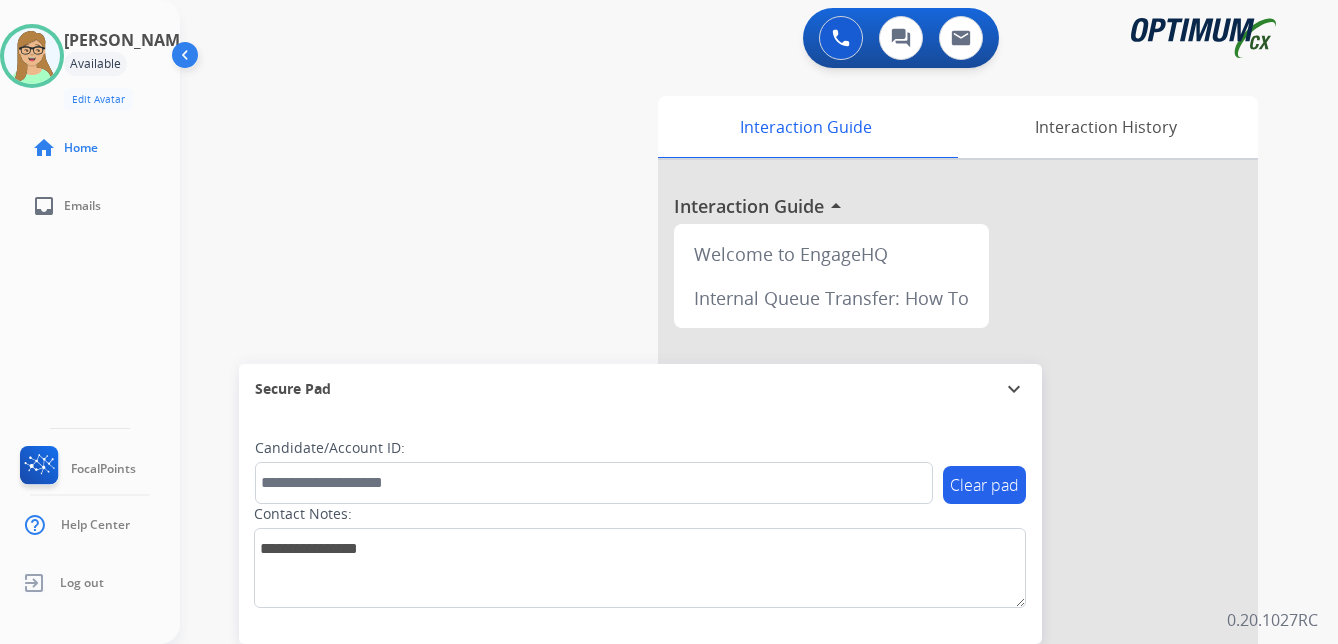 click on "[PERSON_NAME]  Edit Avatar  Agent:   [PERSON_NAME] Profile:  OCX Training" 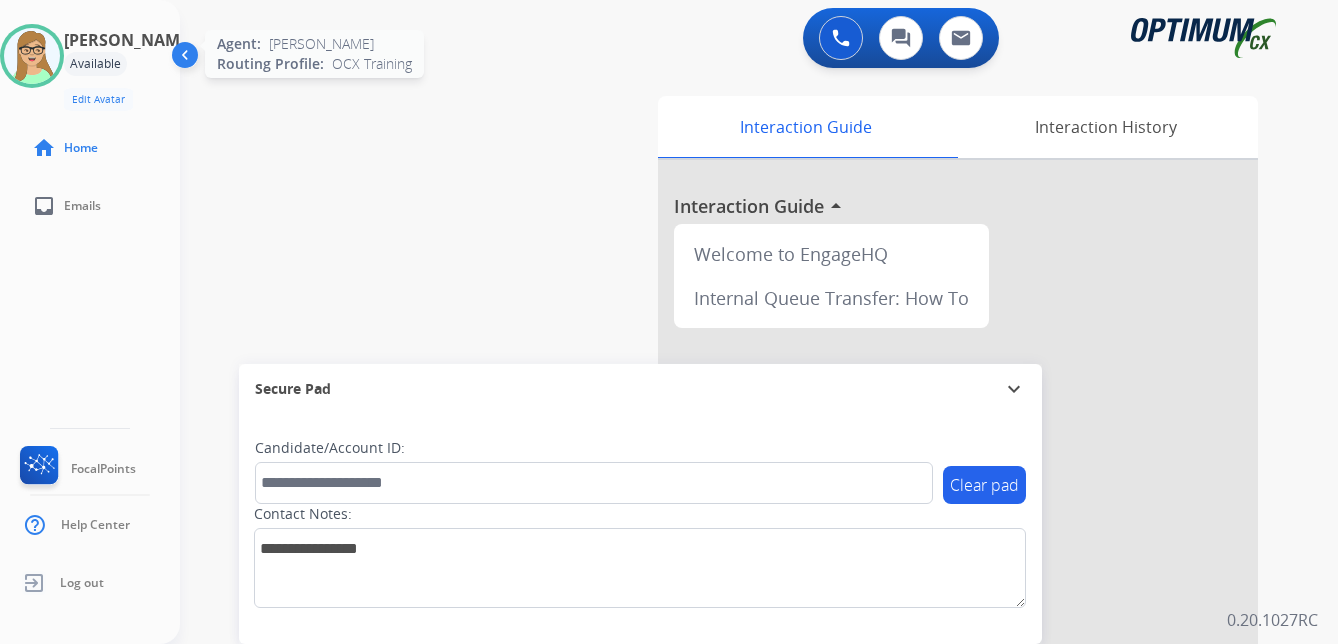 click at bounding box center (32, 56) 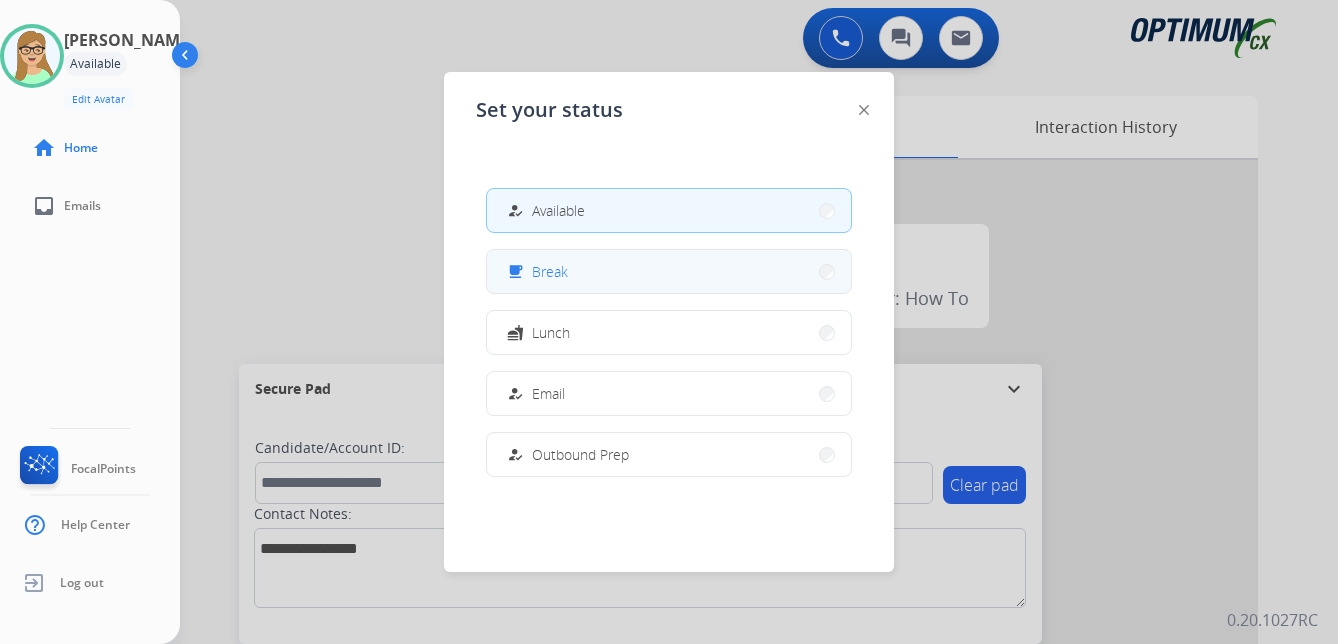 click on "Break" at bounding box center (550, 271) 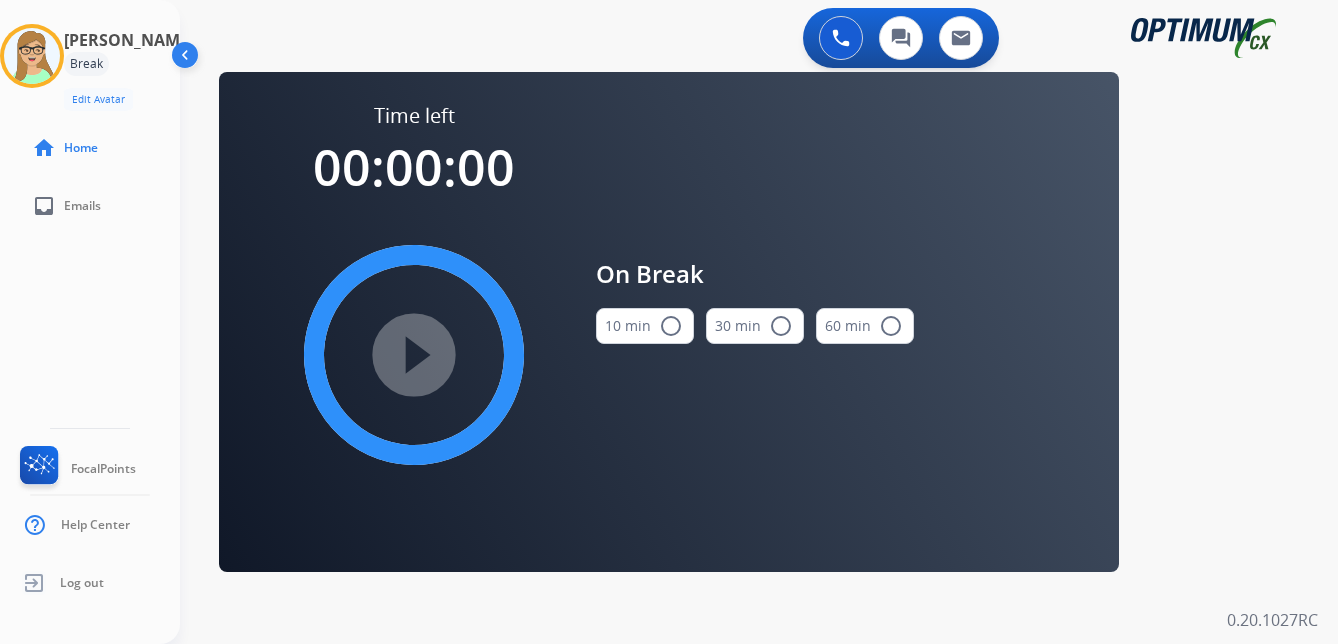 click on "radio_button_unchecked" at bounding box center [671, 326] 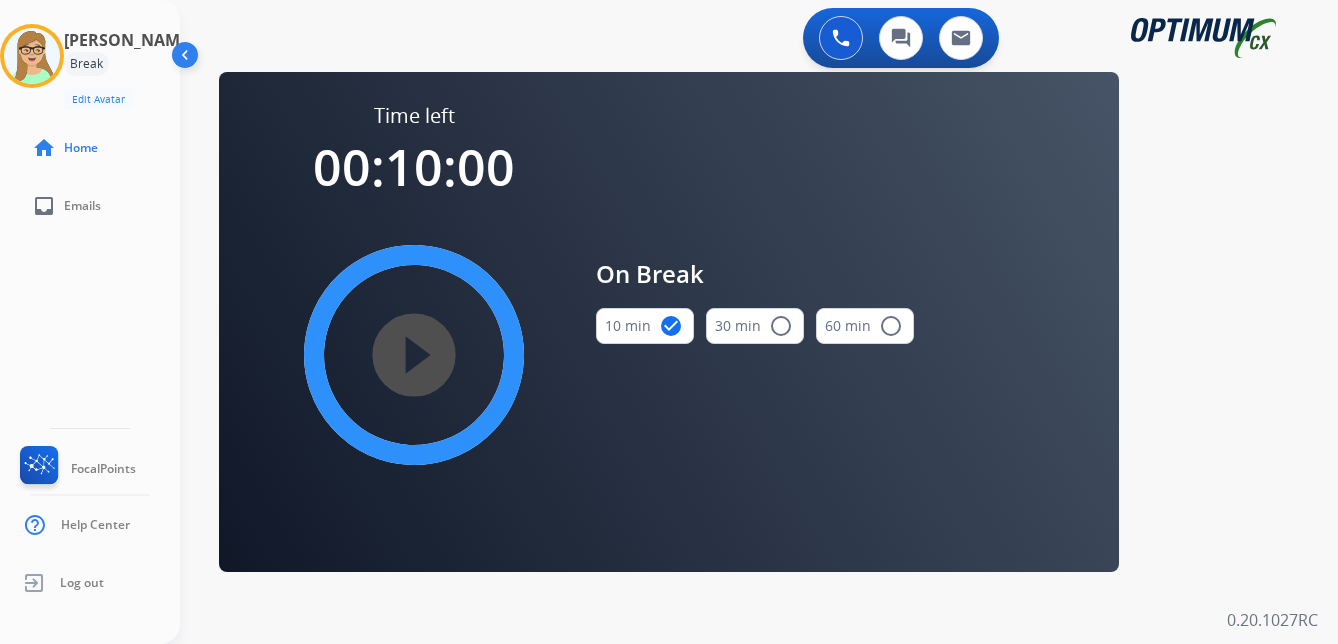 click on "play_circle_filled" at bounding box center [414, 355] 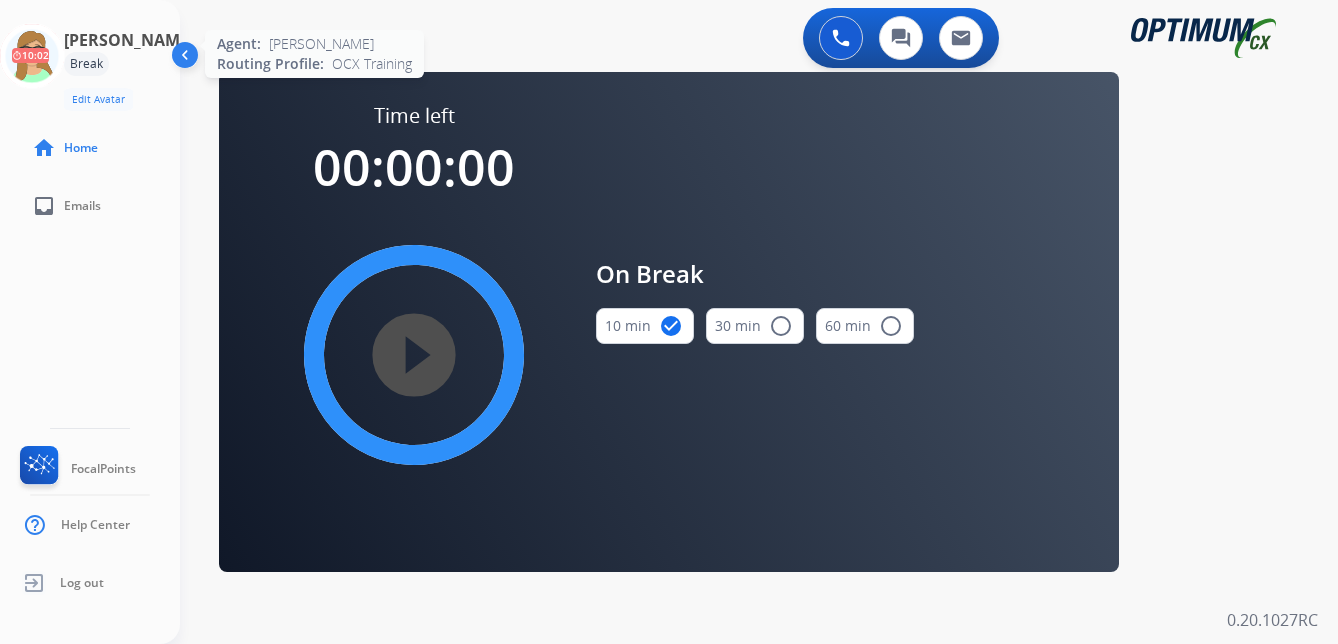 click 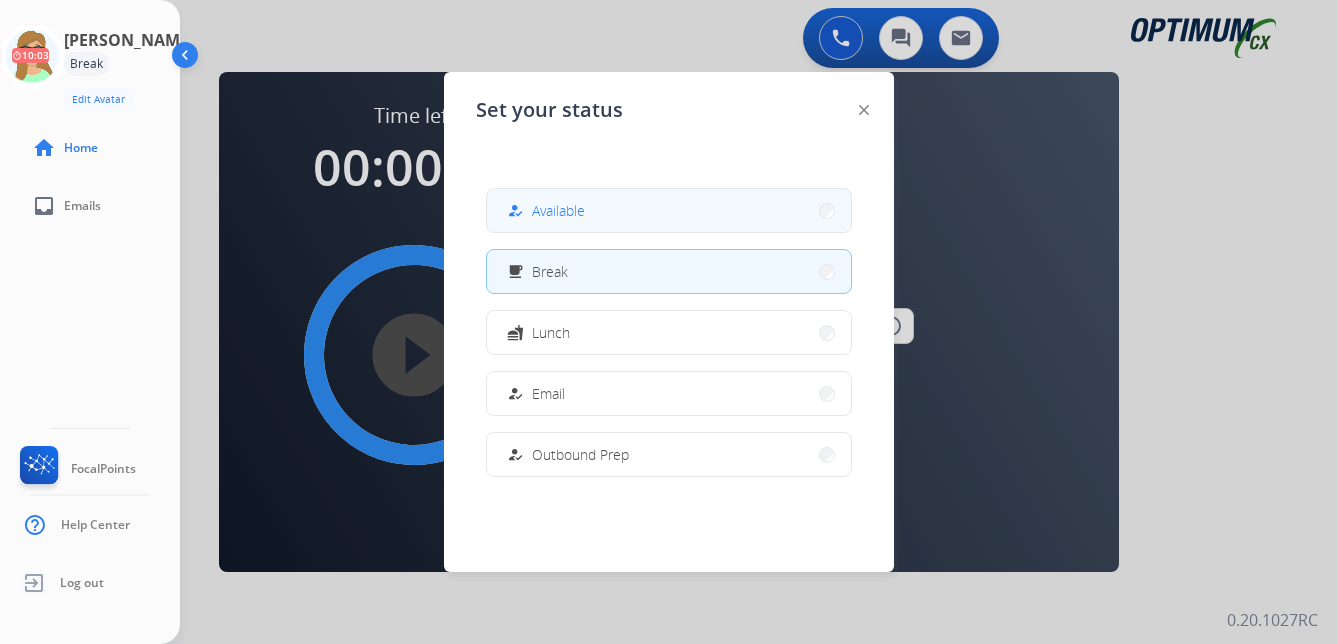 click on "how_to_reg Available" at bounding box center [544, 211] 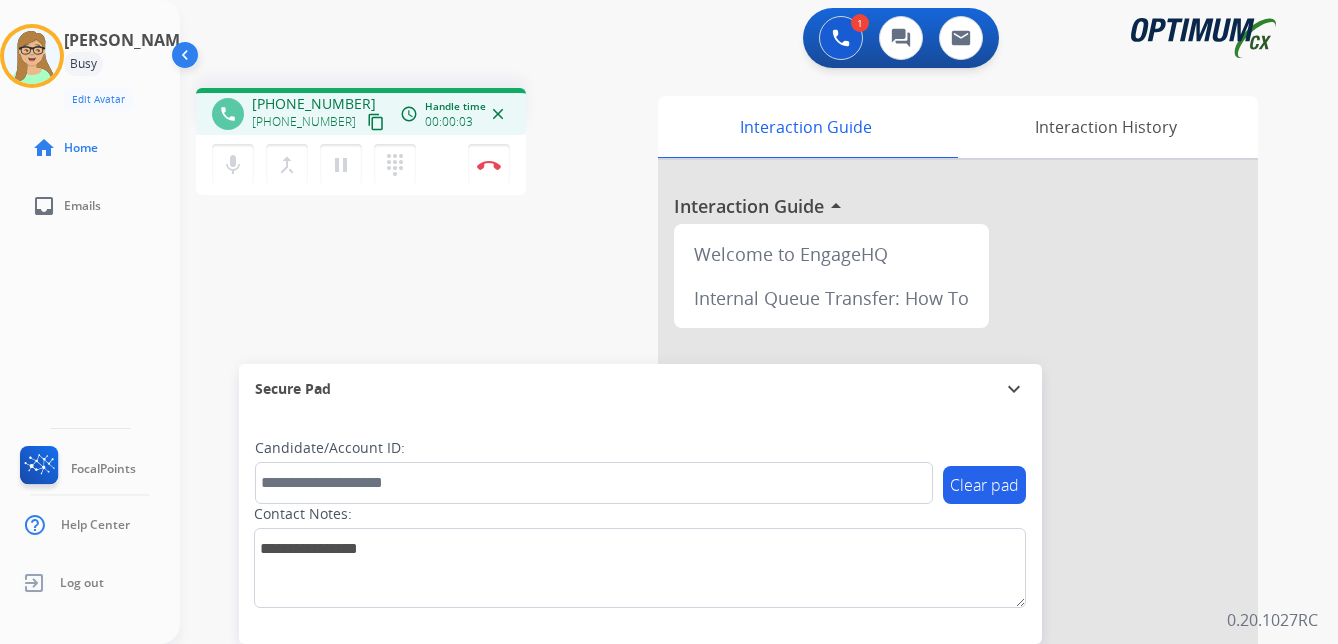 click on "content_copy" at bounding box center (376, 122) 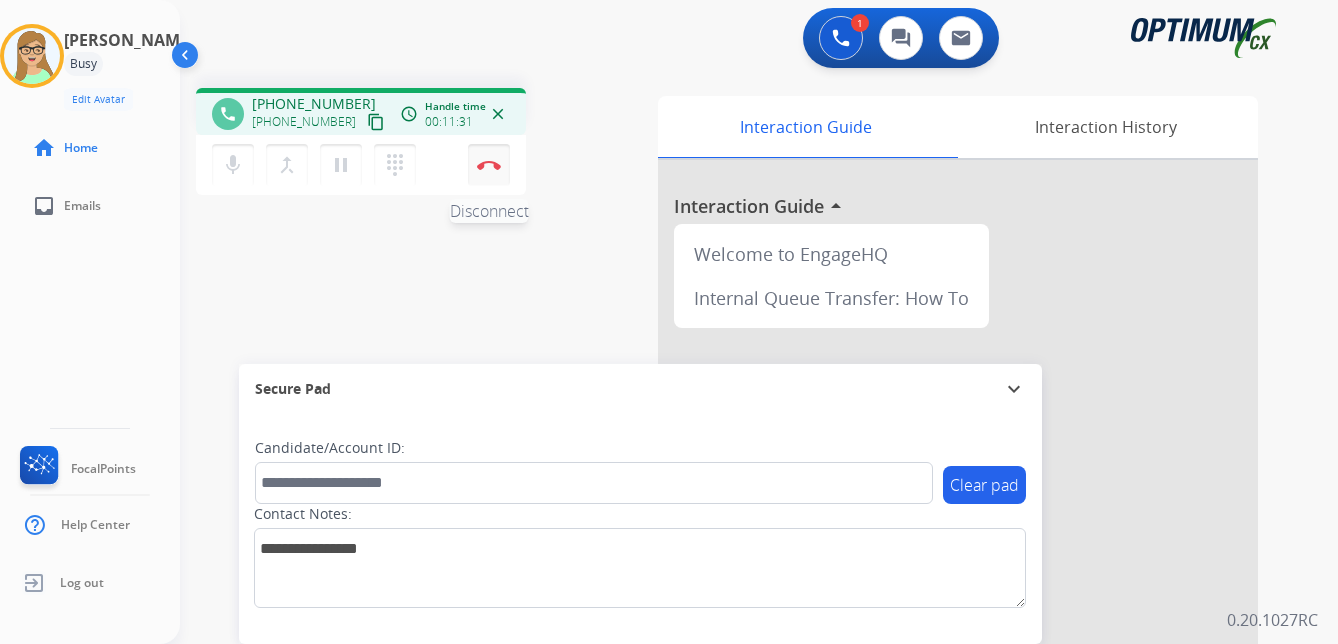 click at bounding box center (489, 165) 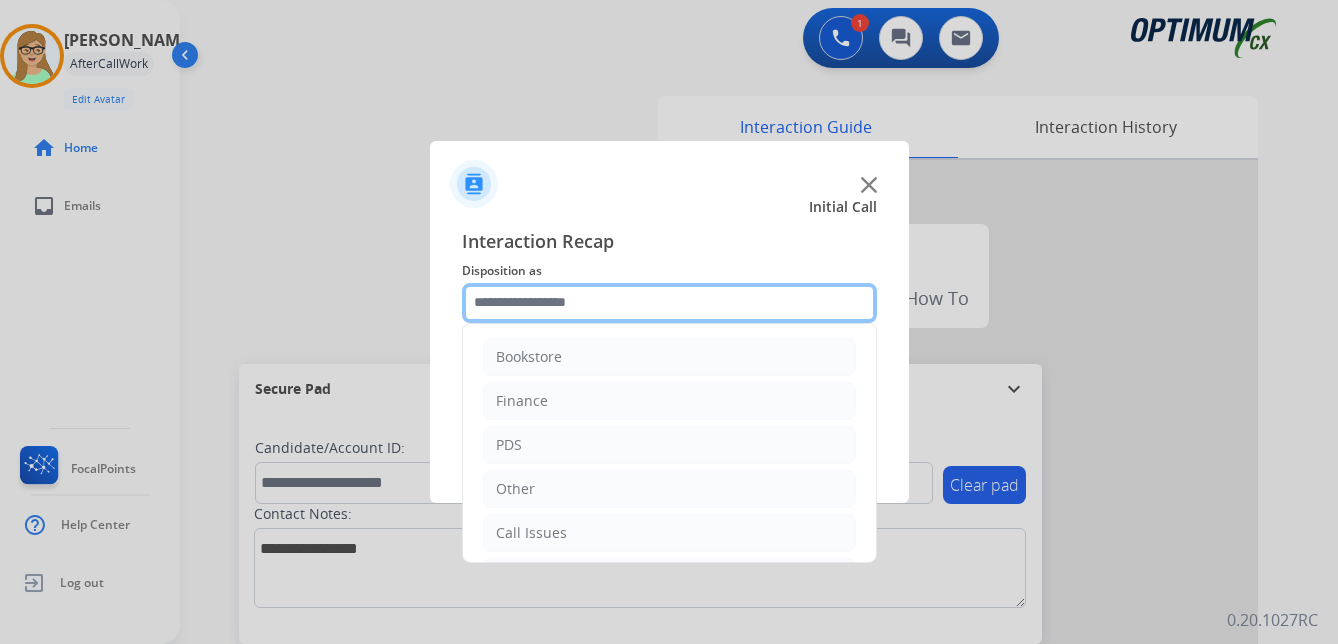 click 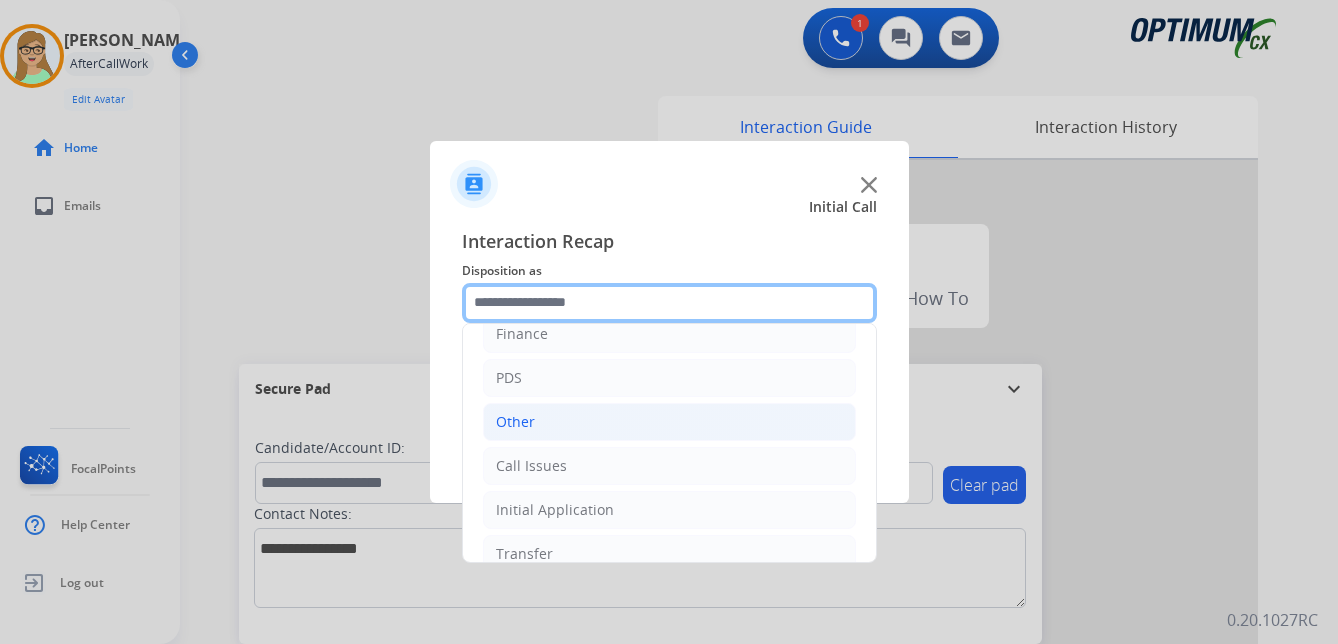 scroll, scrollTop: 100, scrollLeft: 0, axis: vertical 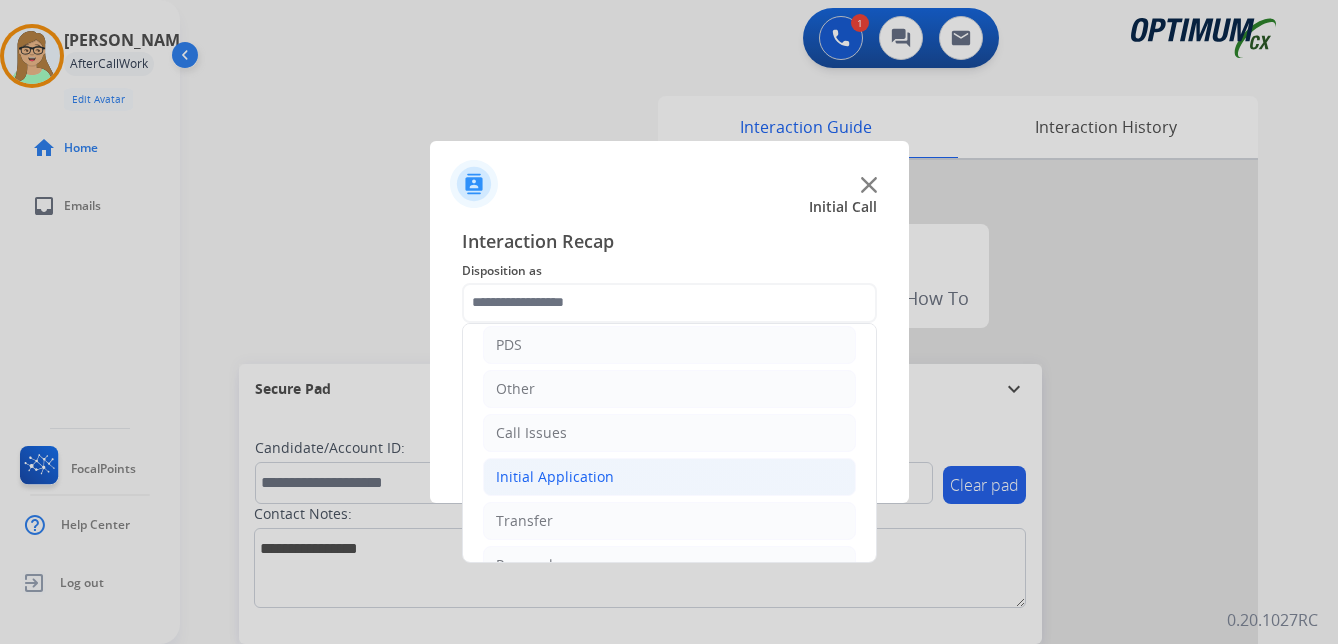 click on "Initial Application" 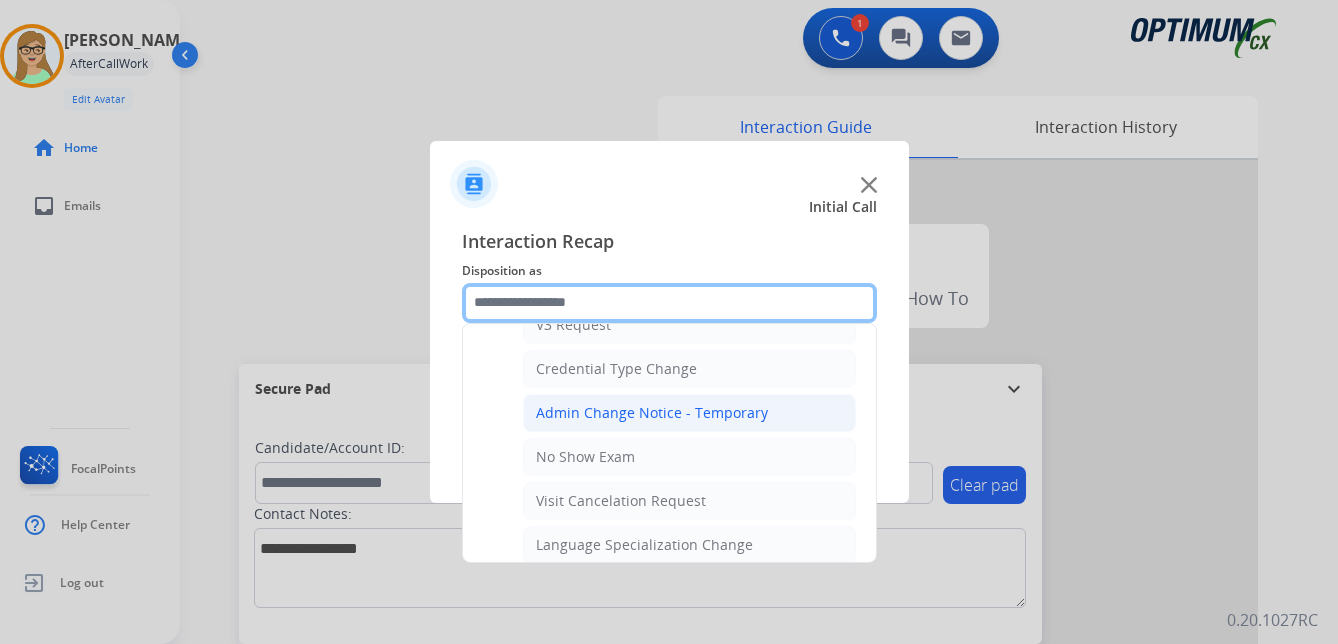 scroll, scrollTop: 900, scrollLeft: 0, axis: vertical 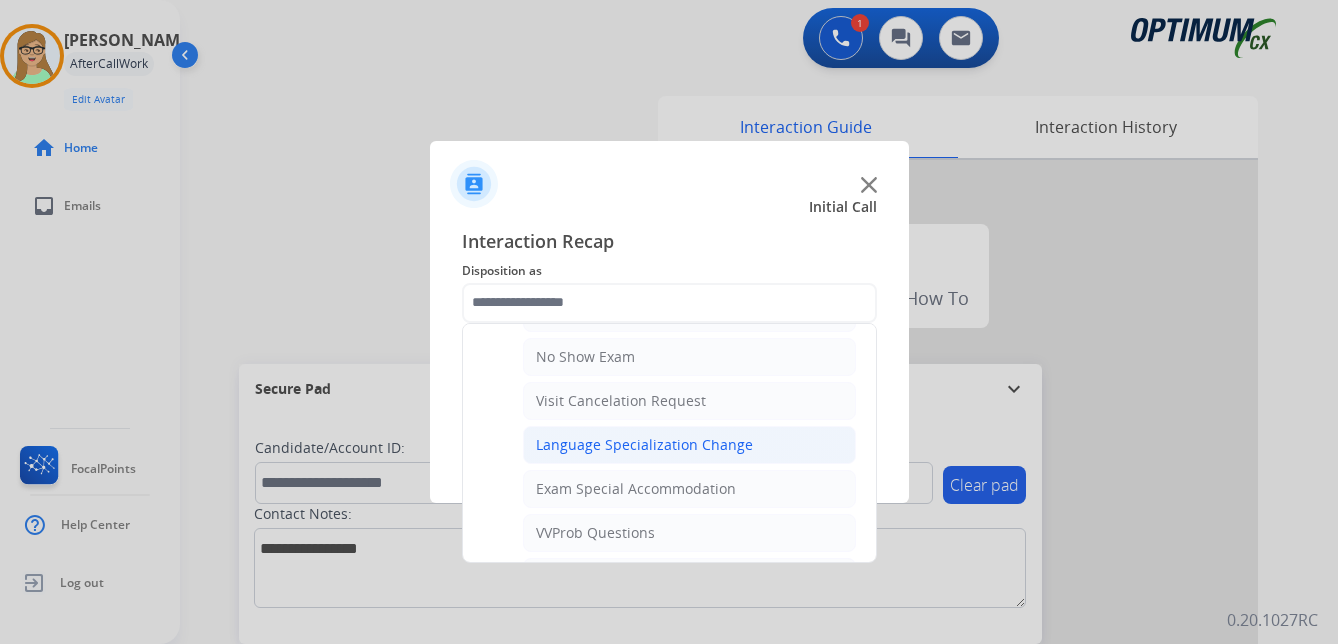 click on "Language Specialization Change" 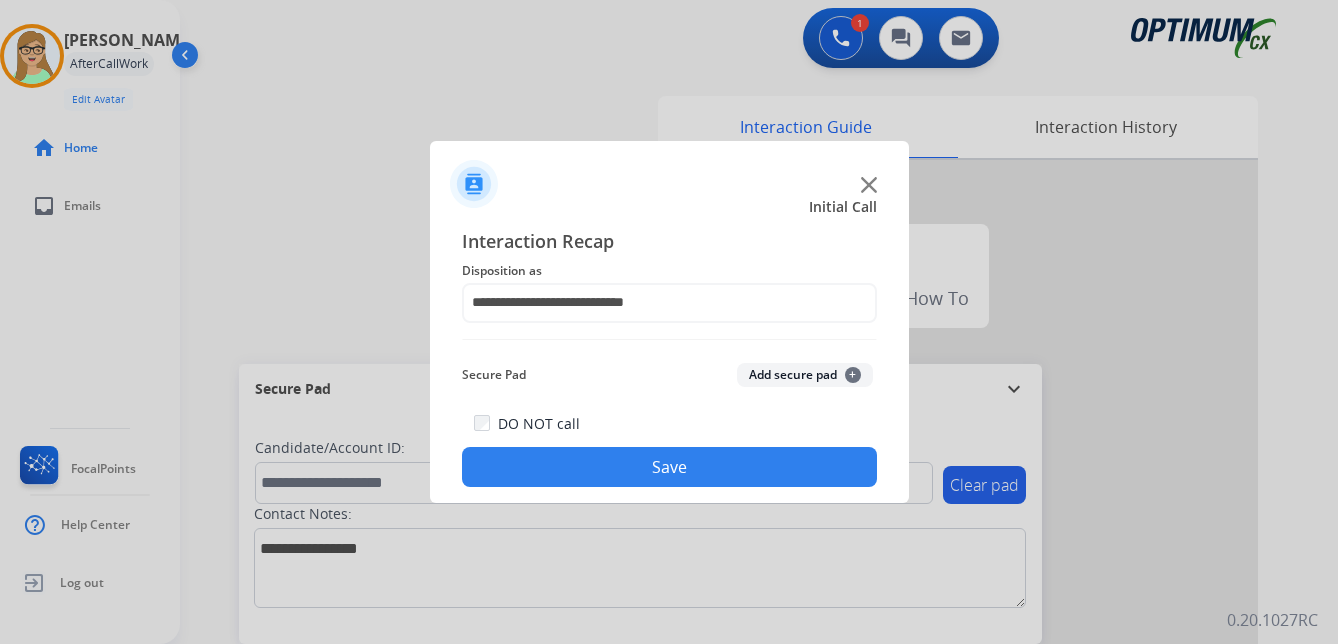 click on "Save" 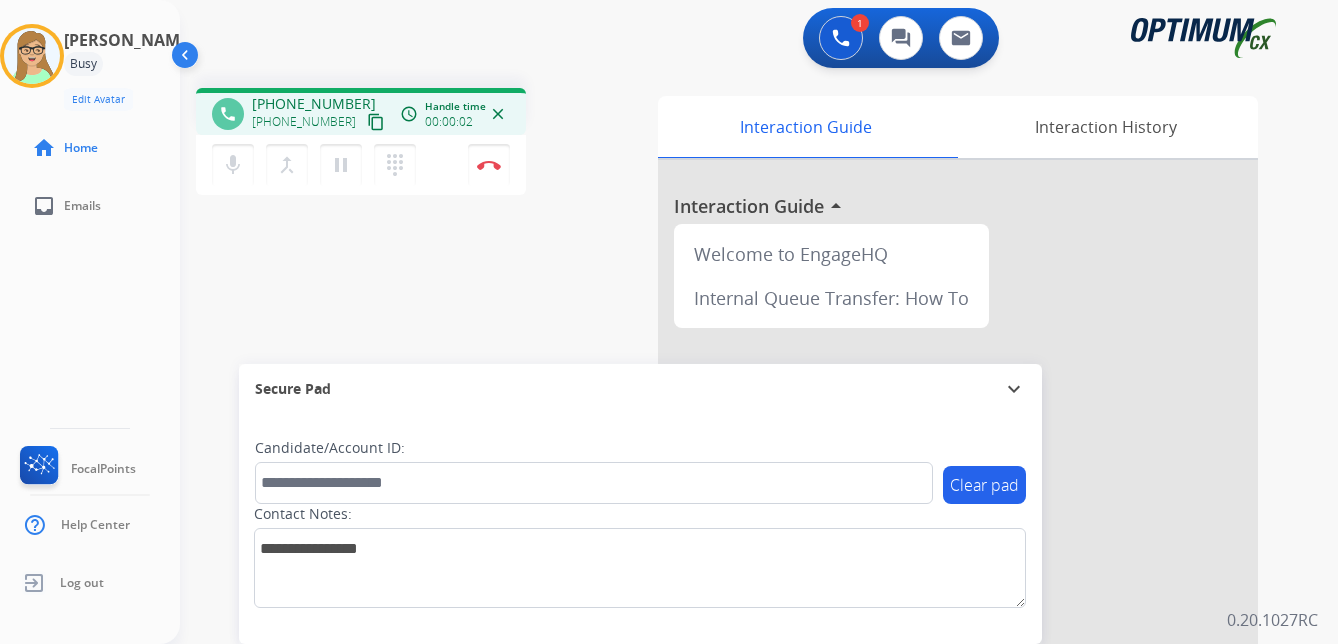click on "content_copy" at bounding box center [376, 122] 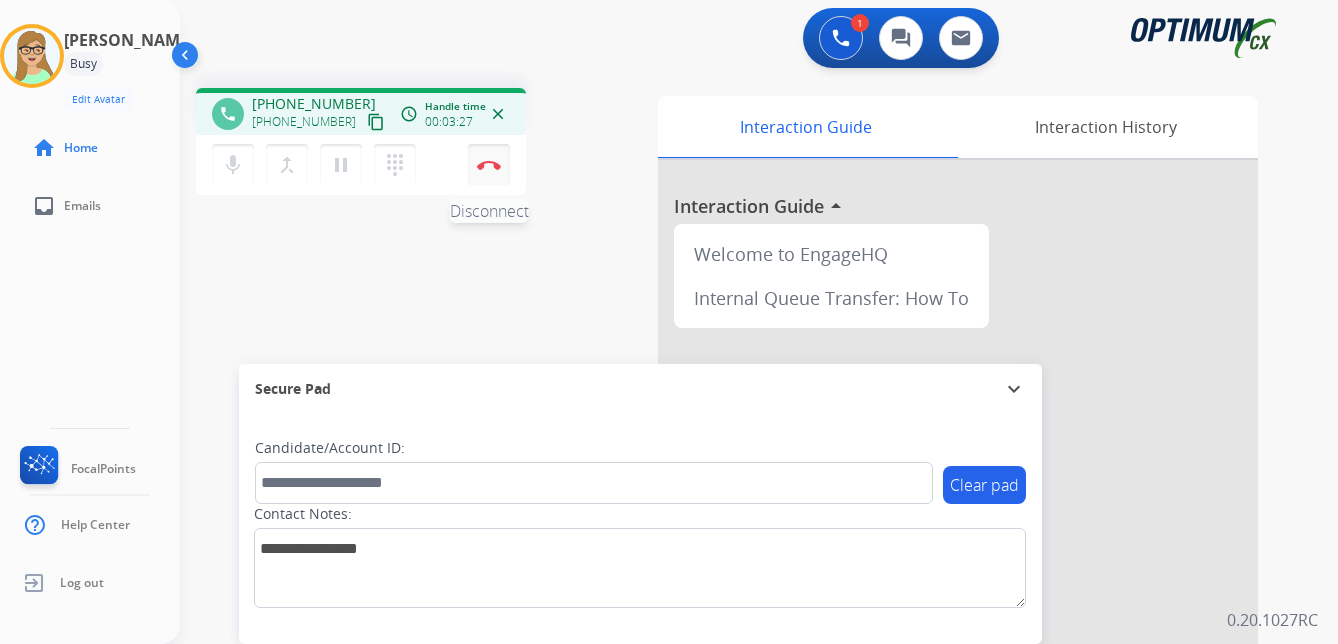 click at bounding box center [489, 165] 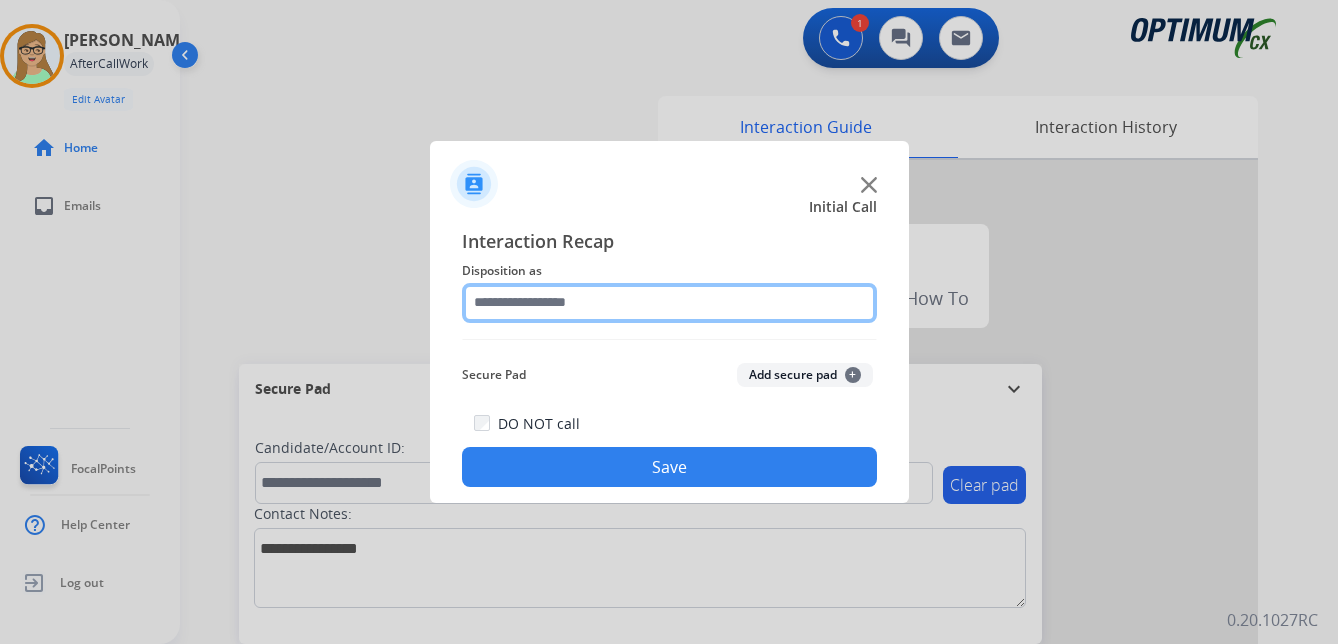 click 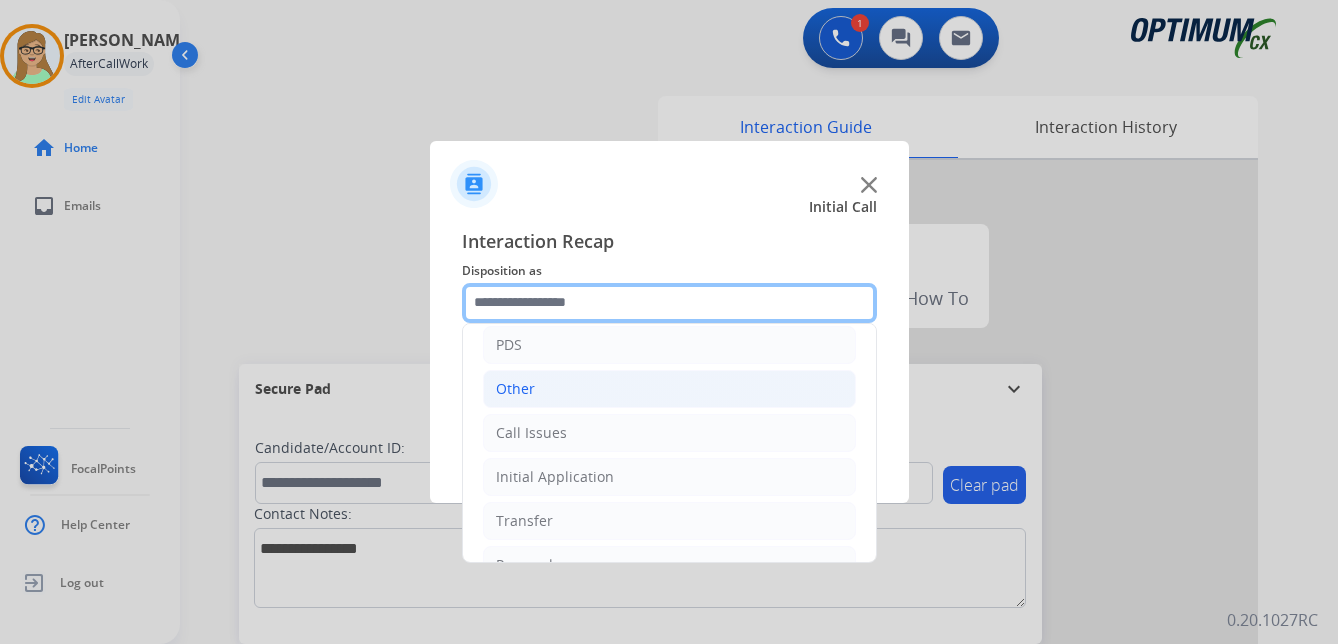 scroll, scrollTop: 136, scrollLeft: 0, axis: vertical 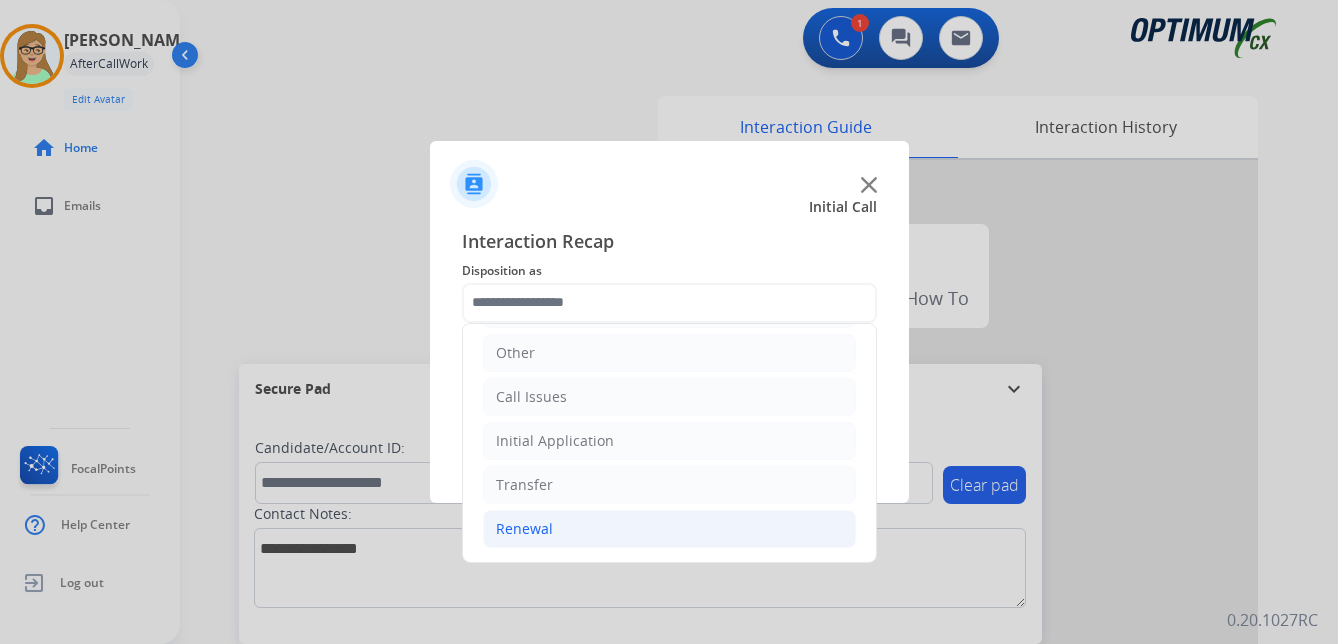 click on "Renewal" 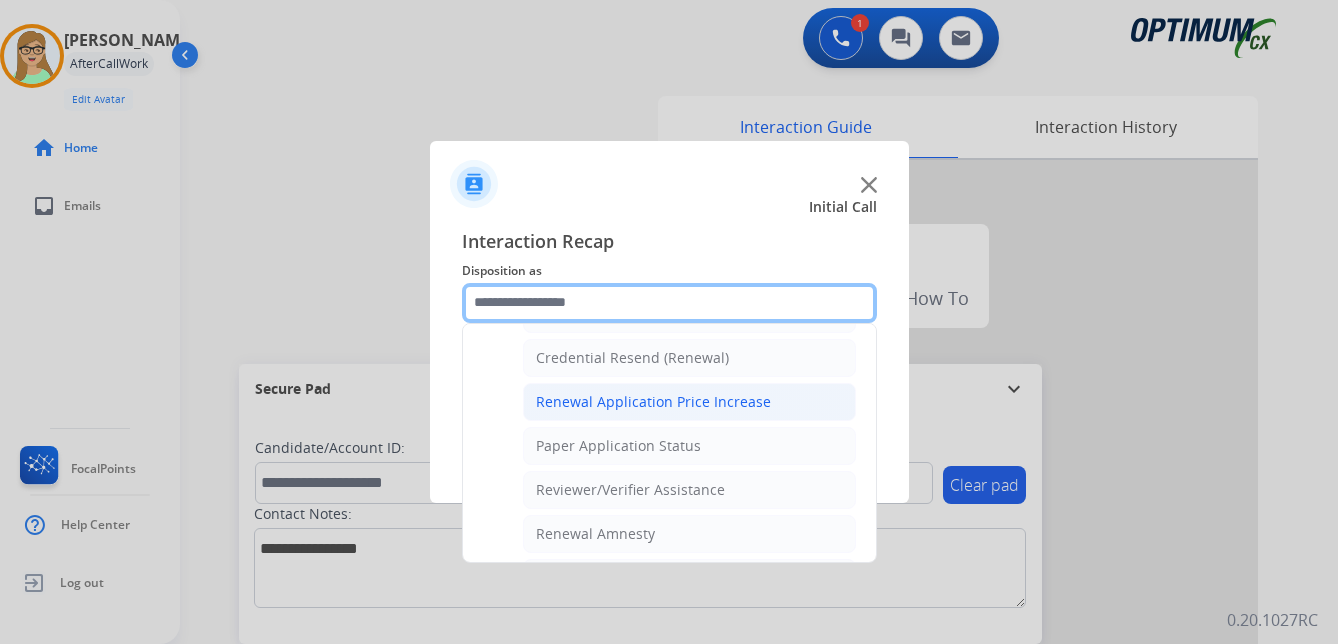 scroll, scrollTop: 636, scrollLeft: 0, axis: vertical 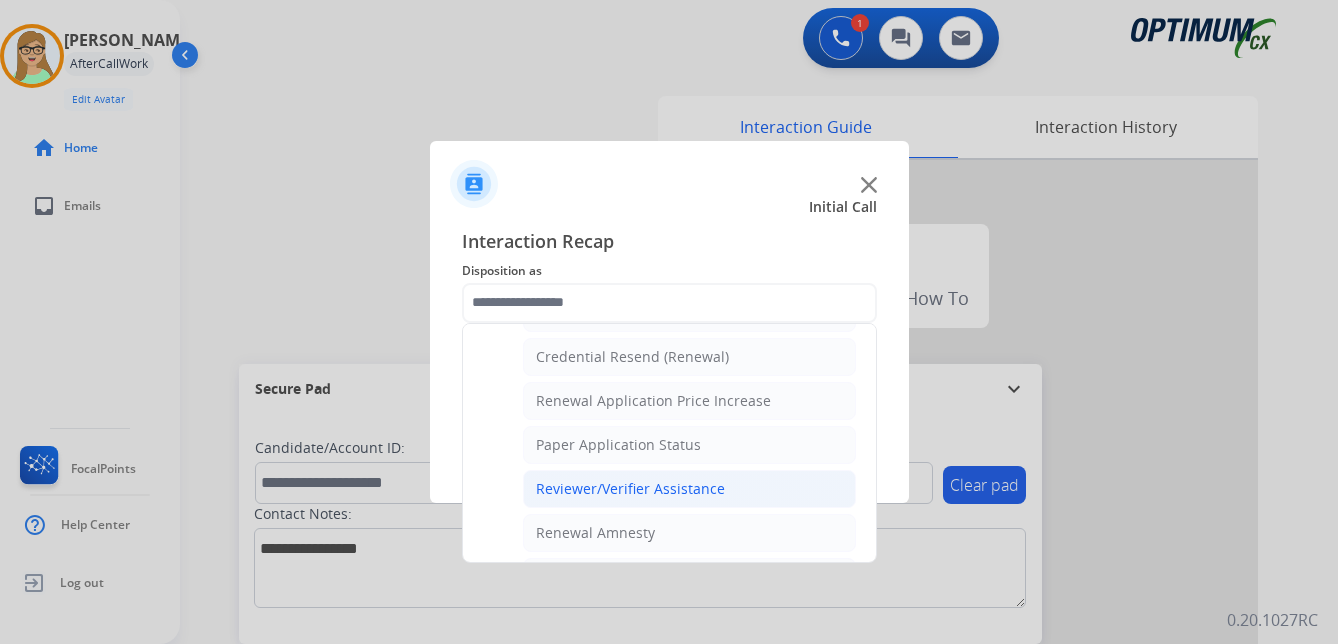 click on "Reviewer/Verifier Assistance" 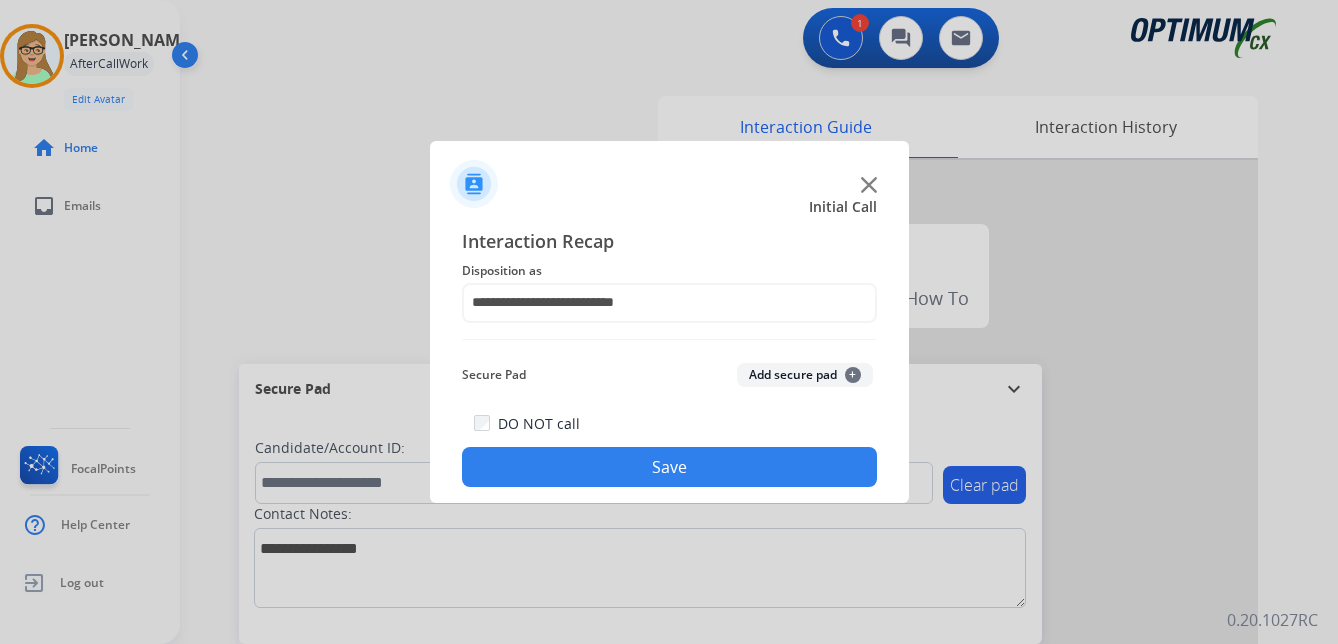 click on "Save" 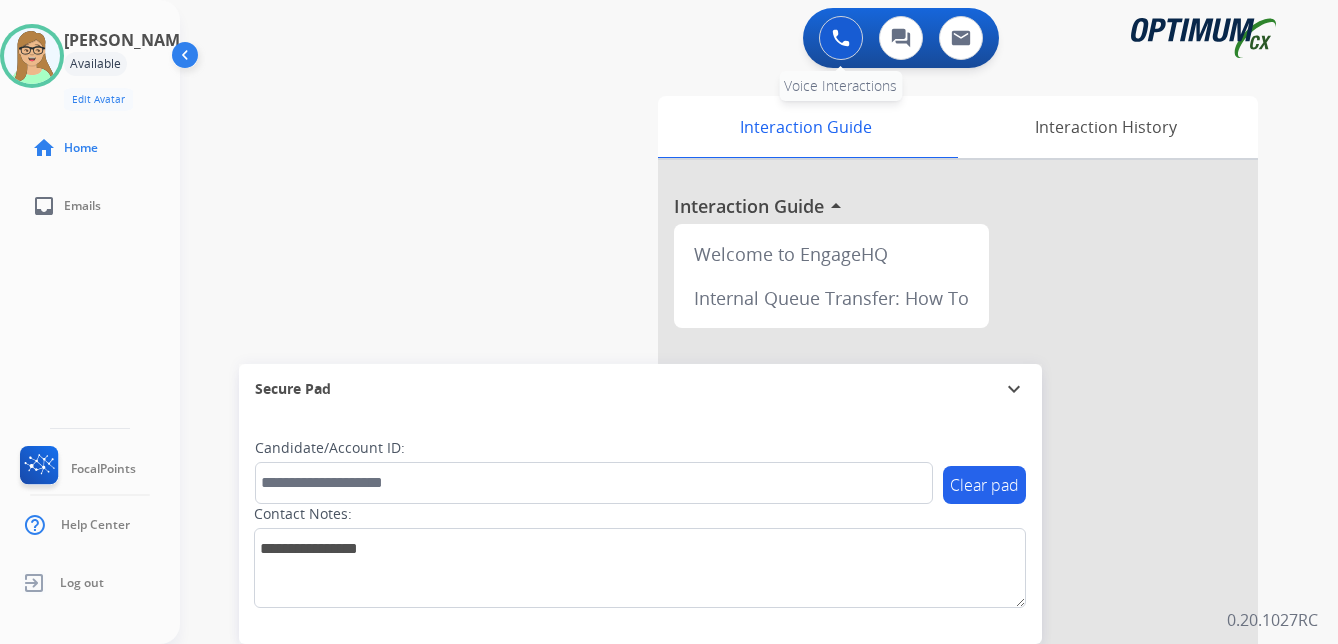 click at bounding box center [841, 38] 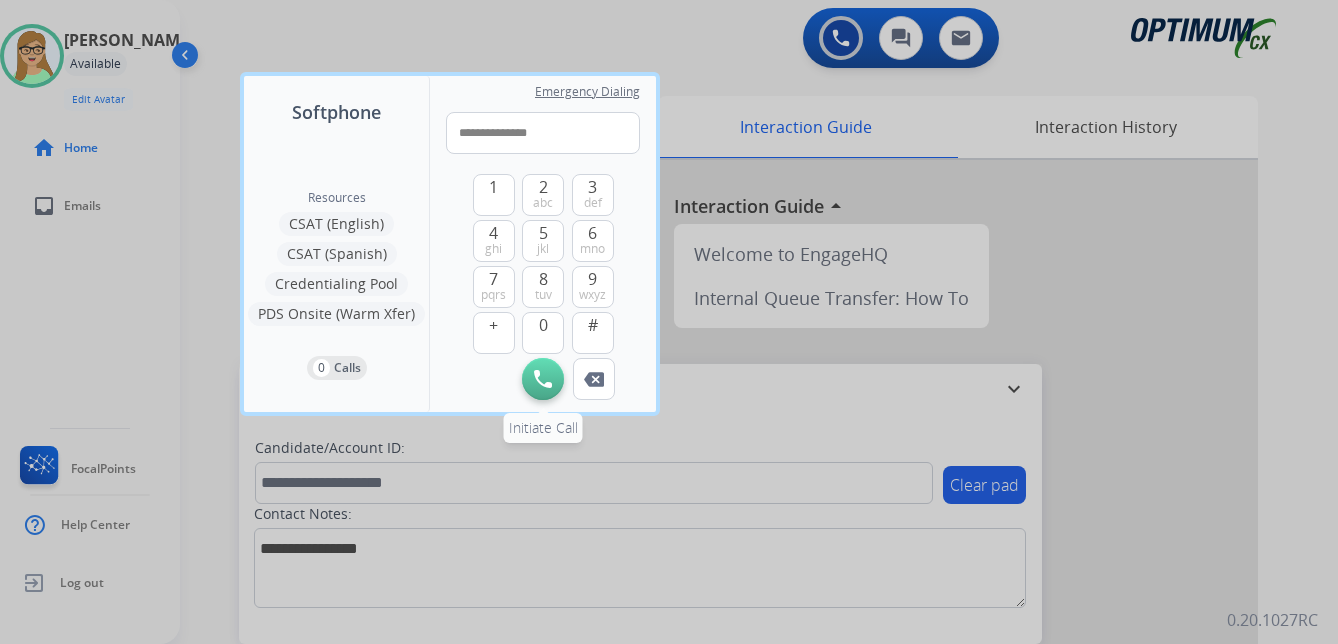 type on "**********" 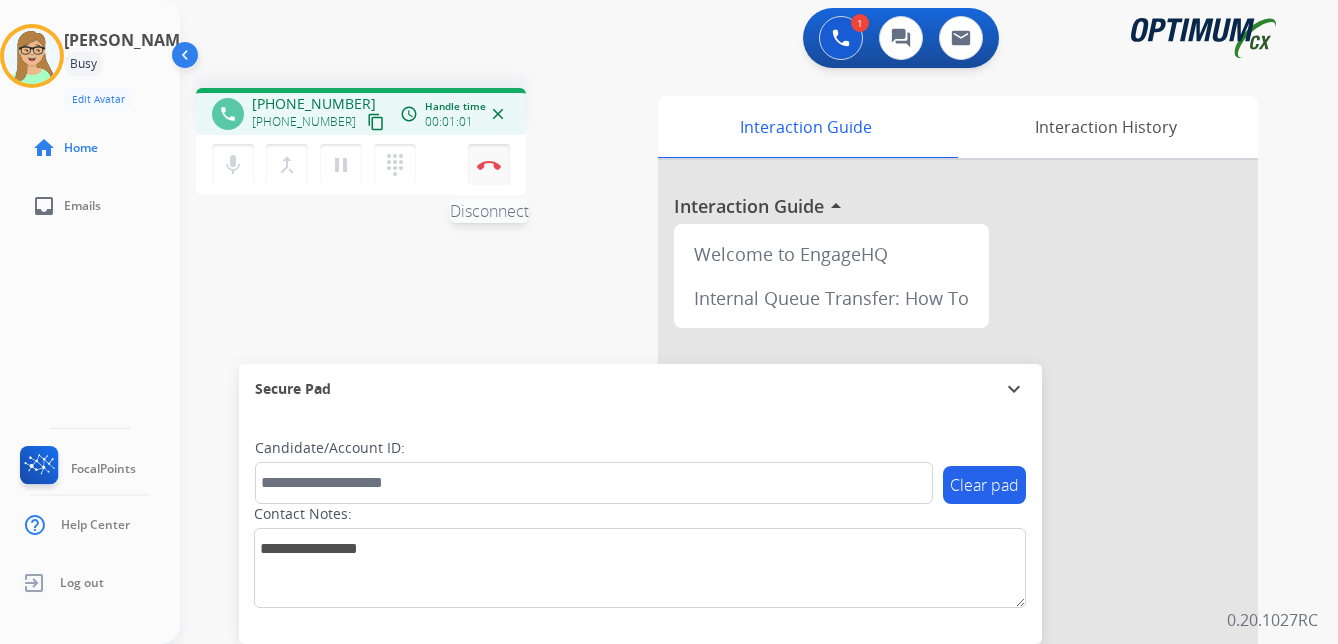 click at bounding box center (489, 165) 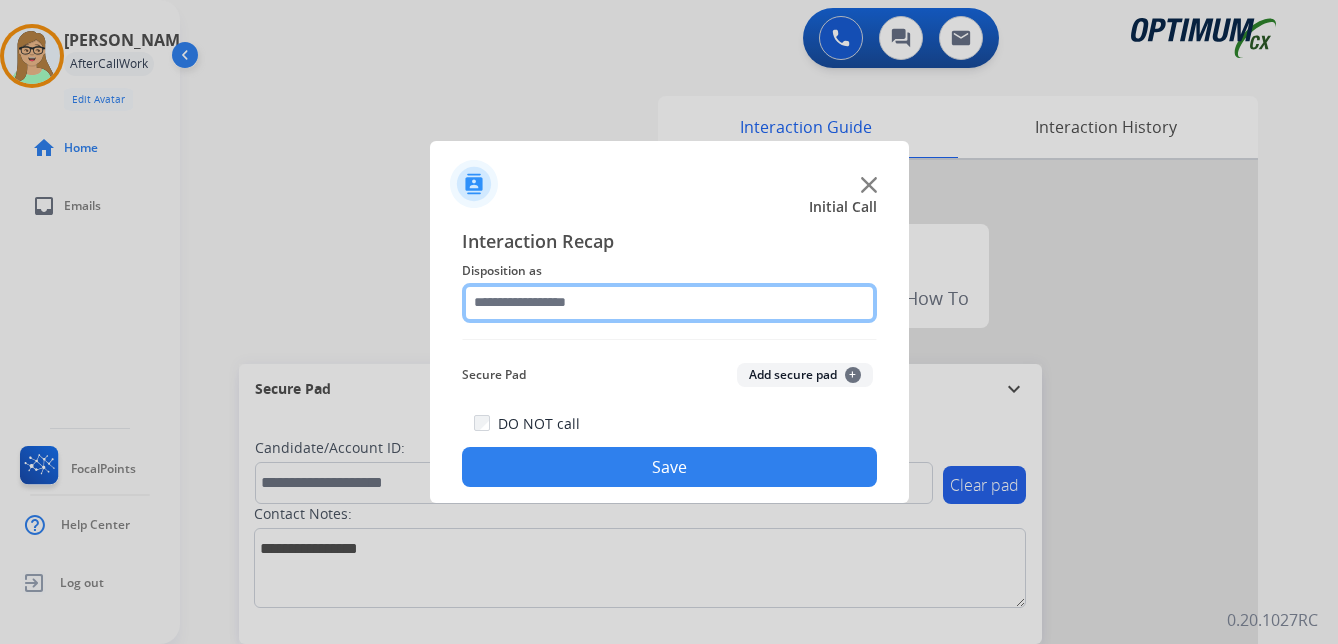 click 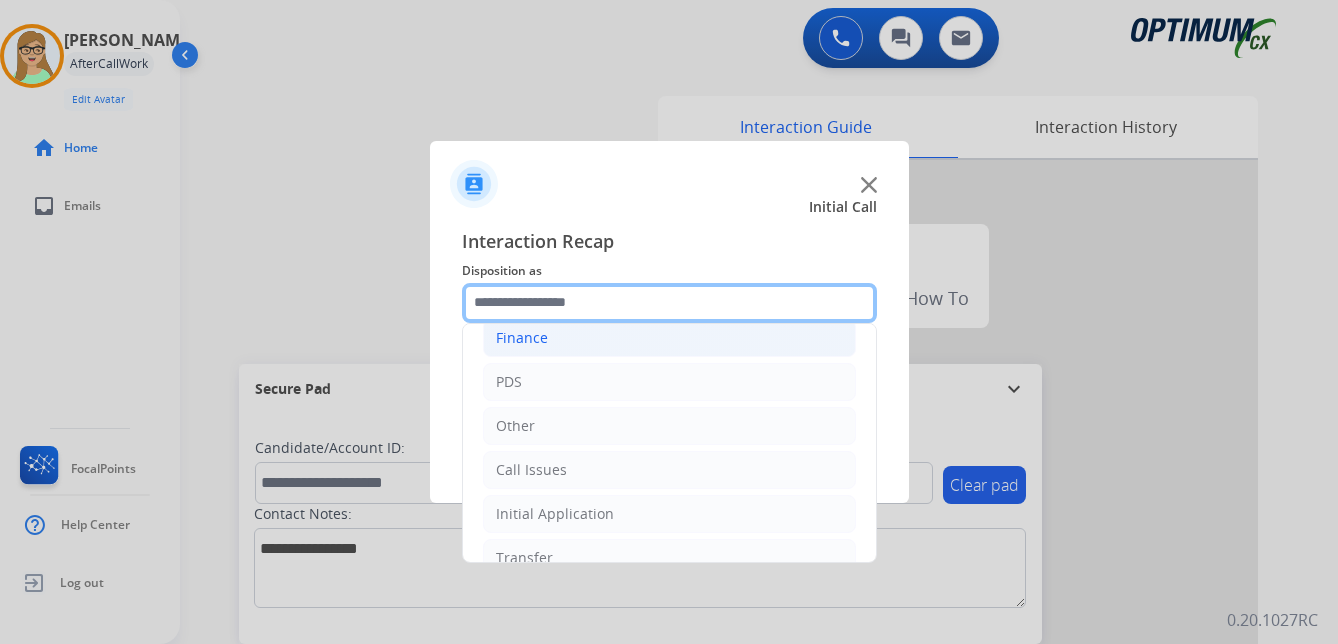 scroll, scrollTop: 136, scrollLeft: 0, axis: vertical 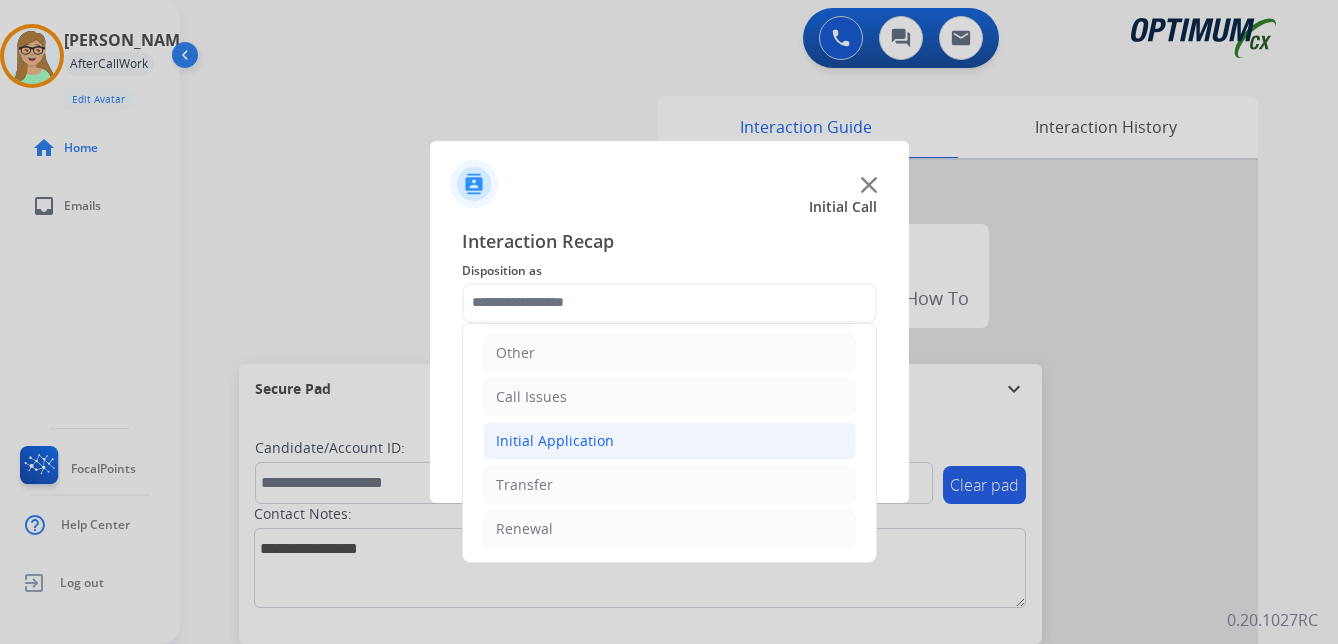 click on "Initial Application" 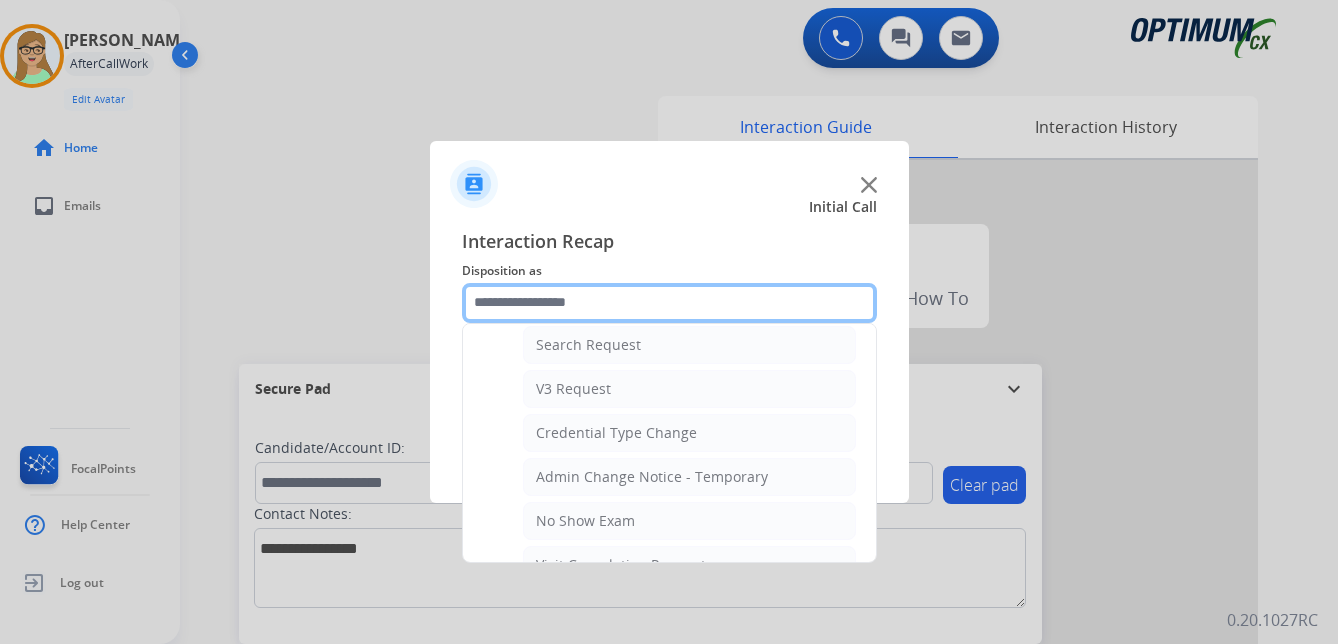scroll, scrollTop: 836, scrollLeft: 0, axis: vertical 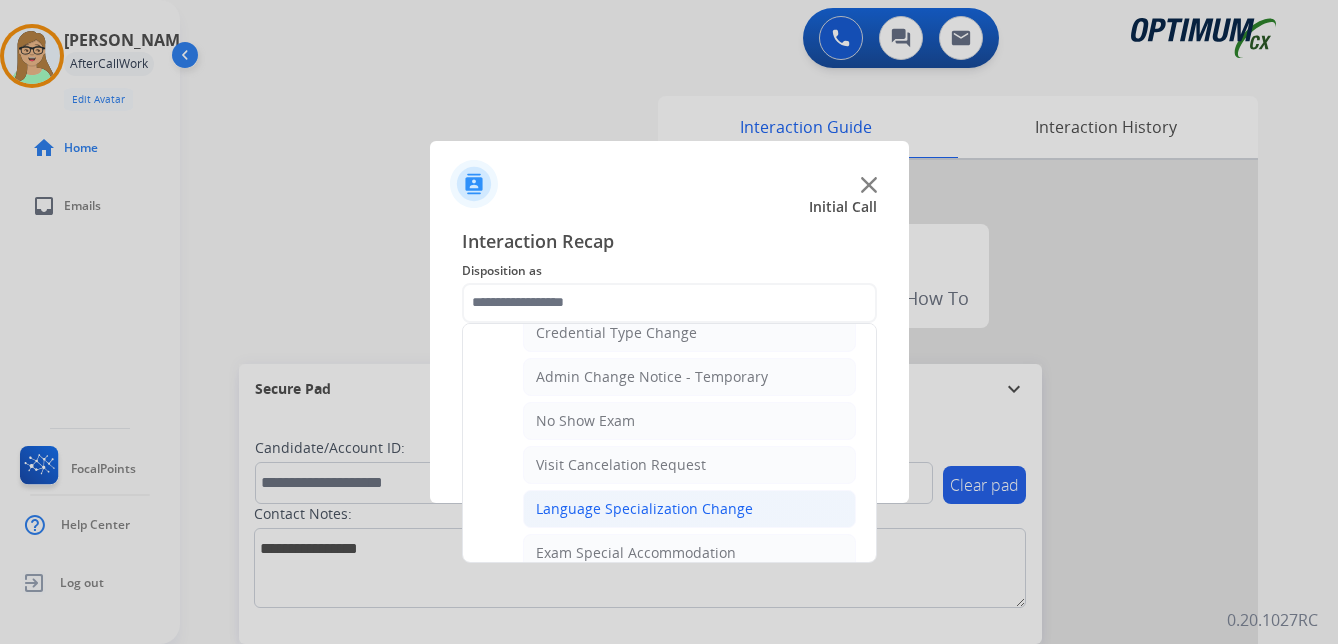 click on "Language Specialization Change" 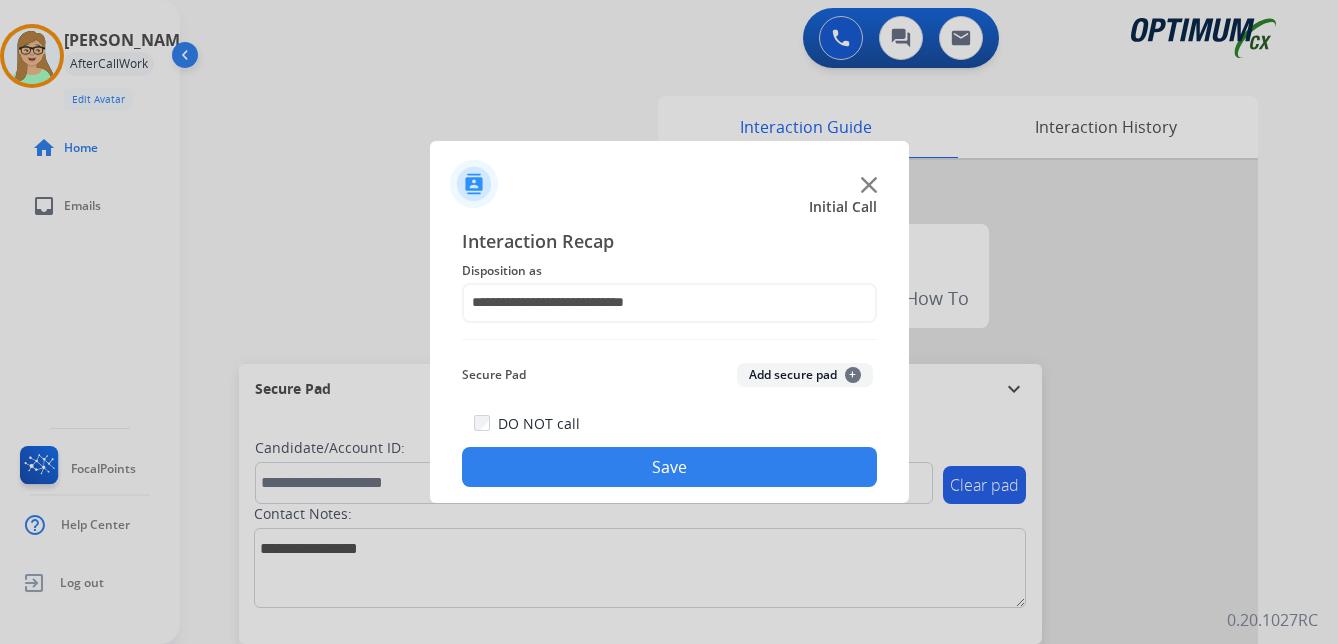 click on "Save" 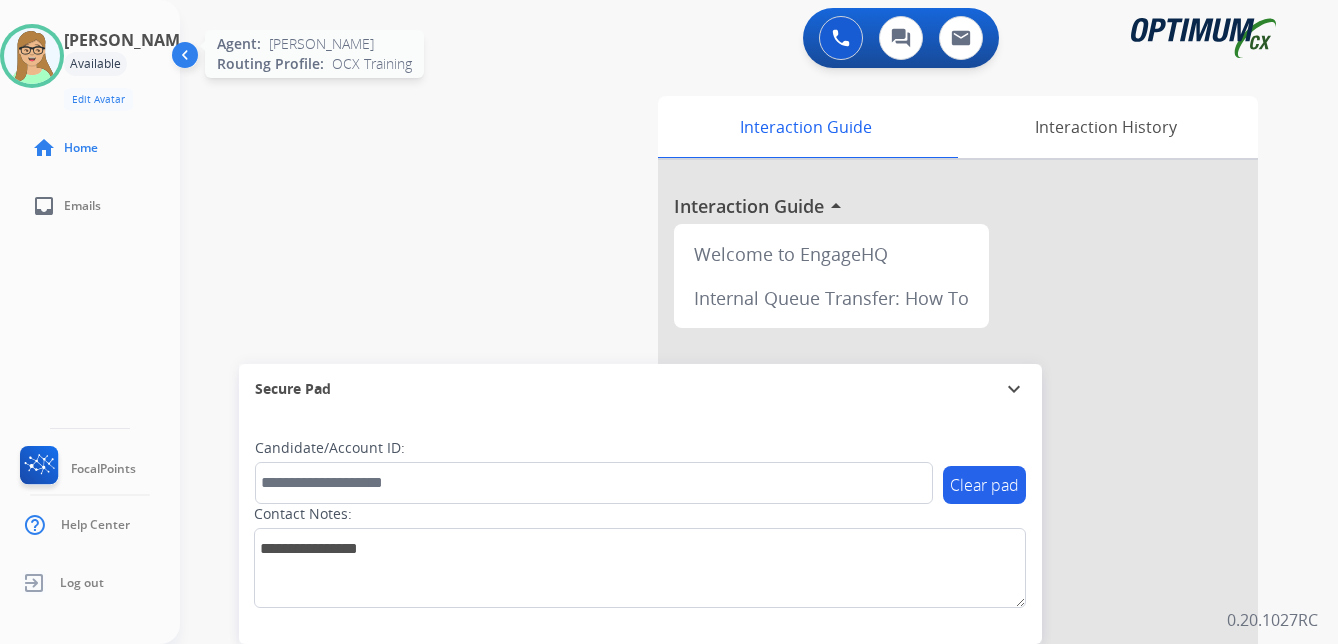 click at bounding box center (32, 56) 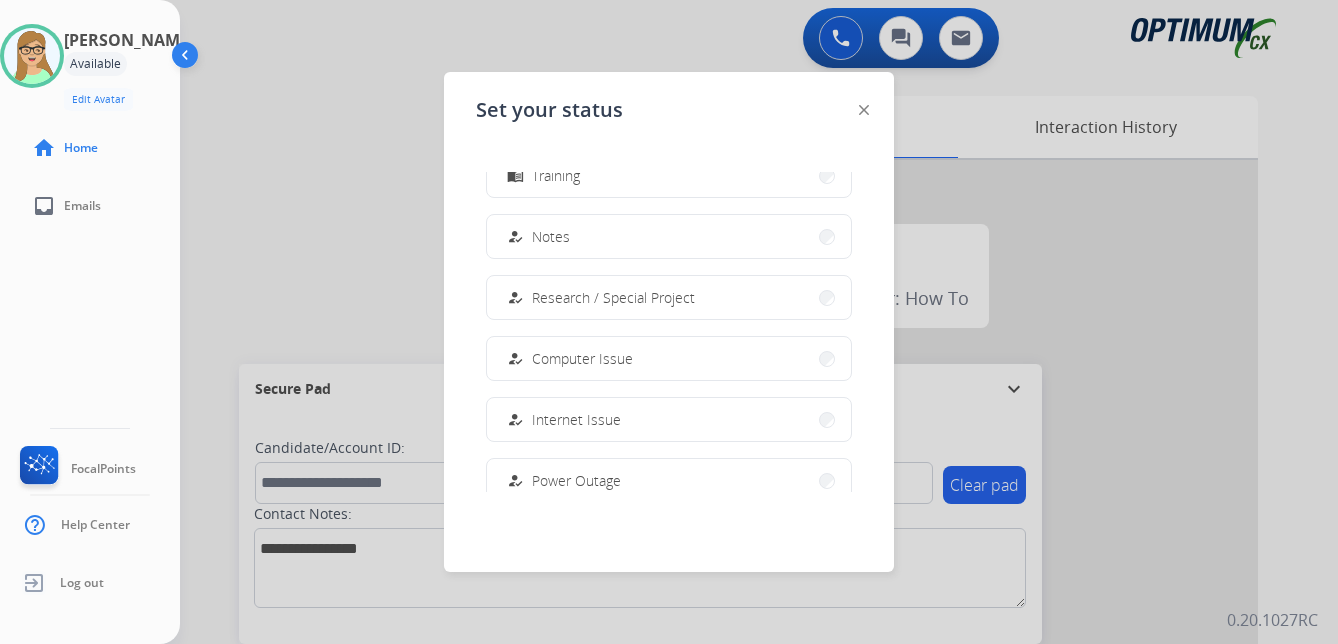 scroll, scrollTop: 499, scrollLeft: 0, axis: vertical 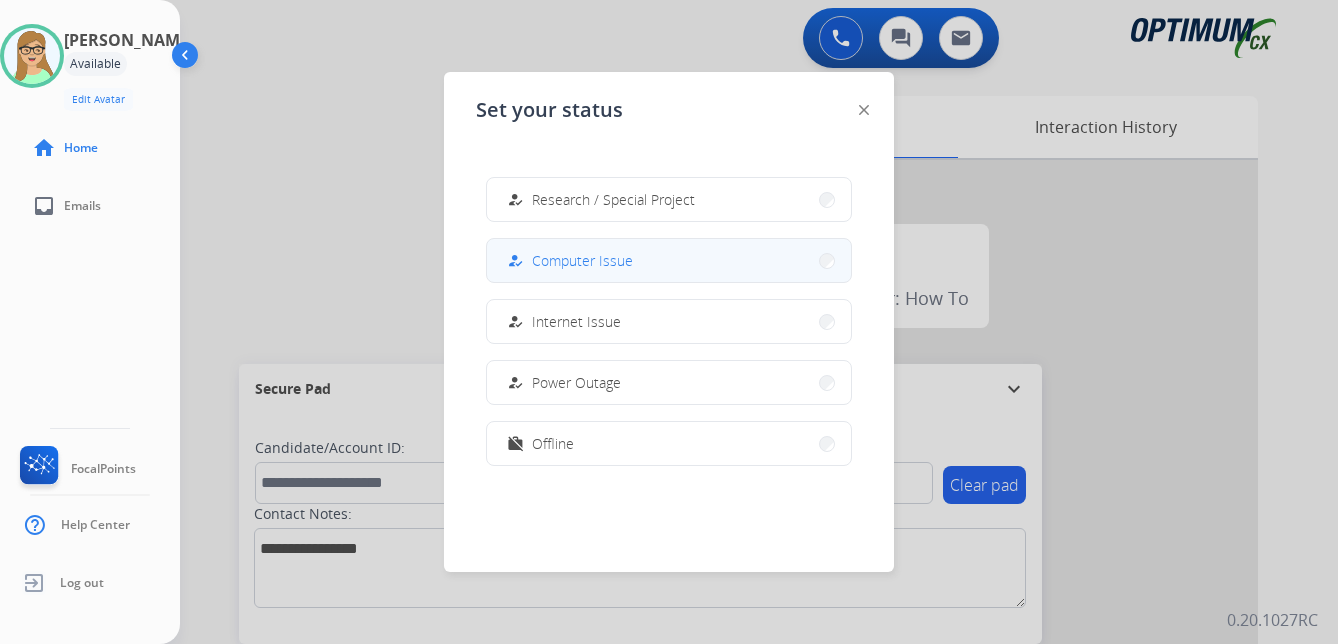 click on "Computer Issue" at bounding box center [582, 260] 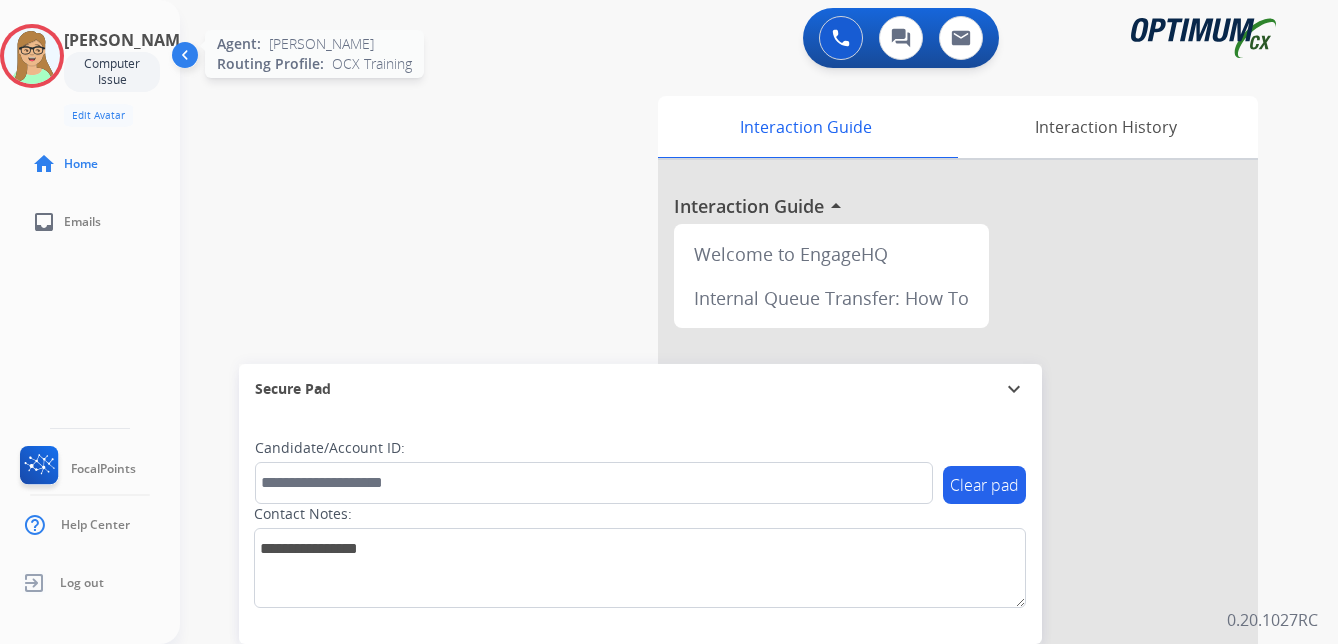 click at bounding box center [32, 56] 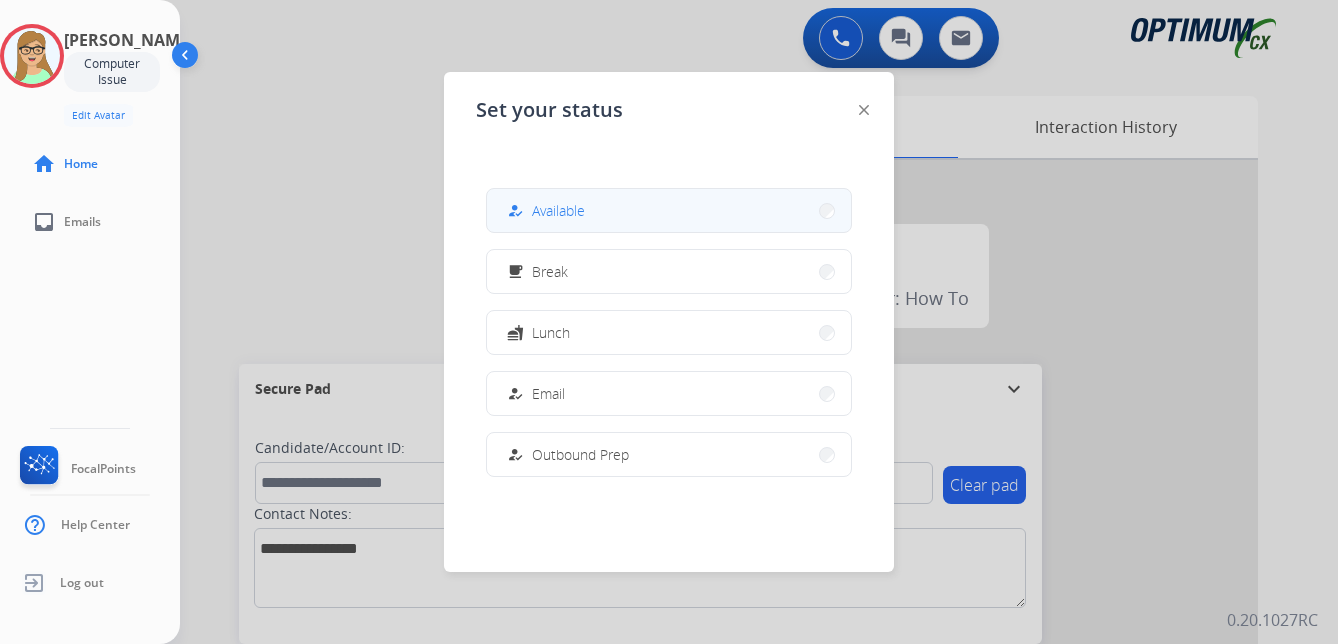 click on "Available" at bounding box center [558, 210] 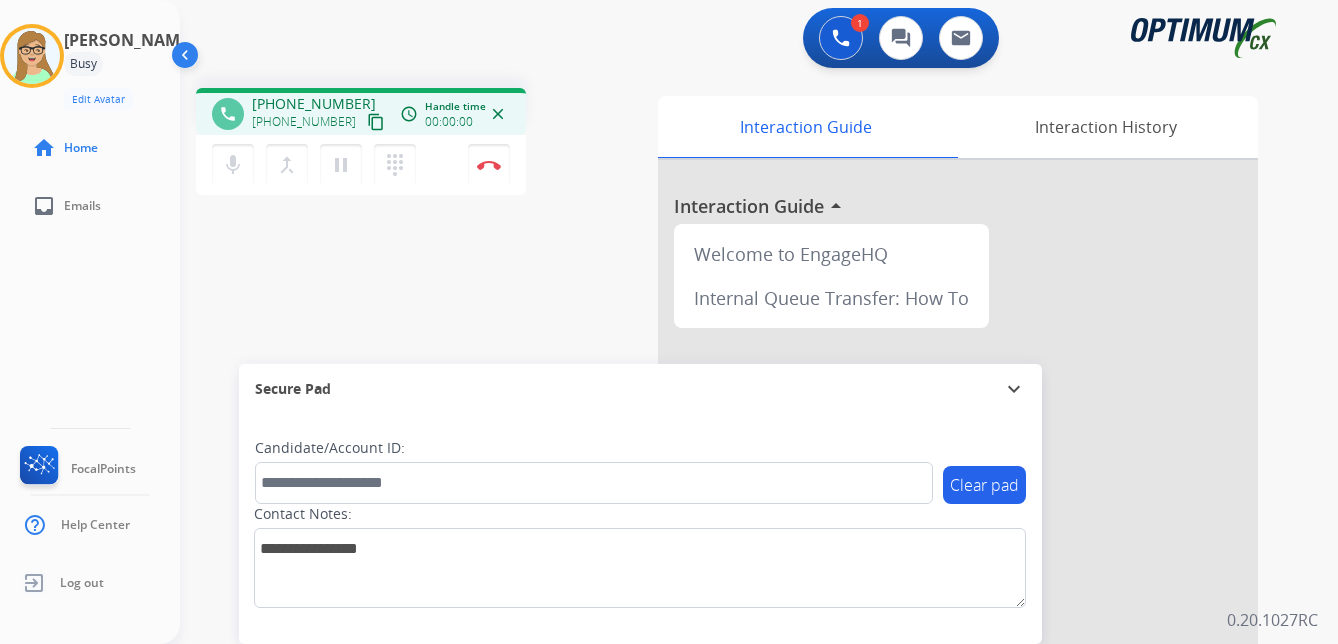 click on "content_copy" at bounding box center [376, 122] 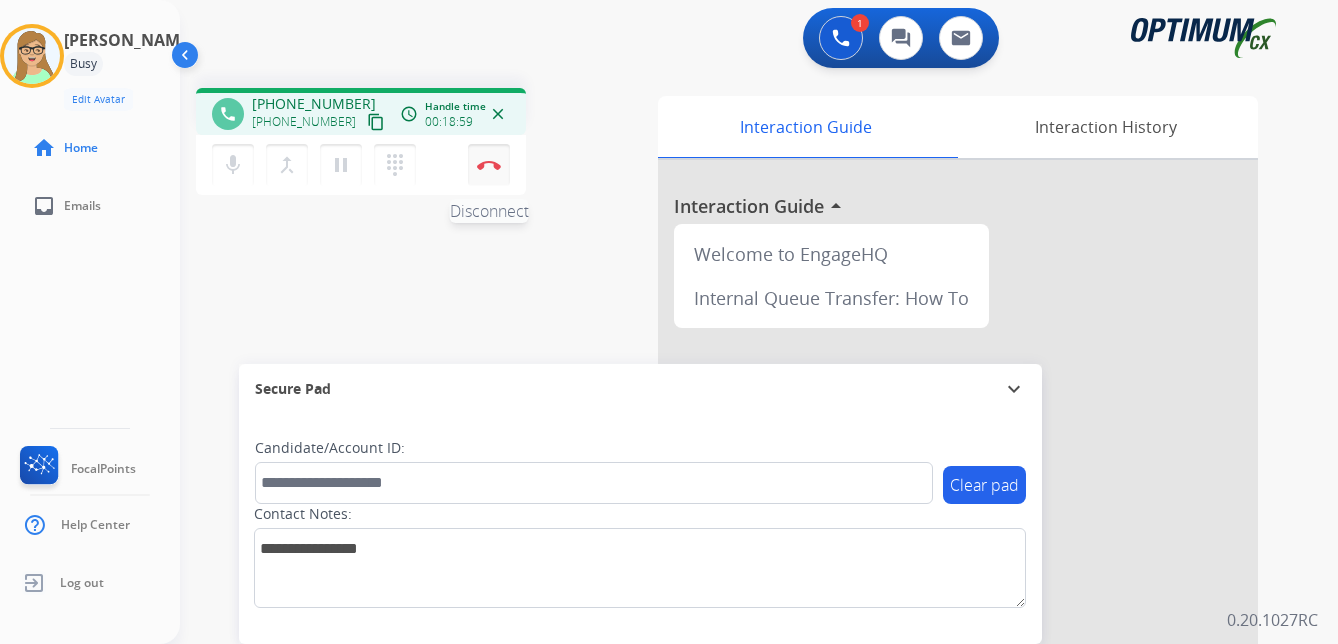 click at bounding box center (489, 165) 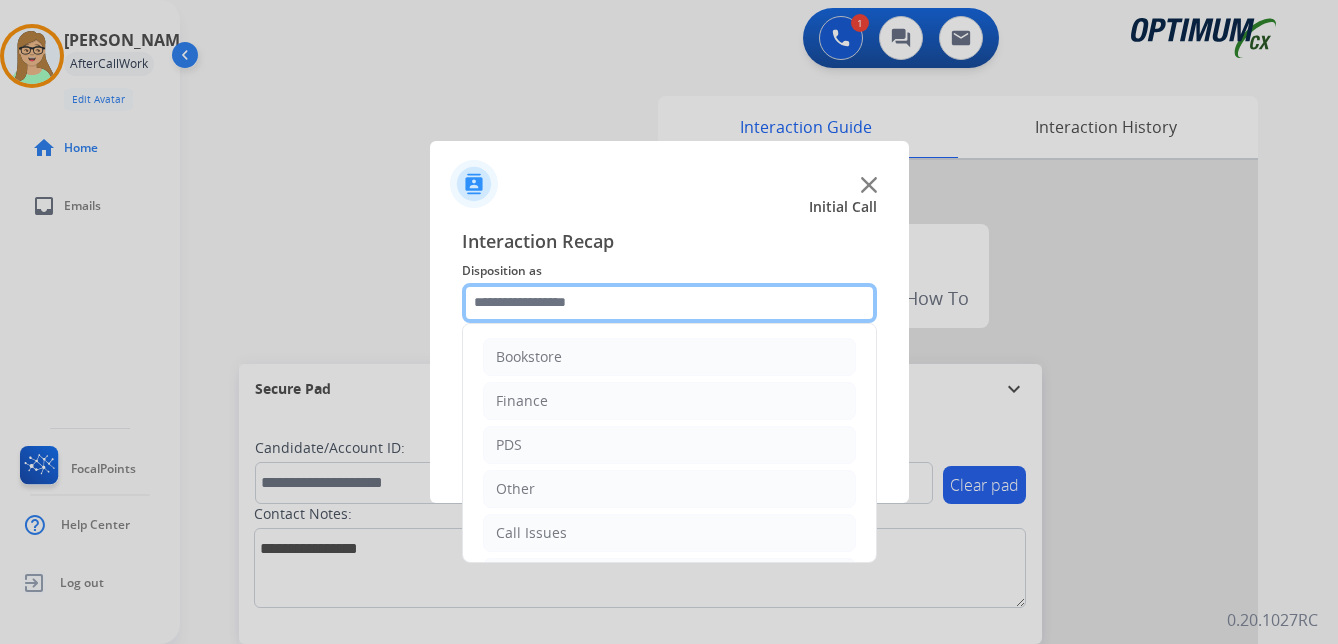 click 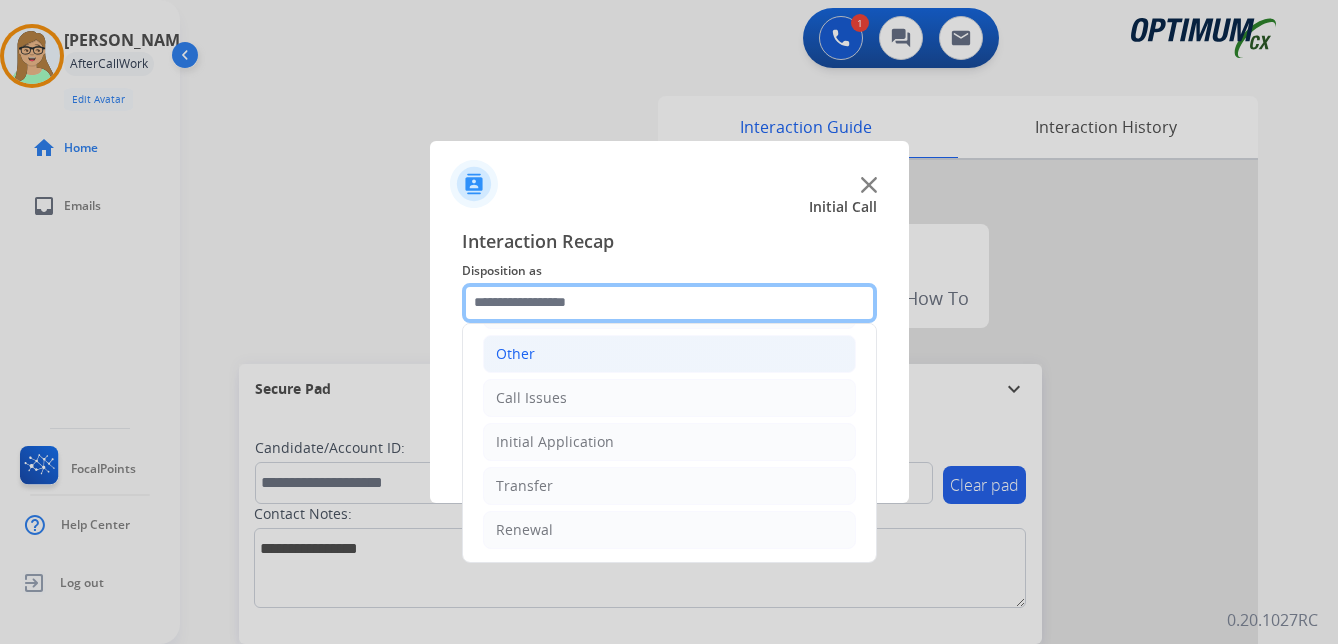 scroll, scrollTop: 136, scrollLeft: 0, axis: vertical 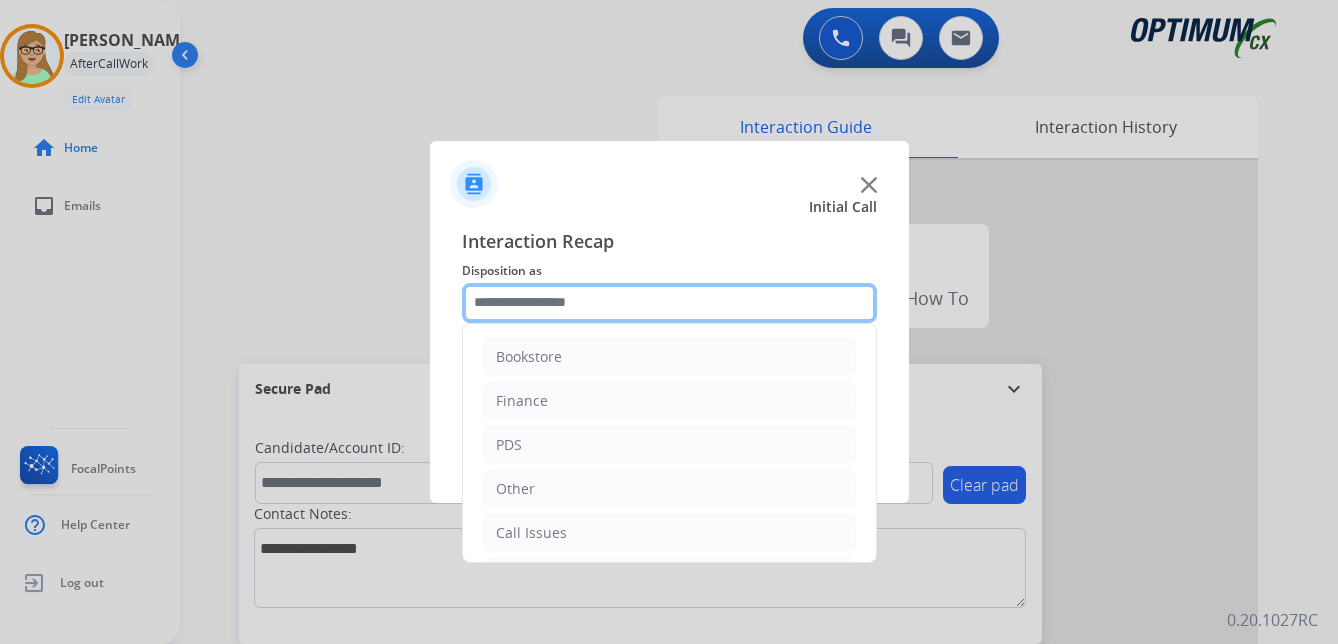 click 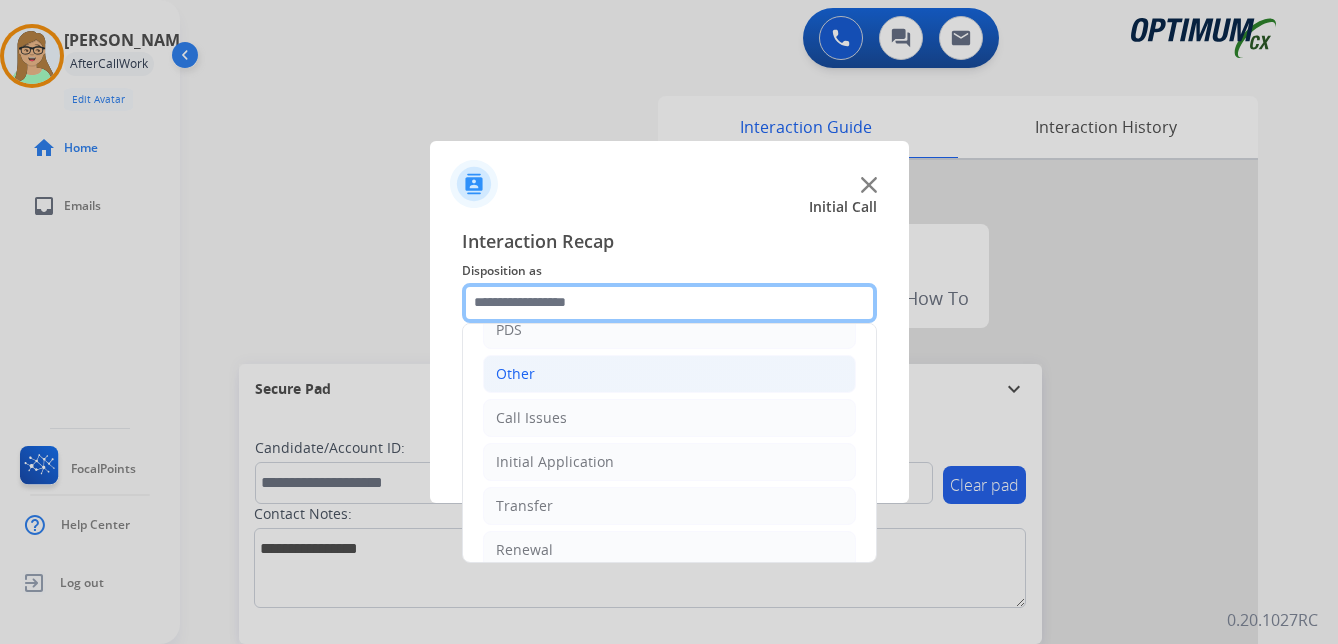 scroll, scrollTop: 136, scrollLeft: 0, axis: vertical 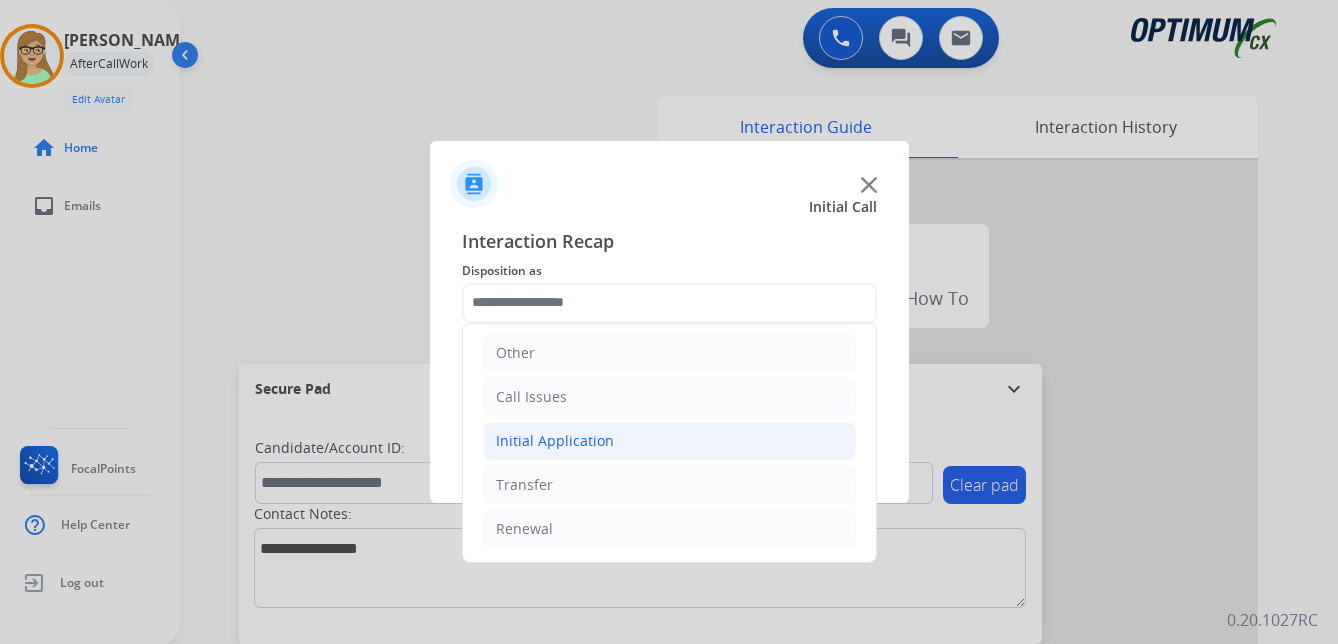 click on "Initial Application" 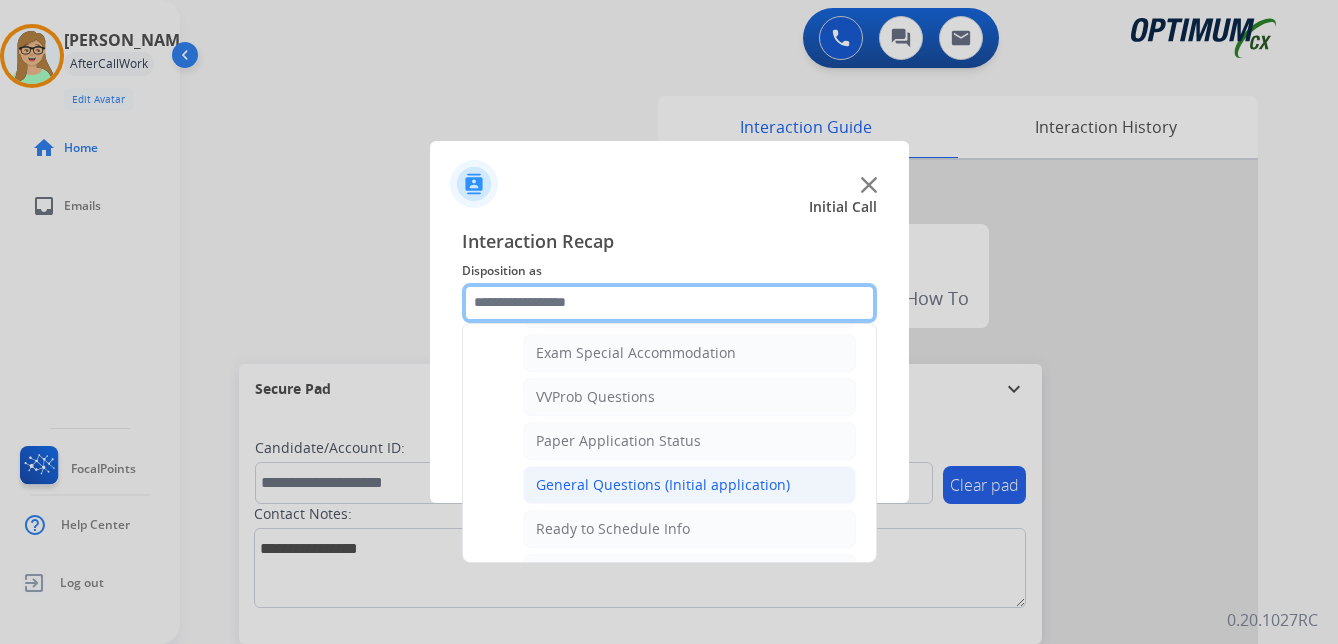 scroll, scrollTop: 1136, scrollLeft: 0, axis: vertical 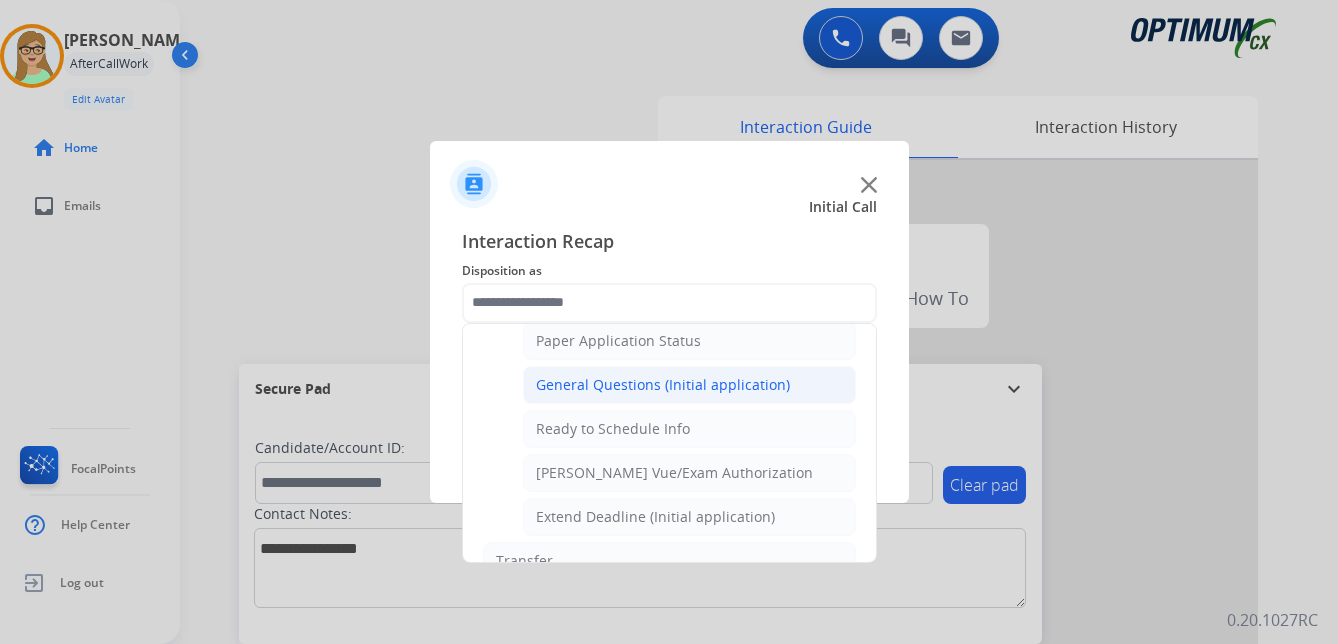 click on "General Questions (Initial application)" 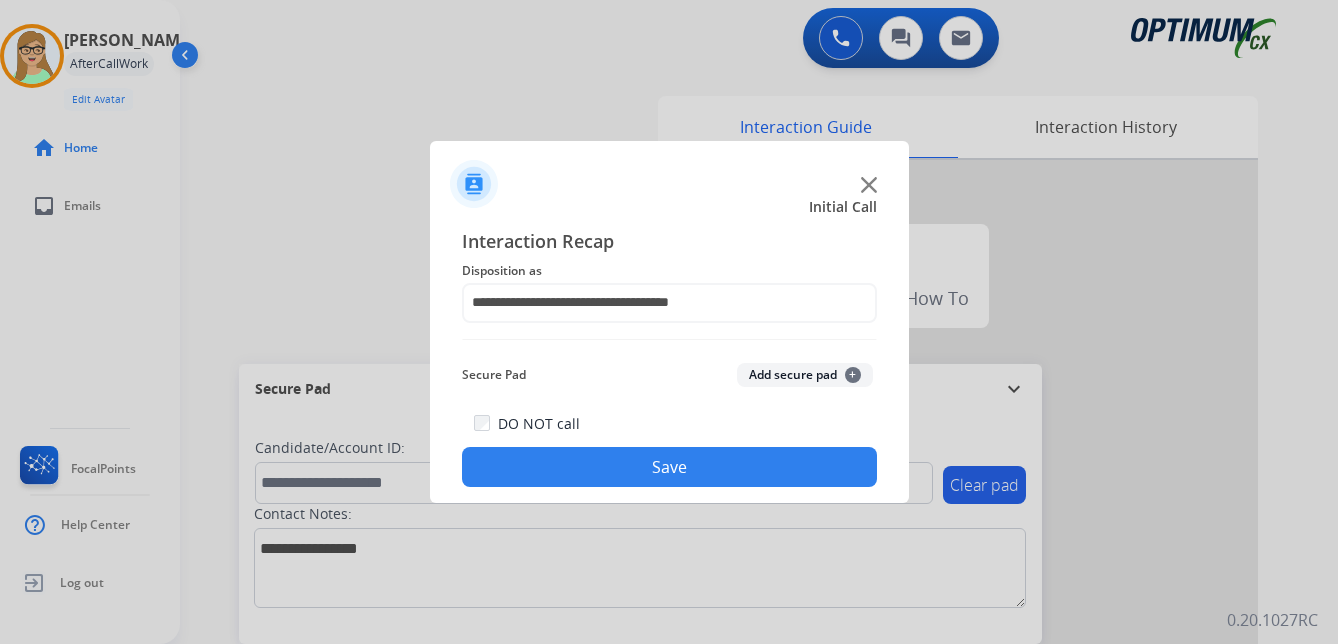 click on "Save" 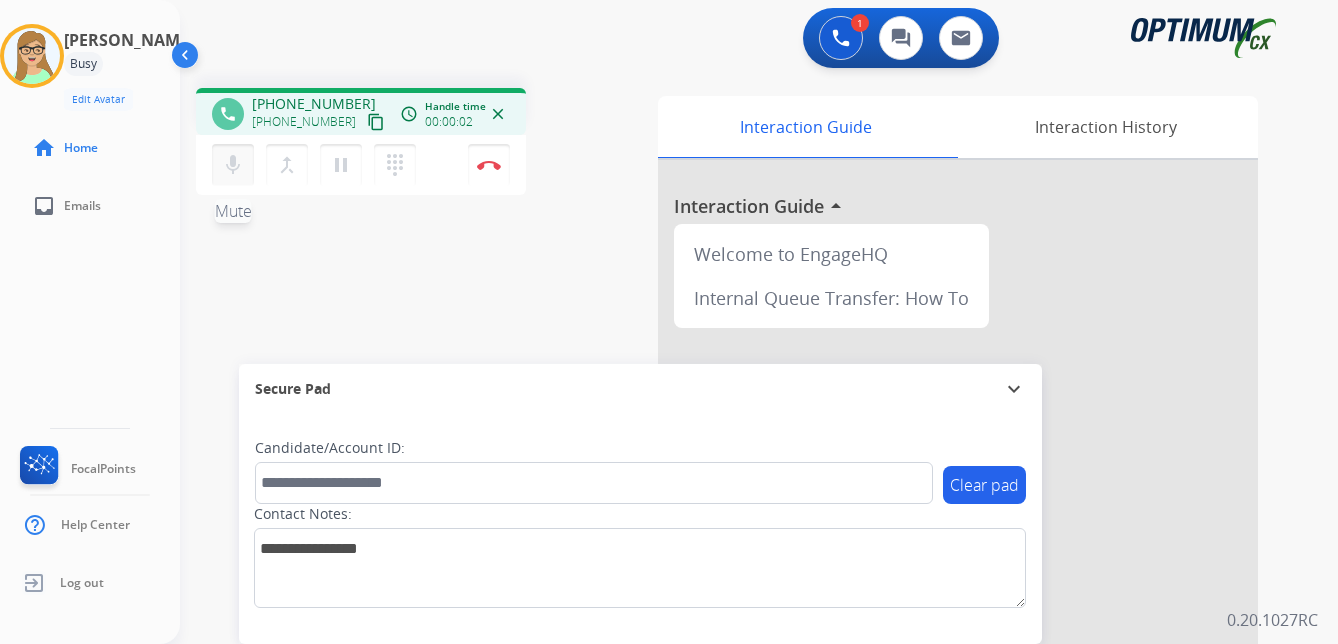 drag, startPoint x: 358, startPoint y: 120, endPoint x: 249, endPoint y: 160, distance: 116.10771 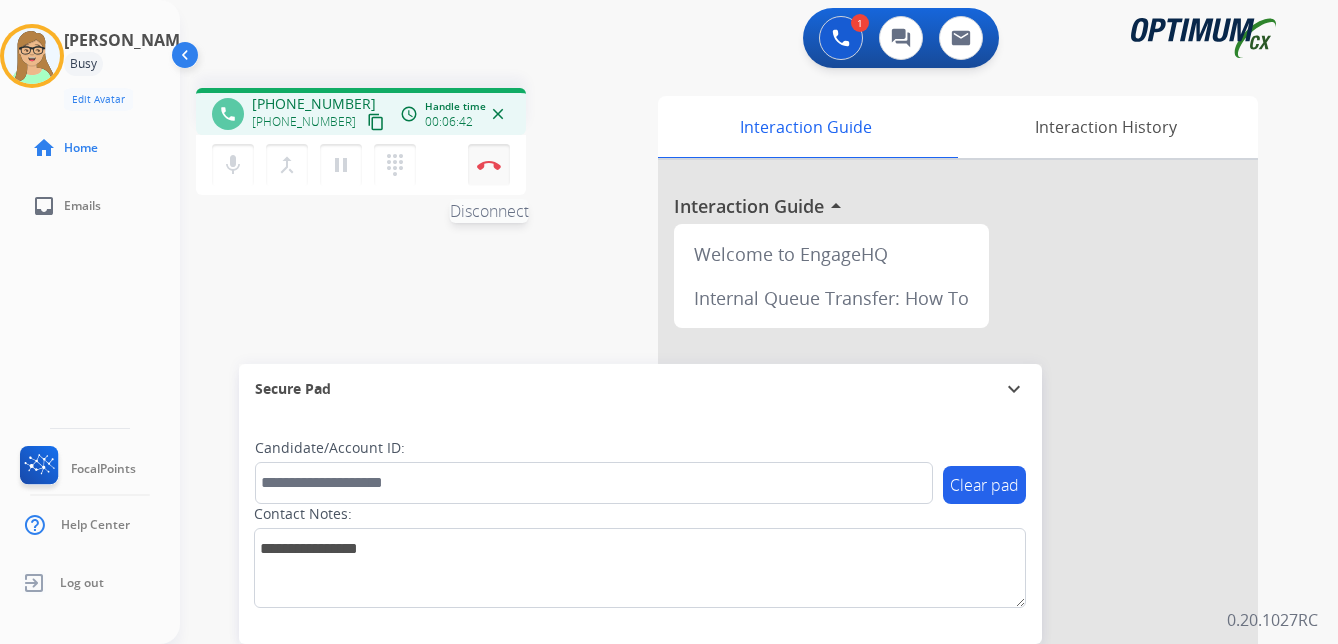 click at bounding box center [489, 165] 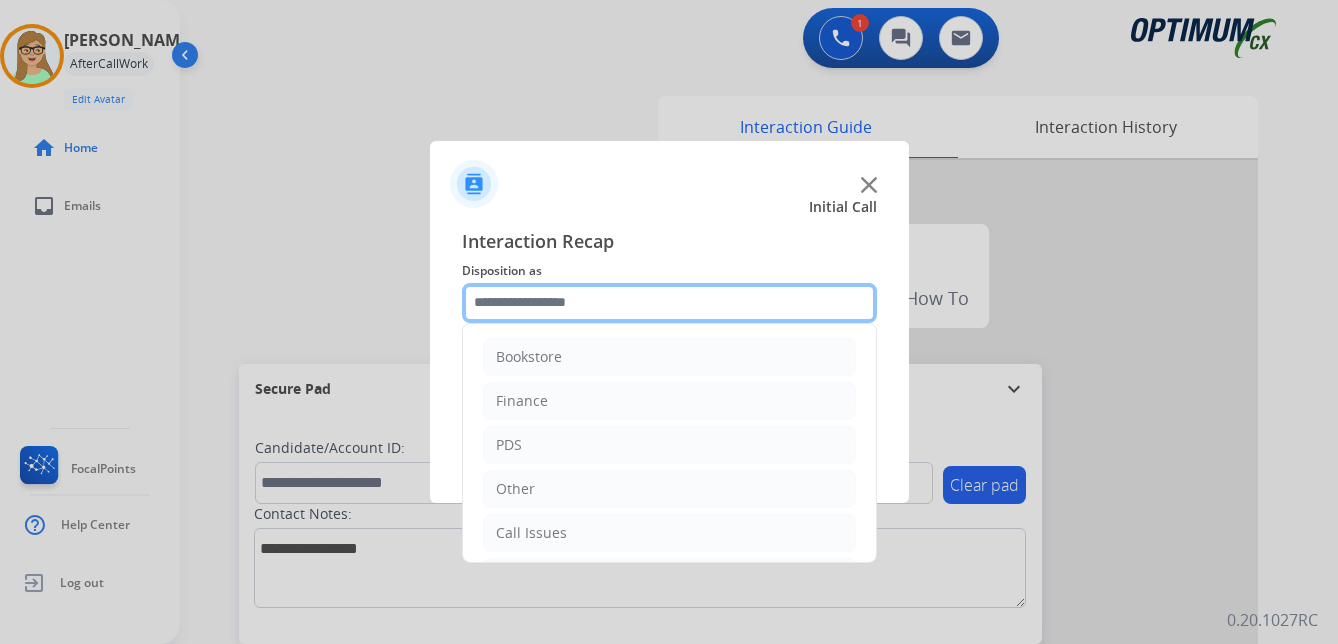 click 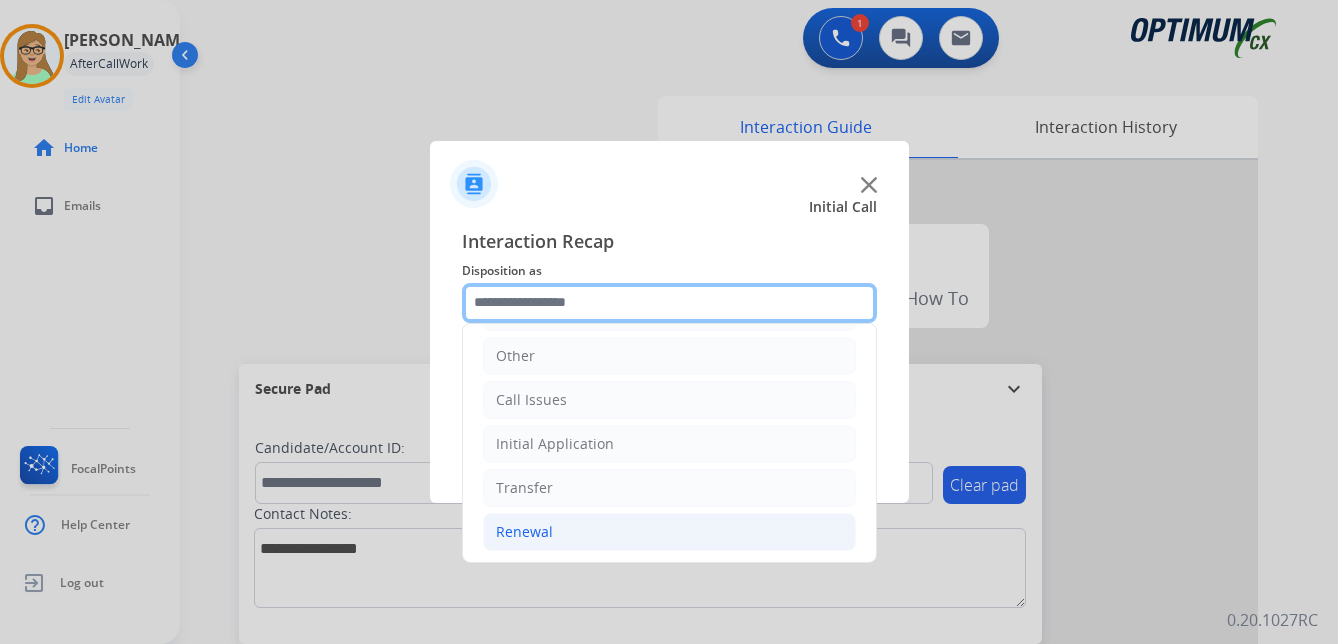 scroll, scrollTop: 136, scrollLeft: 0, axis: vertical 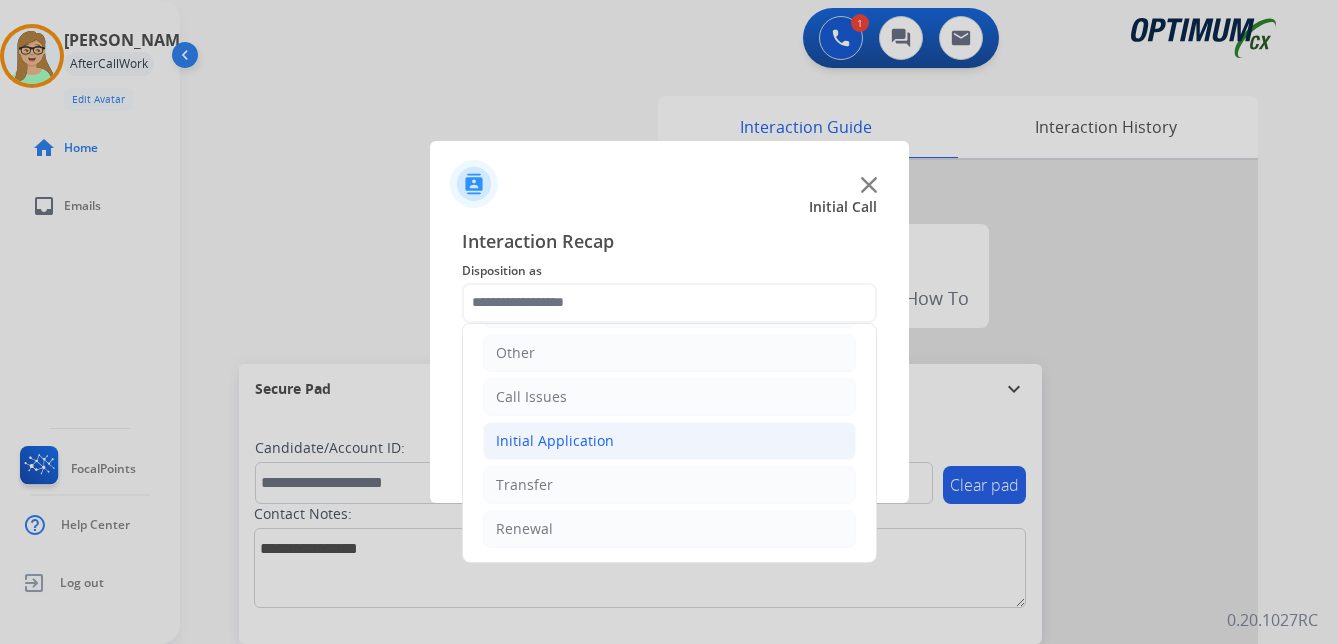 click on "Initial Application" 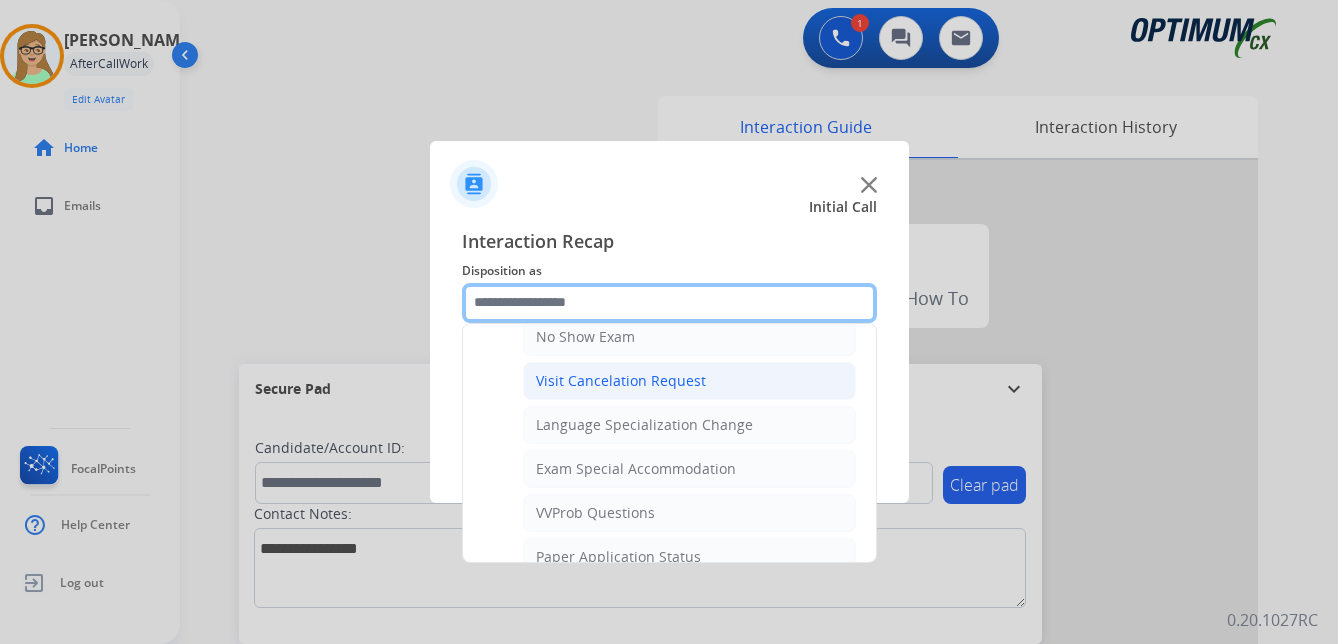 scroll, scrollTop: 1036, scrollLeft: 0, axis: vertical 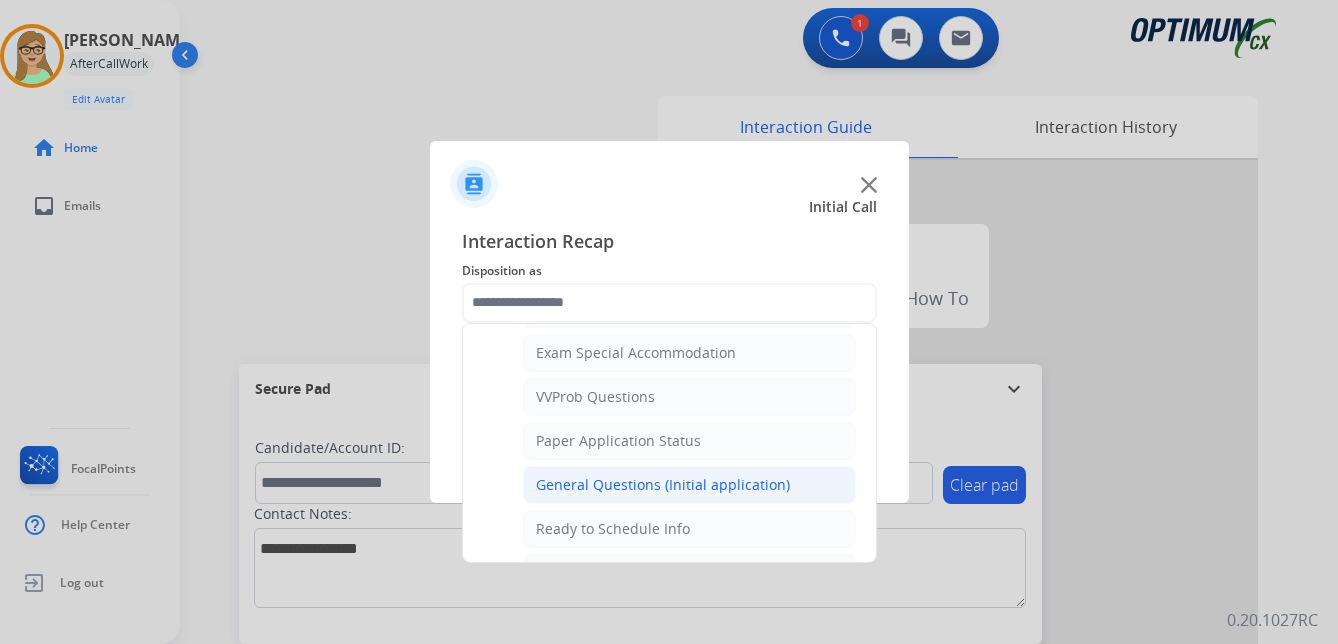 click on "General Questions (Initial application)" 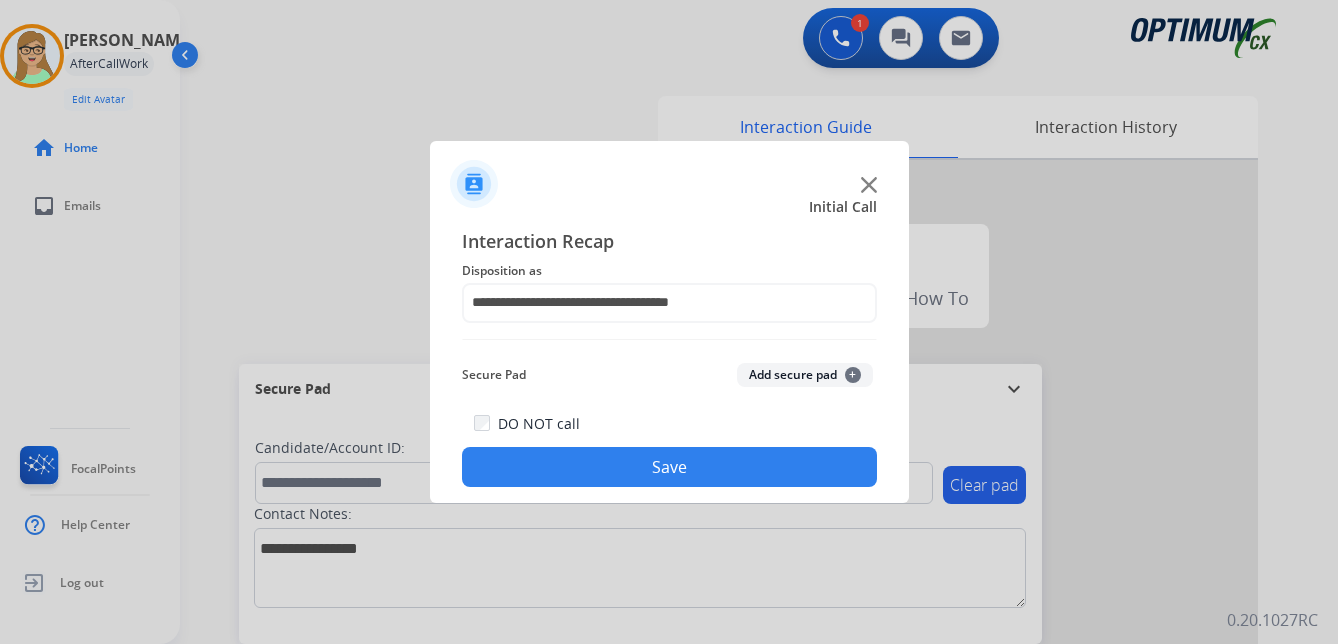 drag, startPoint x: 589, startPoint y: 475, endPoint x: 564, endPoint y: 460, distance: 29.15476 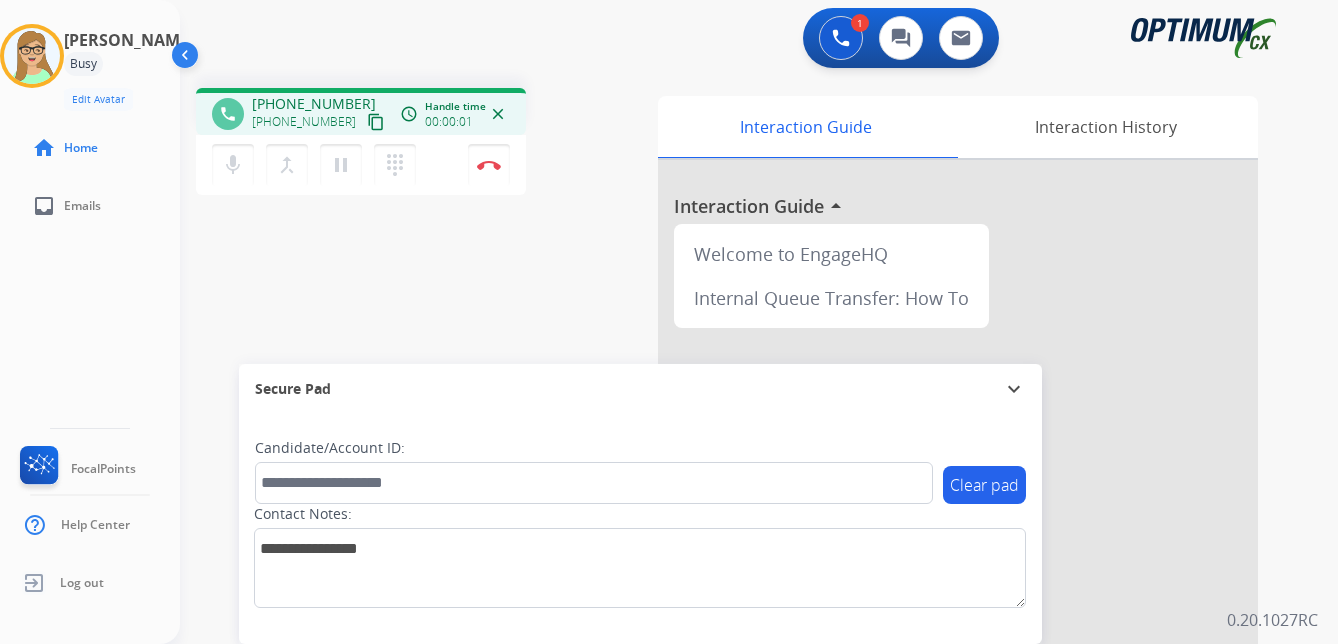 click on "content_copy" at bounding box center (376, 122) 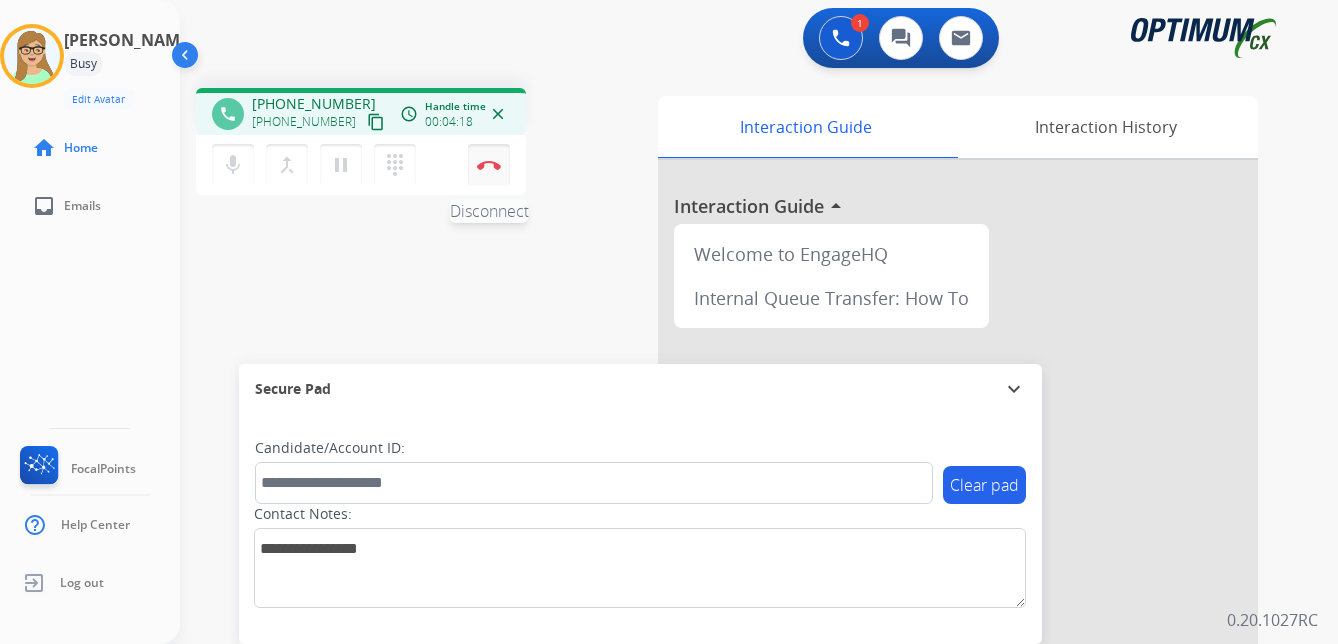 click at bounding box center [489, 165] 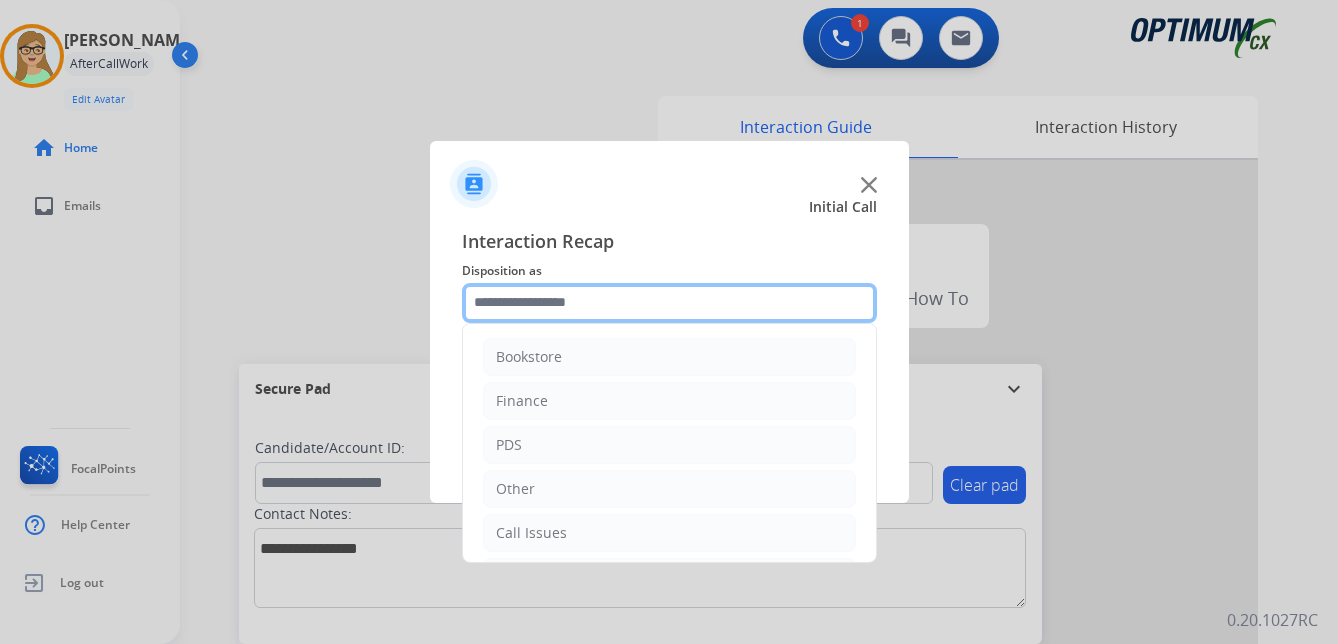 drag, startPoint x: 556, startPoint y: 308, endPoint x: 563, endPoint y: 321, distance: 14.764823 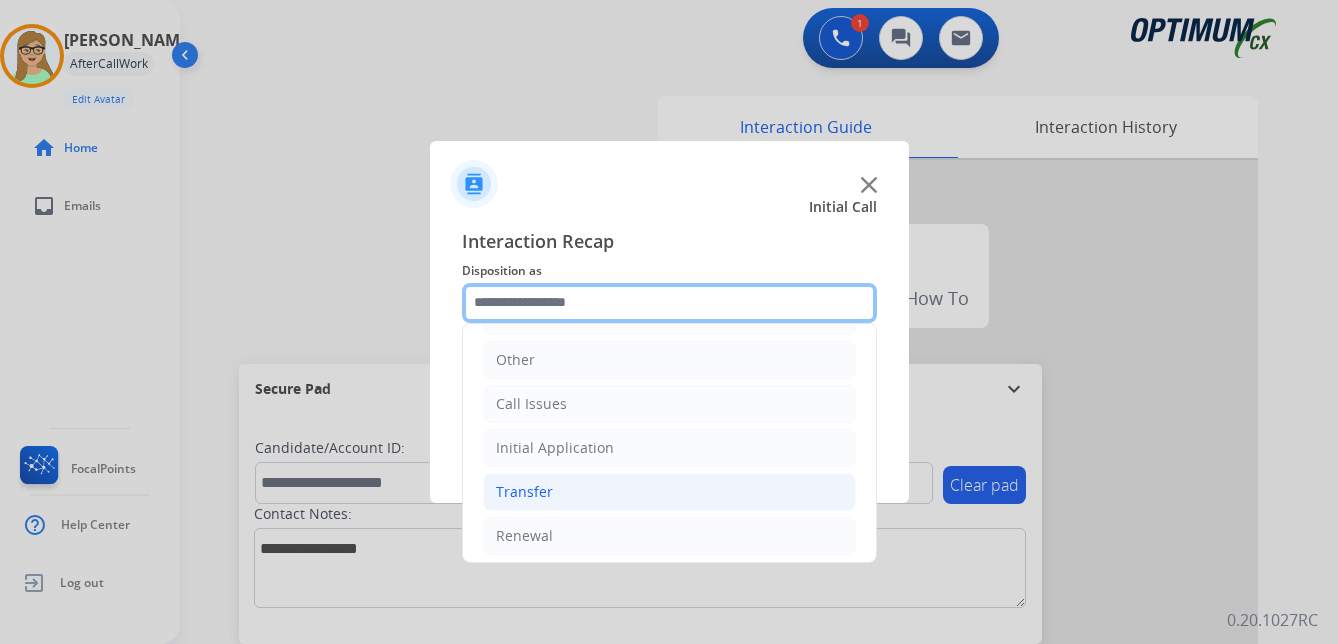 scroll, scrollTop: 136, scrollLeft: 0, axis: vertical 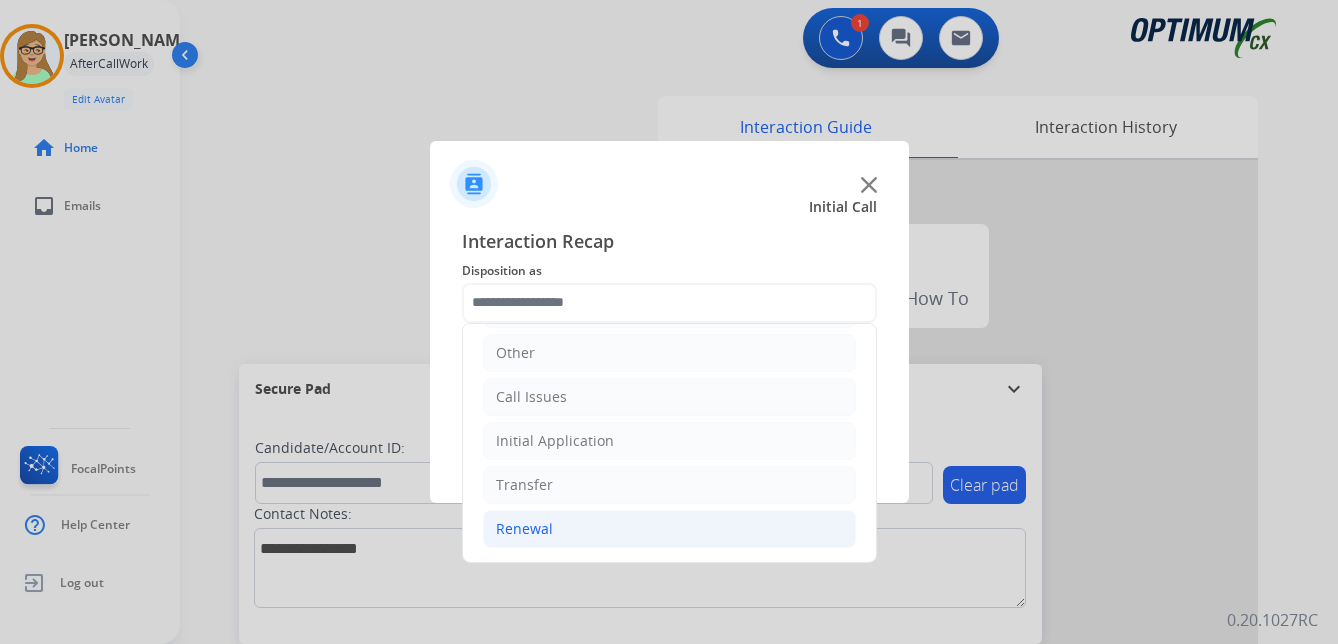 click on "Renewal" 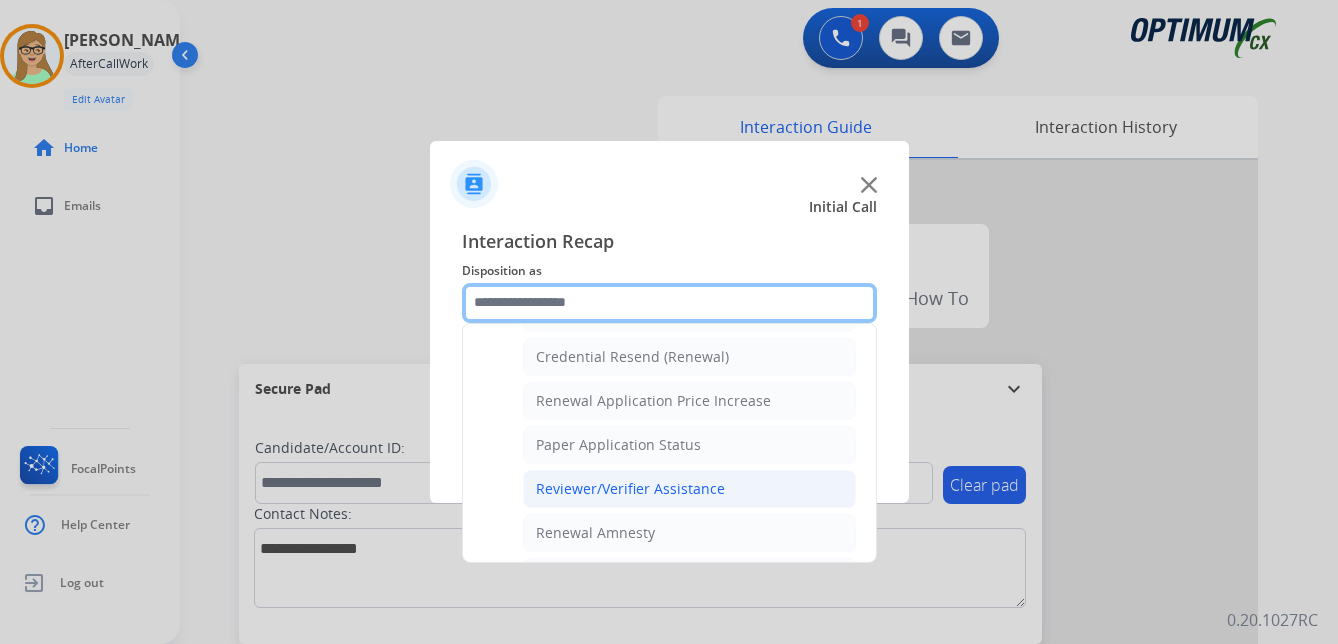 scroll, scrollTop: 536, scrollLeft: 0, axis: vertical 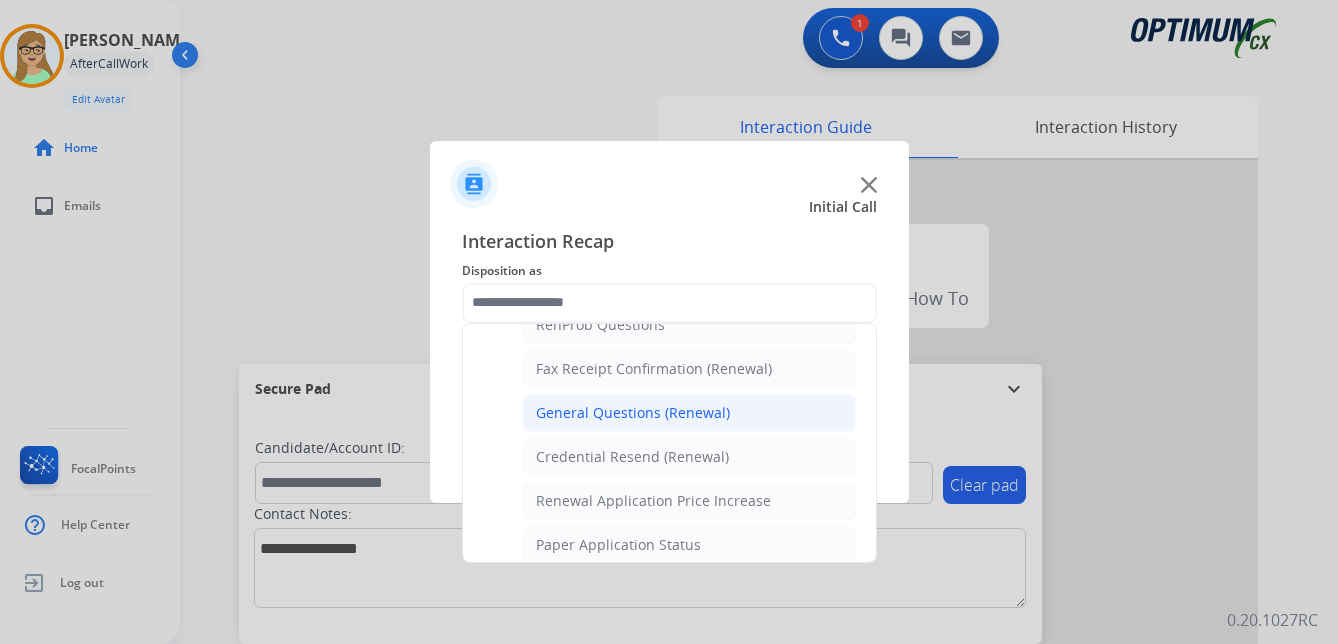 click on "General Questions (Renewal)" 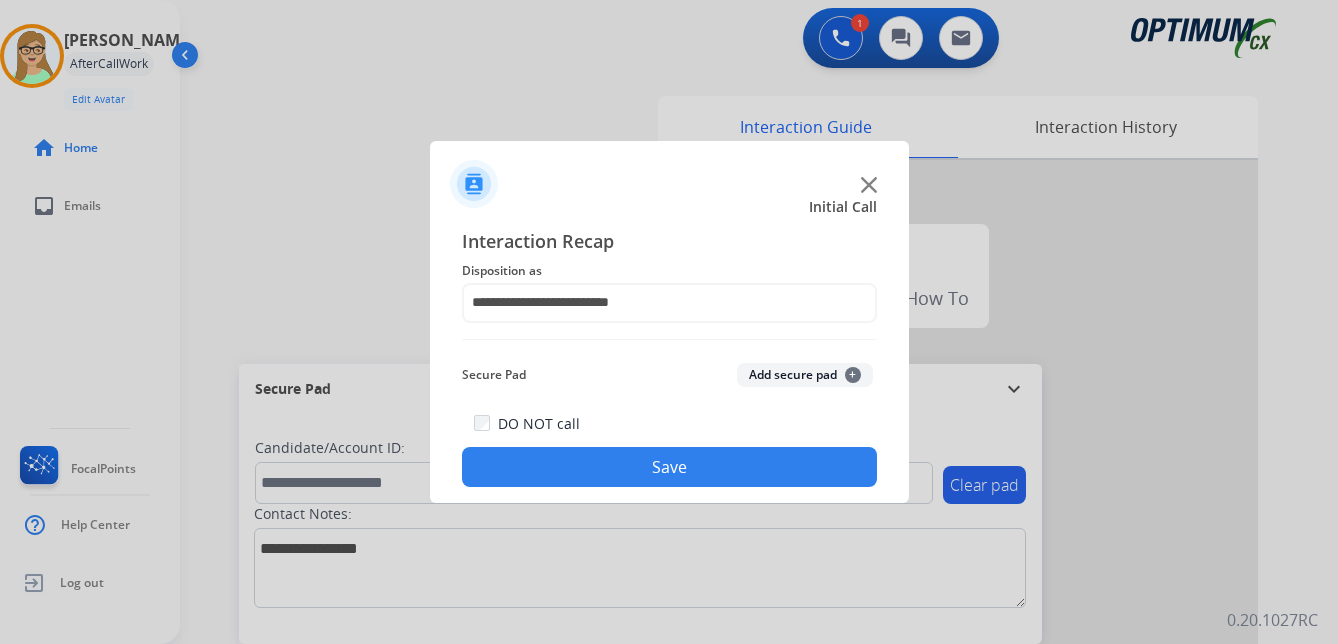 click on "Save" 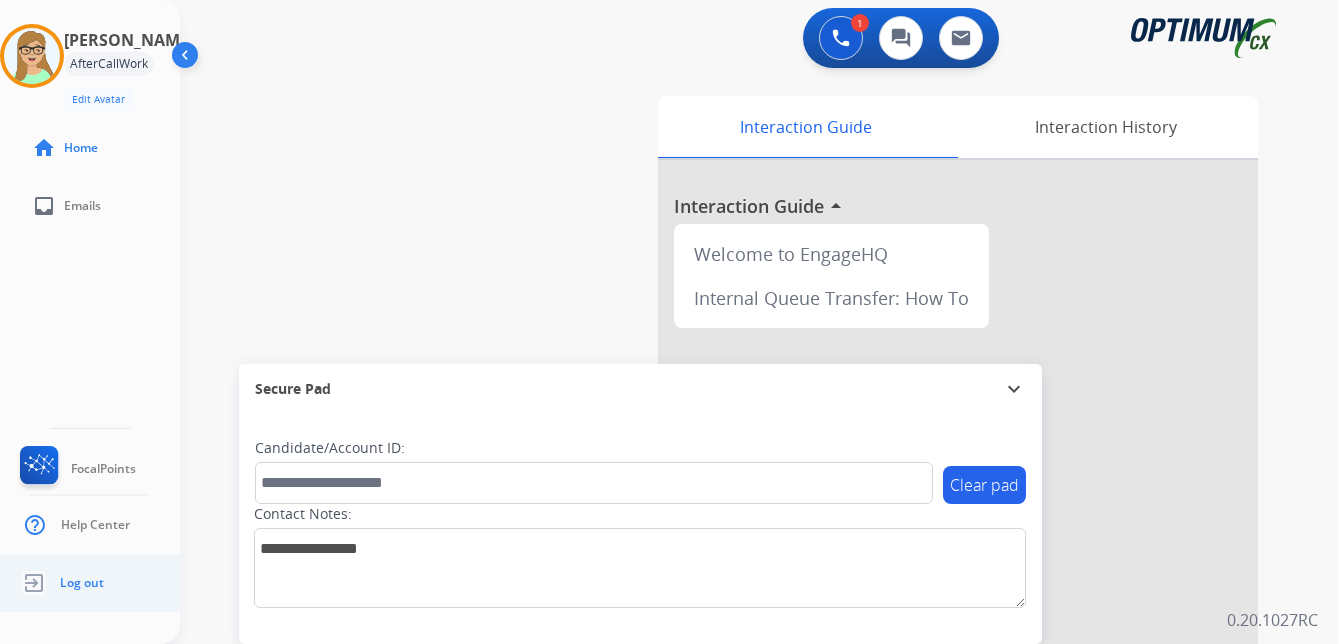 click on "Log out" 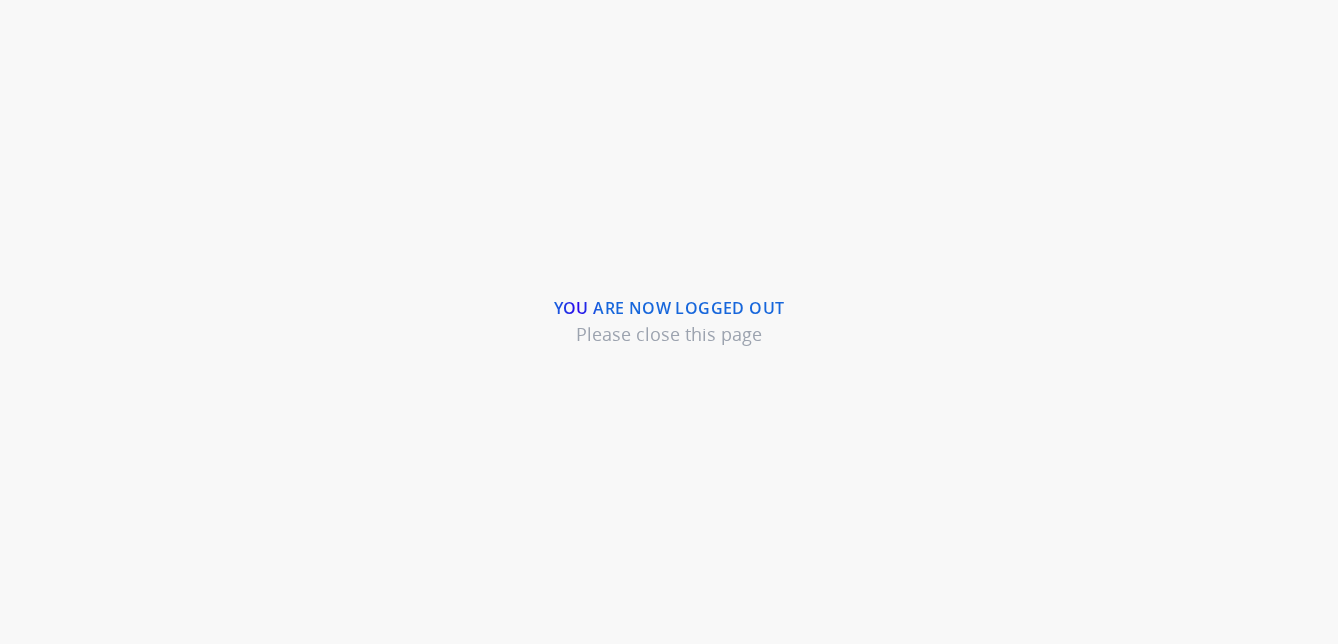 scroll, scrollTop: 0, scrollLeft: 0, axis: both 